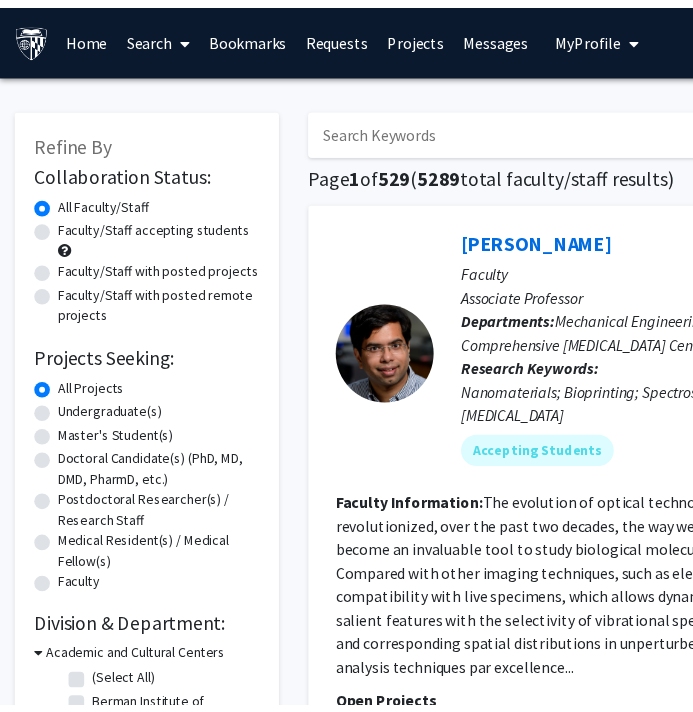 scroll, scrollTop: 0, scrollLeft: 0, axis: both 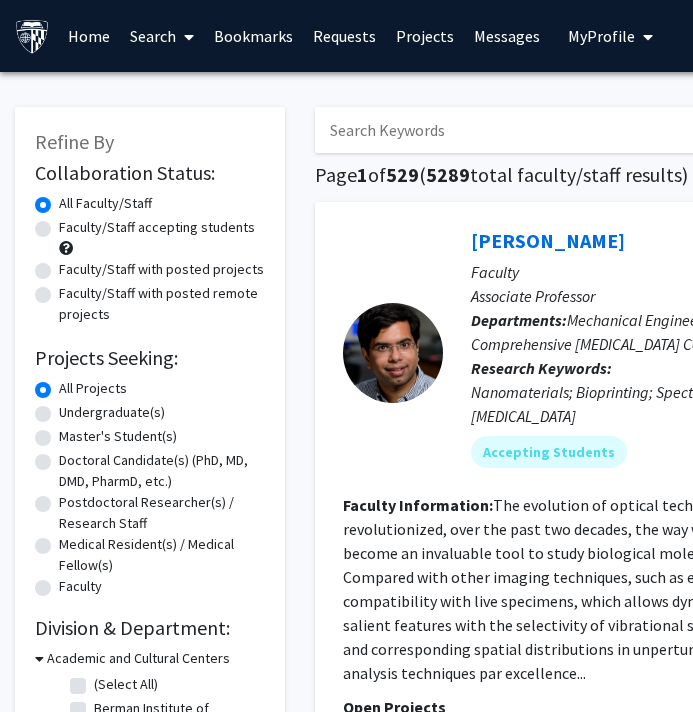 click on "Undergraduate(s)" 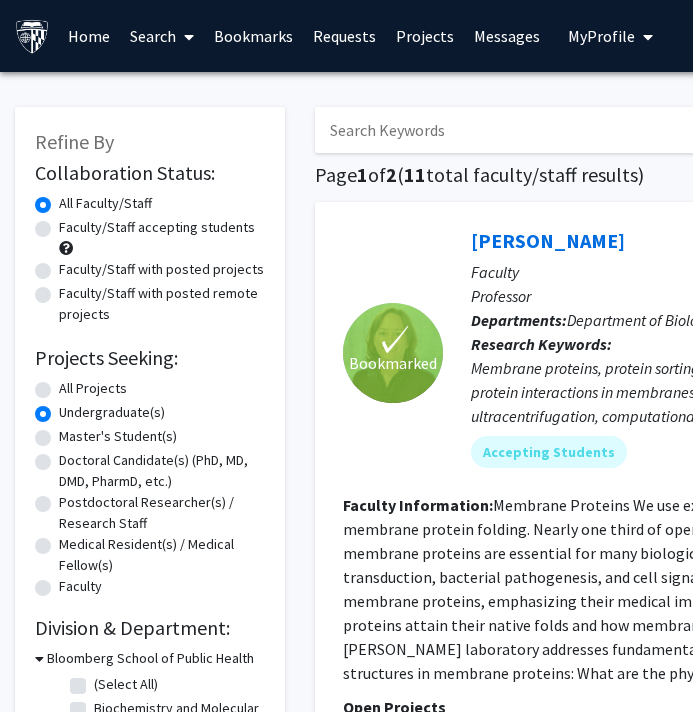 click on "Collaboration Status:" 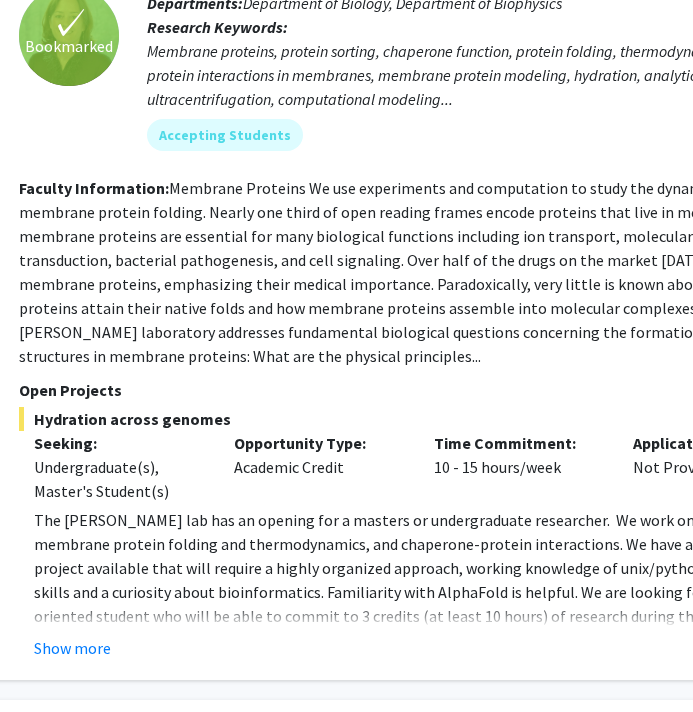 scroll, scrollTop: 343, scrollLeft: 324, axis: both 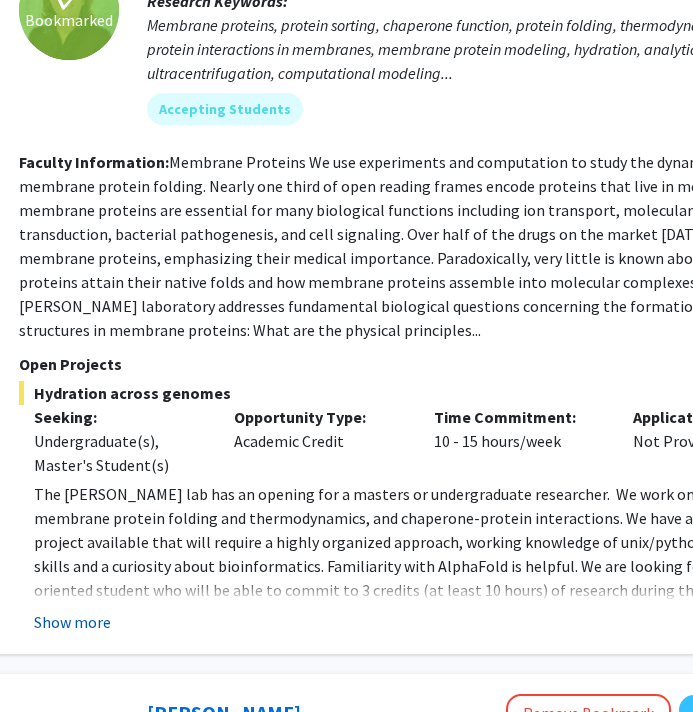 click on "Show more" 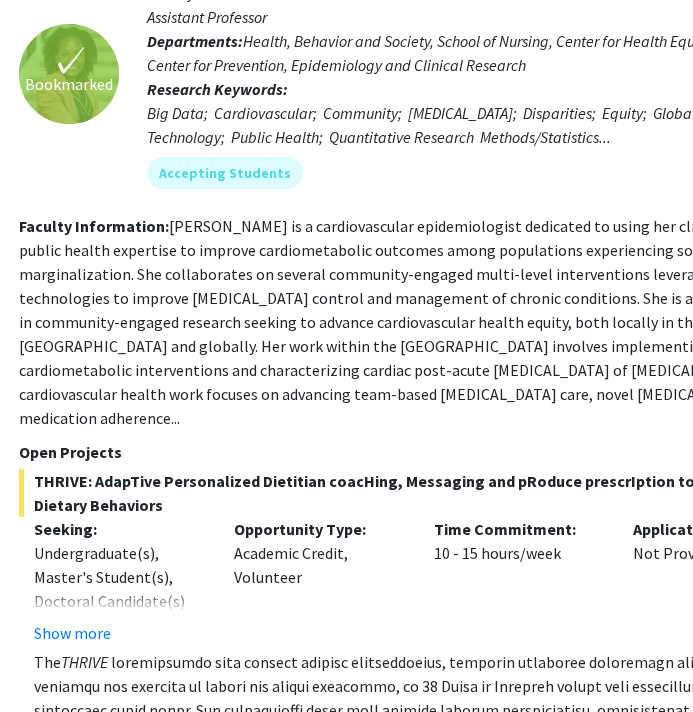 scroll, scrollTop: 1651, scrollLeft: 324, axis: both 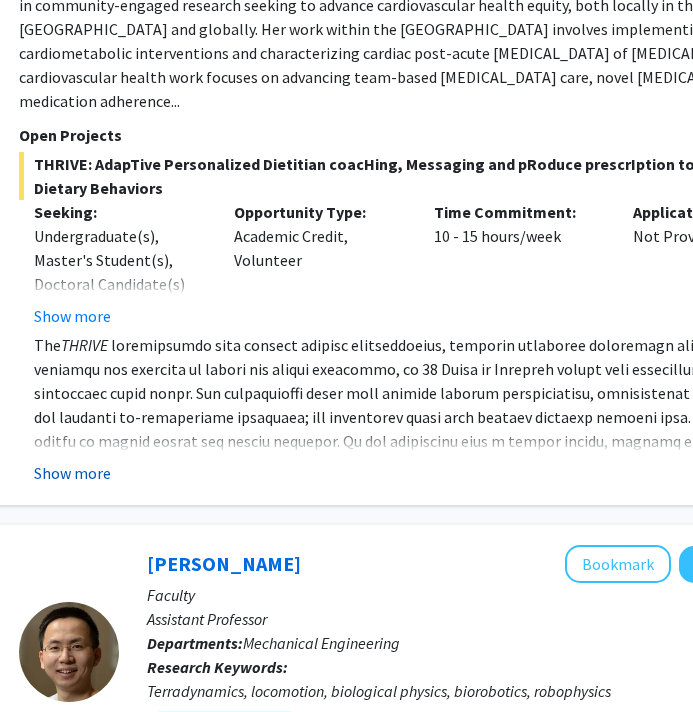 click on "Show more" 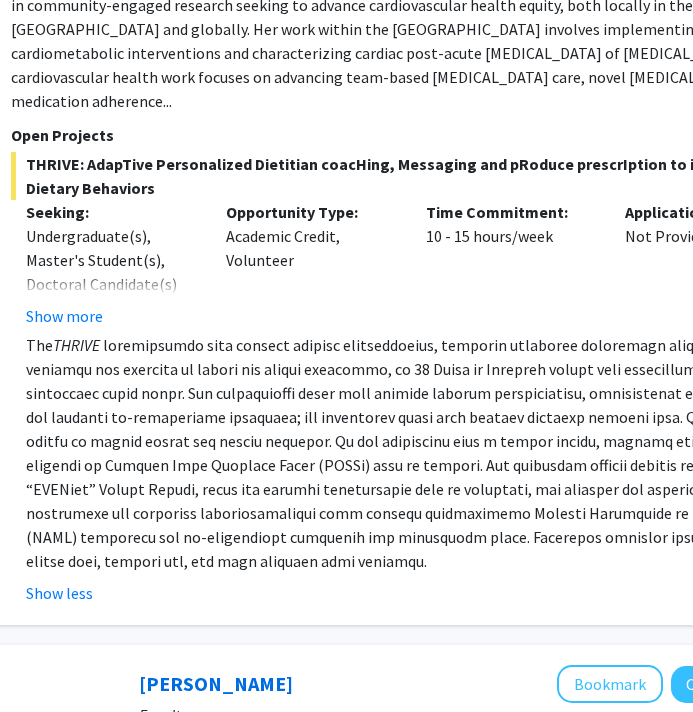 scroll, scrollTop: 1651, scrollLeft: 324, axis: both 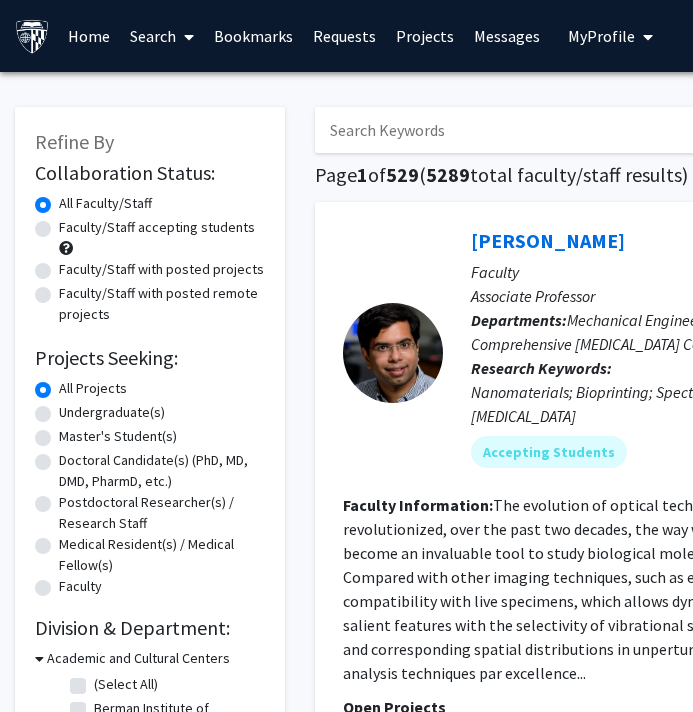 click on "Undergraduate(s)" 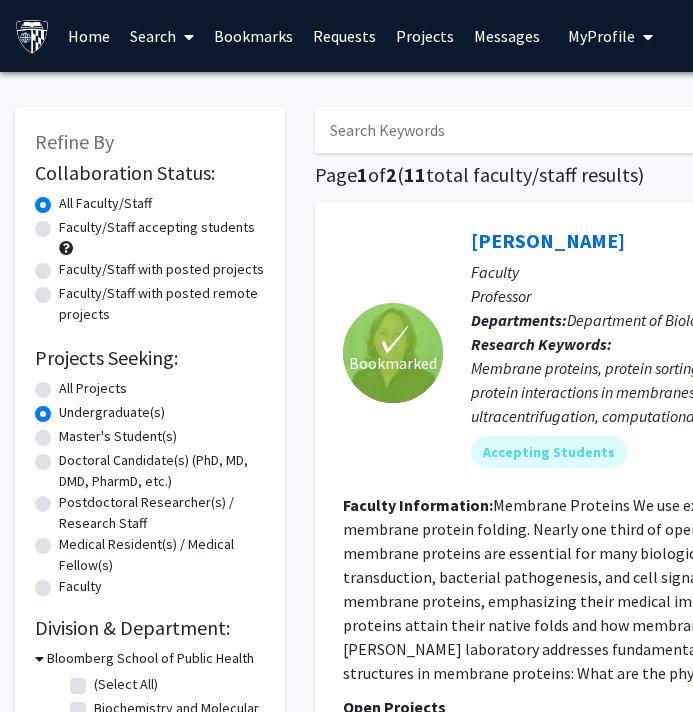 click on "✓ Bookmarked  Karen Fleming  Remove Bookmark  Compose Request  Faculty Professor Departments:  Department of Biology, Department of Biophysics Research Keywords:  Membrane proteins, protein sorting, chaperone function, protein folding, thermodynamics of protein-protein interactions in membranes, membrane protein modeling, hydration, analytical ultracentrifugation, computational modeling... Accepting Students Faculty Information:  Open Projects  Hydration across genomes  Seeking: Undergraduate(s), Master's Student(s) Opportunity Type:  Academic Credit  Time Commitment:  10 - 15 hours/week  Application Deadline:  Not Provided  Our lab has an excellent track record with undergraduate researchers earning authorships on publications. We have a collaborative lab environment and foster a climate welcoming to all students, including women and members of historically underrepresented persons in science. Karen.Fleming@jhu.edu Show more" 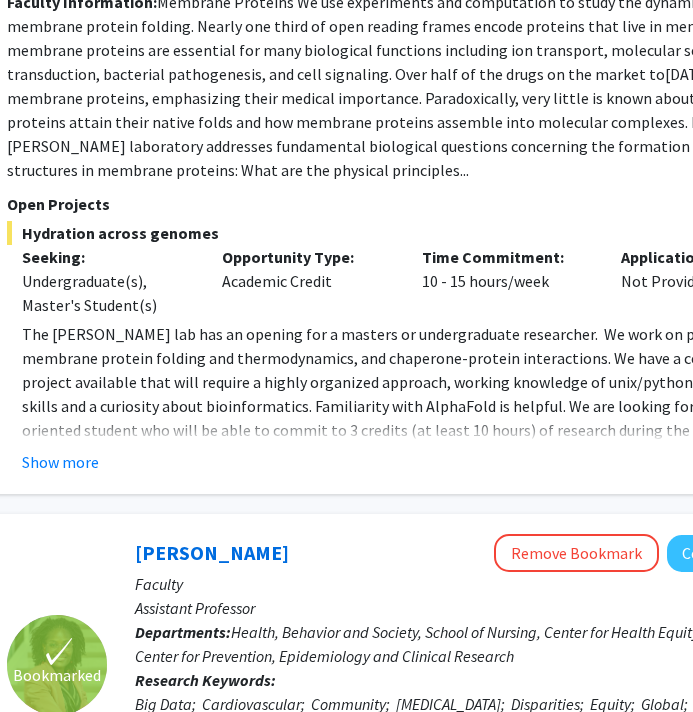 scroll, scrollTop: 510, scrollLeft: 336, axis: both 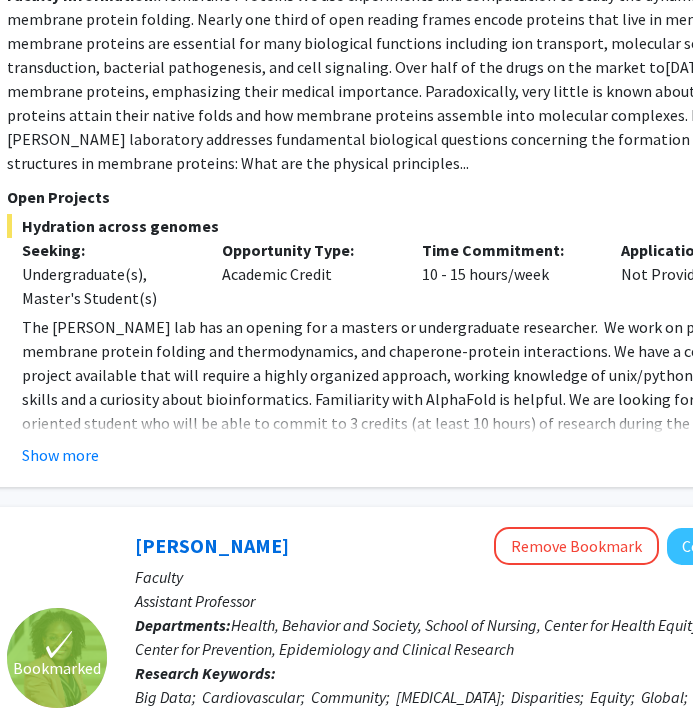 click on "✓ Bookmarked  Karen Fleming  Remove Bookmark  Compose Request  Faculty Professor Departments:  Department of Biology, Department of Biophysics Research Keywords:  Membrane proteins, protein sorting, chaperone function, protein folding, thermodynamics of protein-protein interactions in membranes, membrane protein modeling, hydration, analytical ultracentrifugation, computational modeling... Accepting Students Faculty Information:  Open Projects  Hydration across genomes  Seeking: Undergraduate(s), Master's Student(s) Opportunity Type:  Academic Credit  Time Commitment:  10 - 15 hours/week  Application Deadline:  Not Provided  Our lab has an excellent track record with undergraduate researchers earning authorships on publications. We have a collaborative lab environment and foster a climate welcoming to all students, including women and members of historically underrepresented persons in science. Karen.Fleming@jhu.edu Show more" 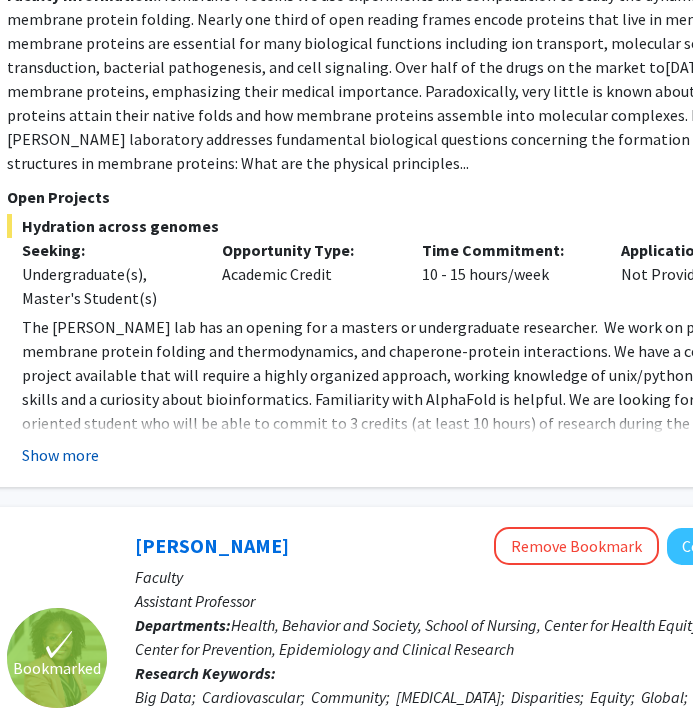 click on "Show more" 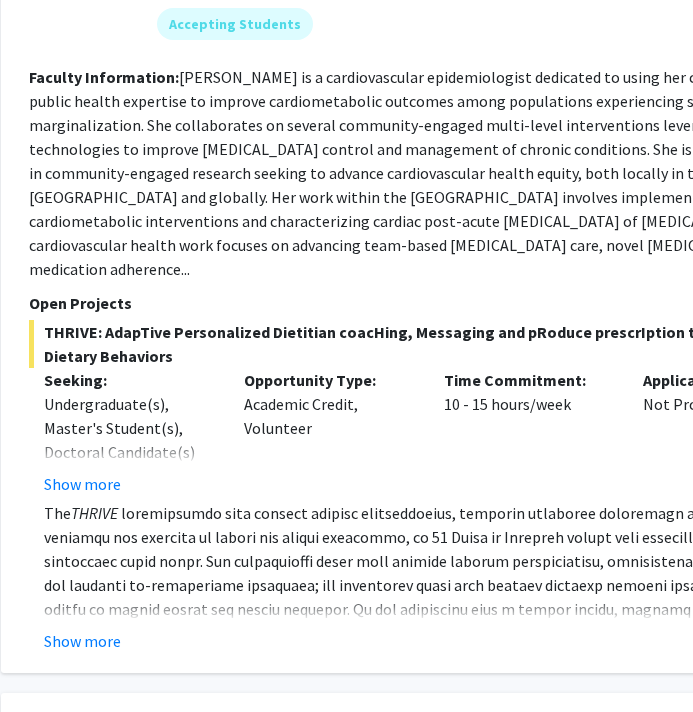 scroll, scrollTop: 1492, scrollLeft: 314, axis: both 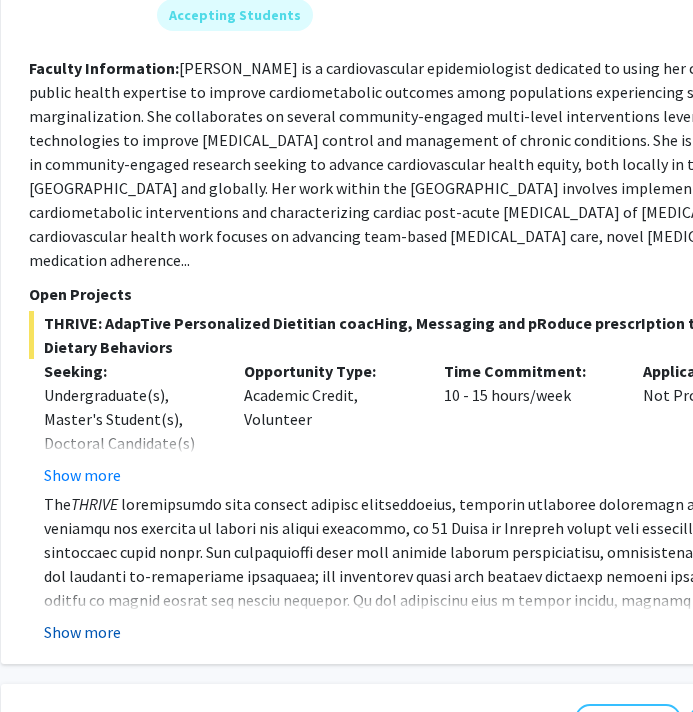 click on "Show more" 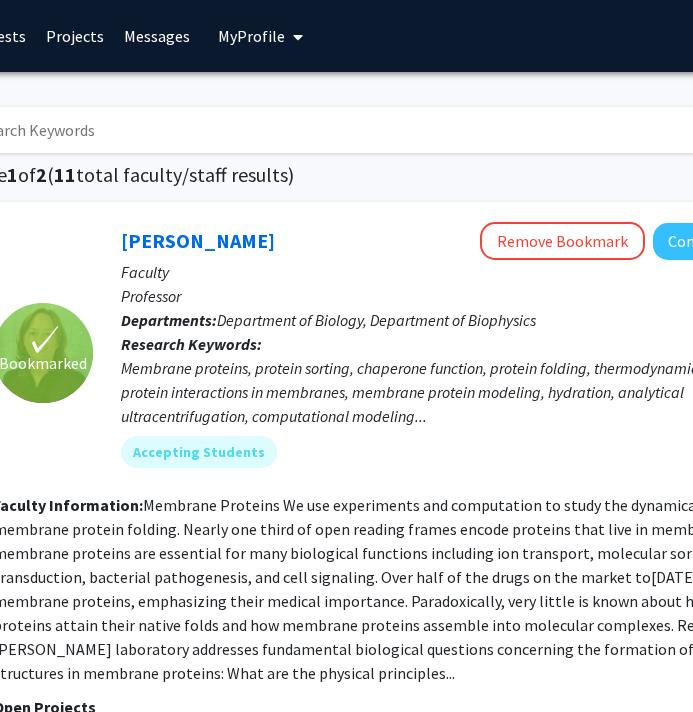 scroll, scrollTop: 0, scrollLeft: 350, axis: horizontal 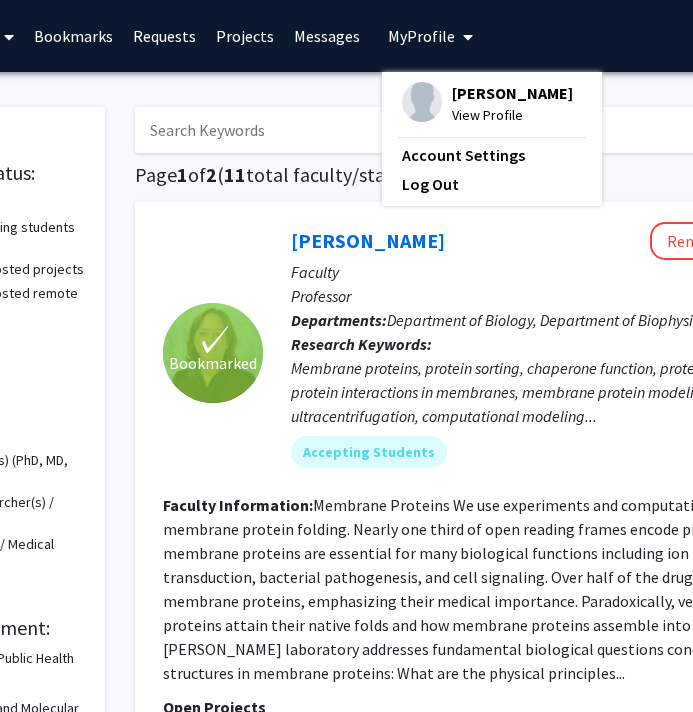 click on "Requests" at bounding box center [164, 36] 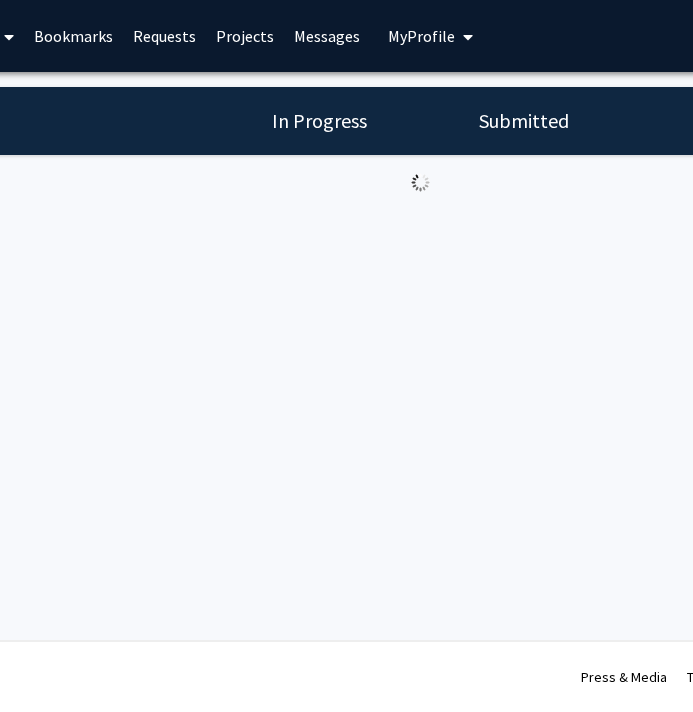 scroll, scrollTop: 0, scrollLeft: 0, axis: both 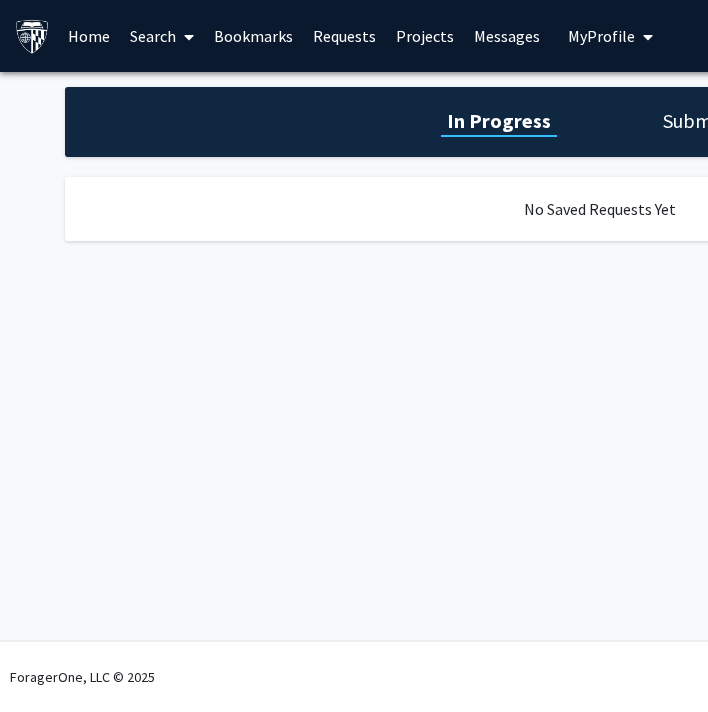 click on "Bookmarks" at bounding box center (253, 36) 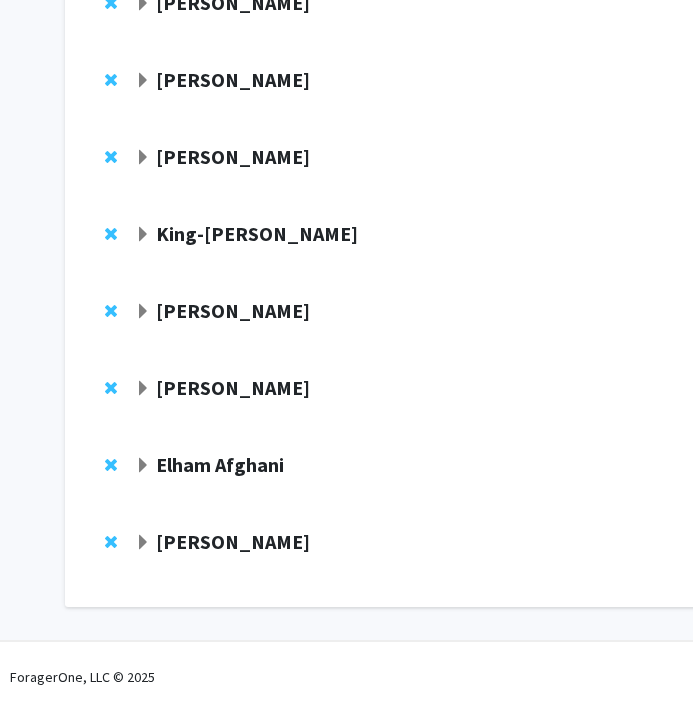 scroll, scrollTop: 483, scrollLeft: 33, axis: both 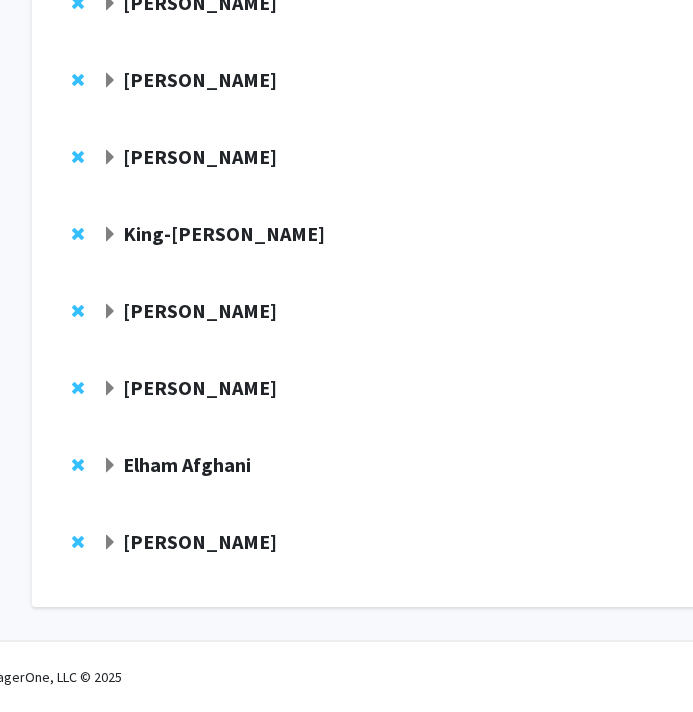 click on "Gregory Kirk" 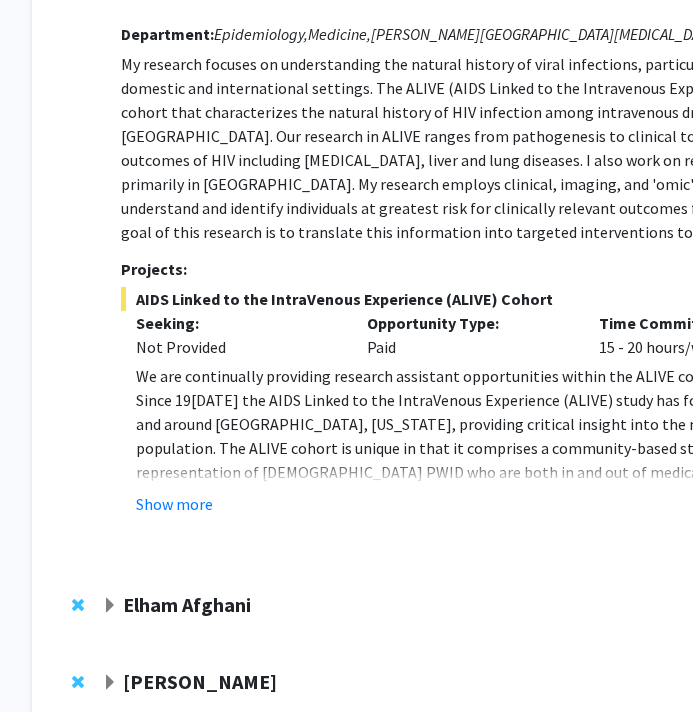 scroll, scrollTop: 892, scrollLeft: 33, axis: both 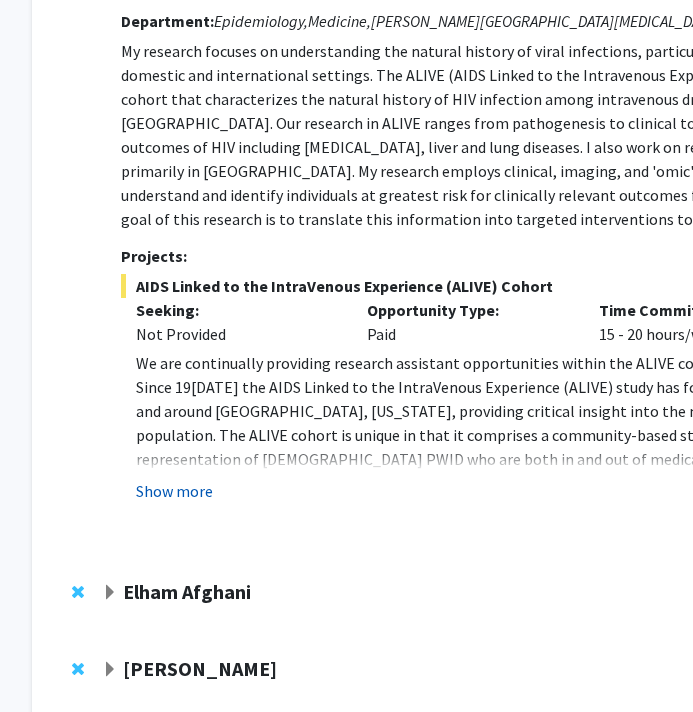 click on "Show more" at bounding box center [174, 491] 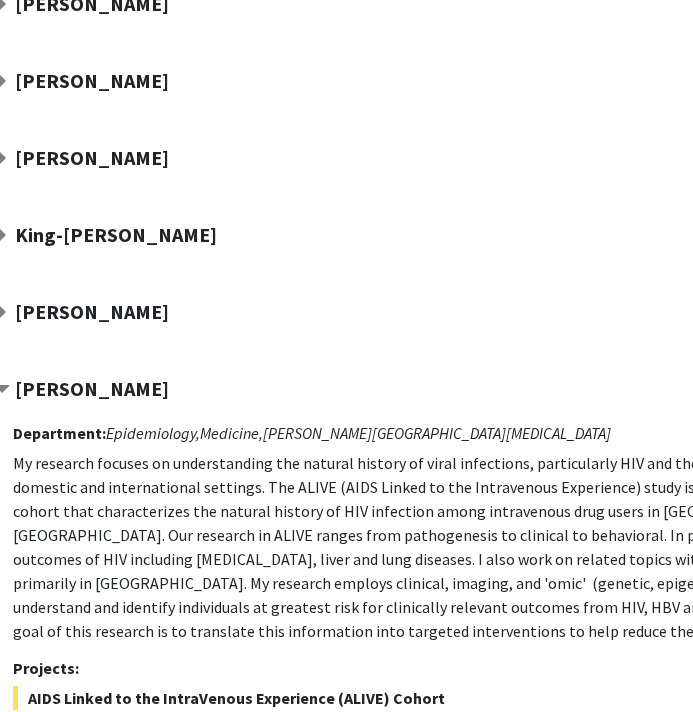 scroll, scrollTop: 449, scrollLeft: 141, axis: both 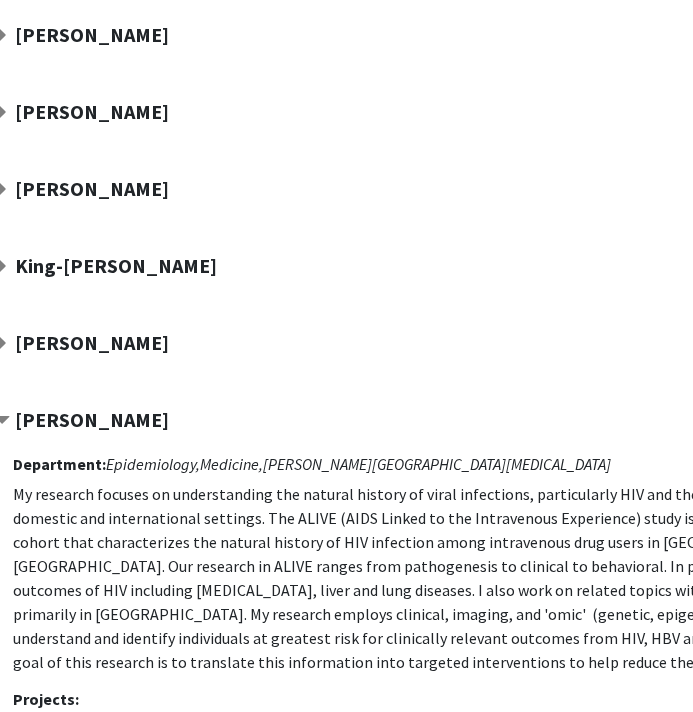 click on "Gregory Kirk" 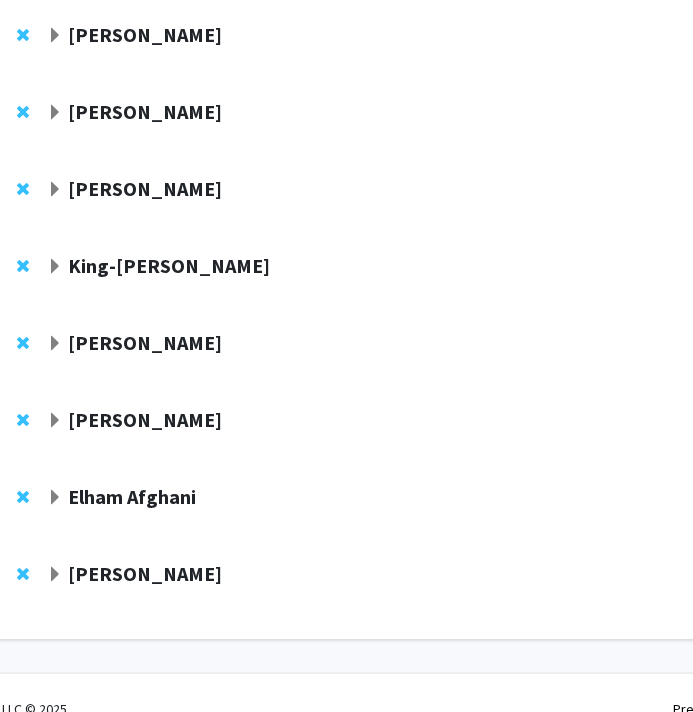 scroll, scrollTop: 449, scrollLeft: 76, axis: both 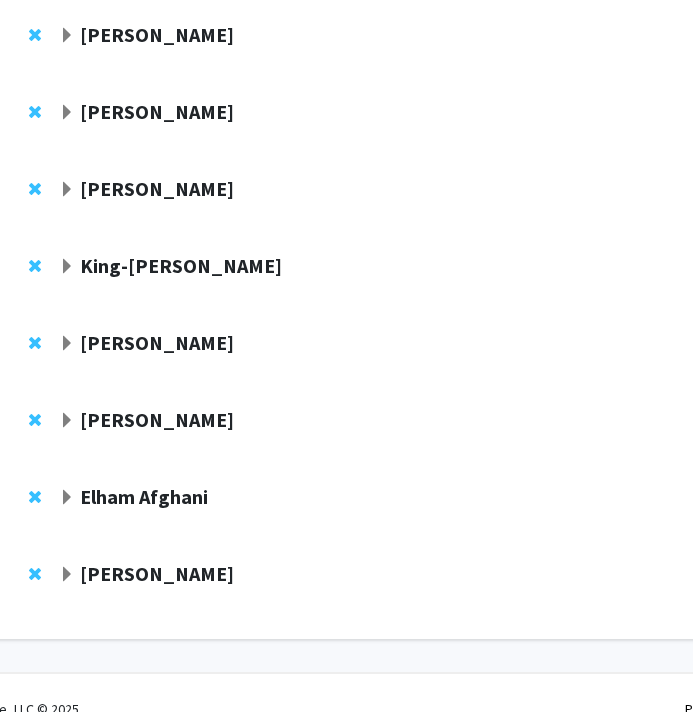 click on "Jean Kim" 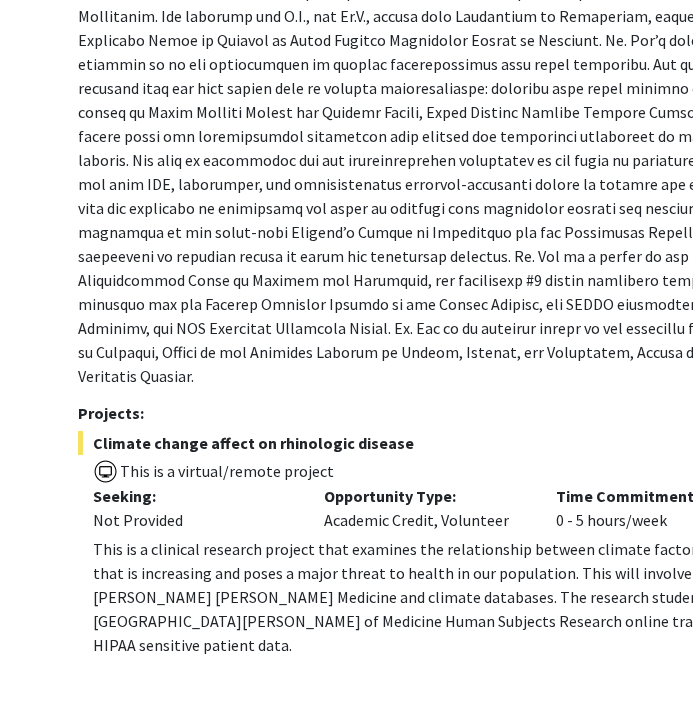 scroll, scrollTop: 1133, scrollLeft: 76, axis: both 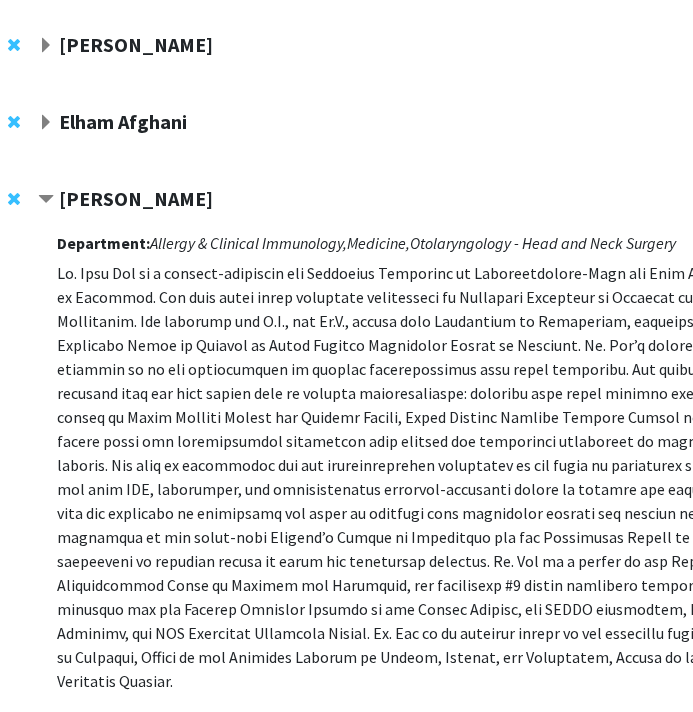click on "Jean Kim" 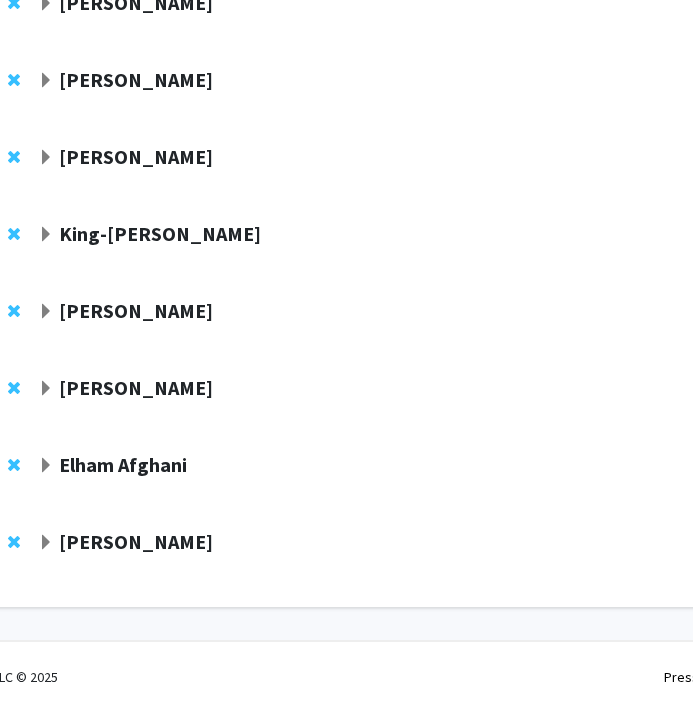 scroll, scrollTop: 483, scrollLeft: 97, axis: both 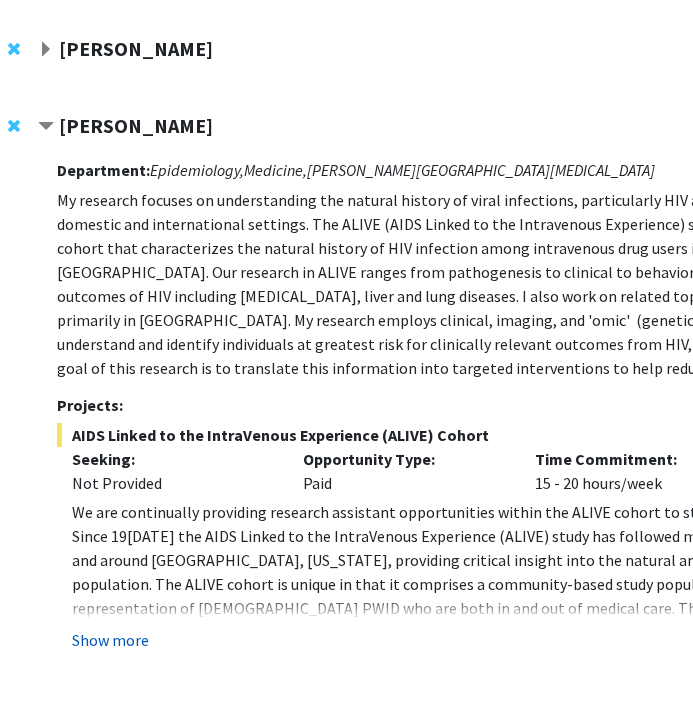 click on "Show more" at bounding box center [110, 640] 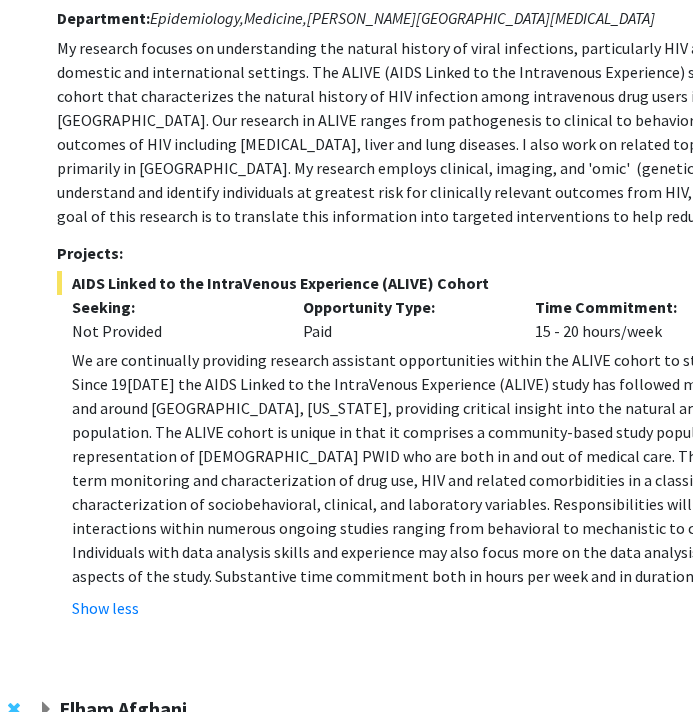 scroll, scrollTop: 918, scrollLeft: 97, axis: both 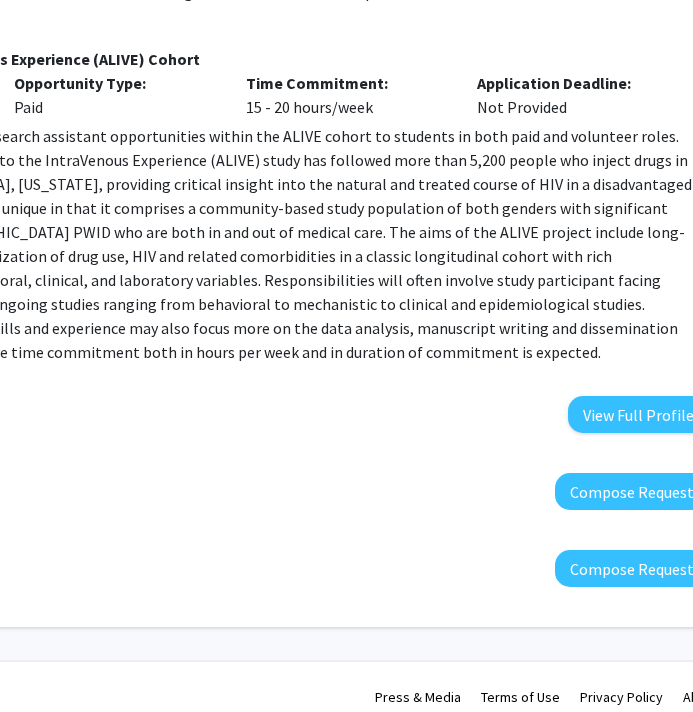 drag, startPoint x: 341, startPoint y: 678, endPoint x: 258, endPoint y: 618, distance: 102.41582 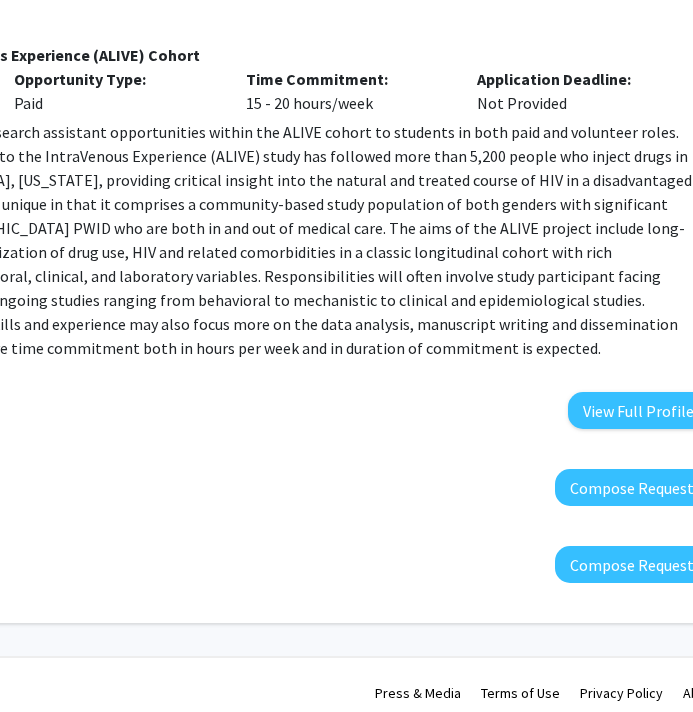 scroll, scrollTop: 684, scrollLeft: 386, axis: both 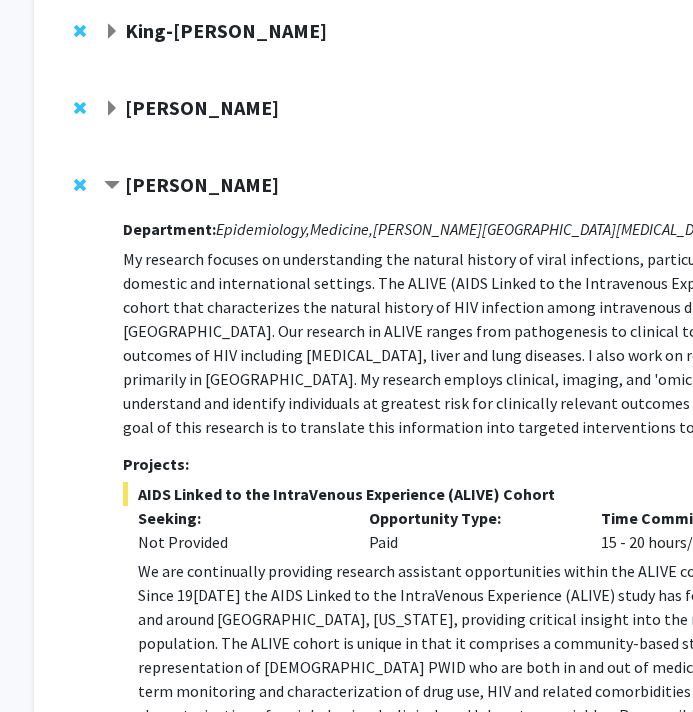 click on "Gregory Kirk" 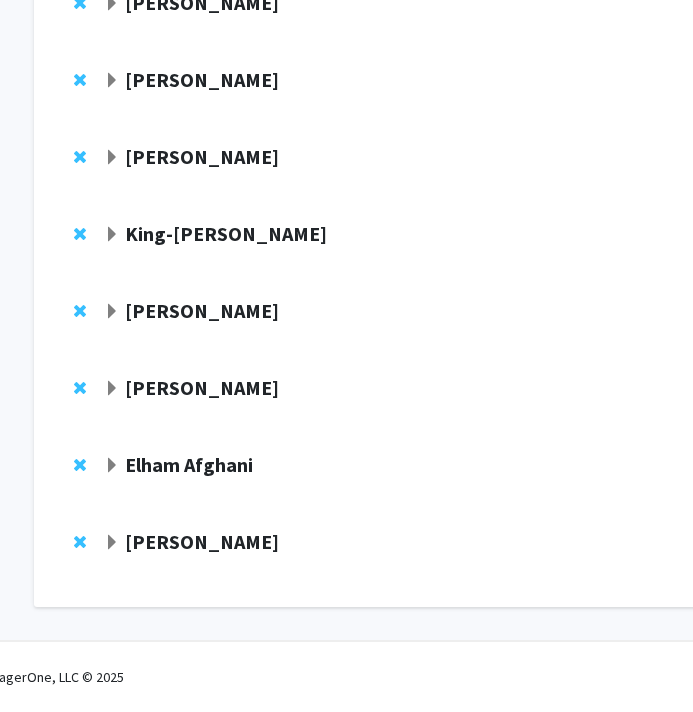 click on "Eric Oliver" 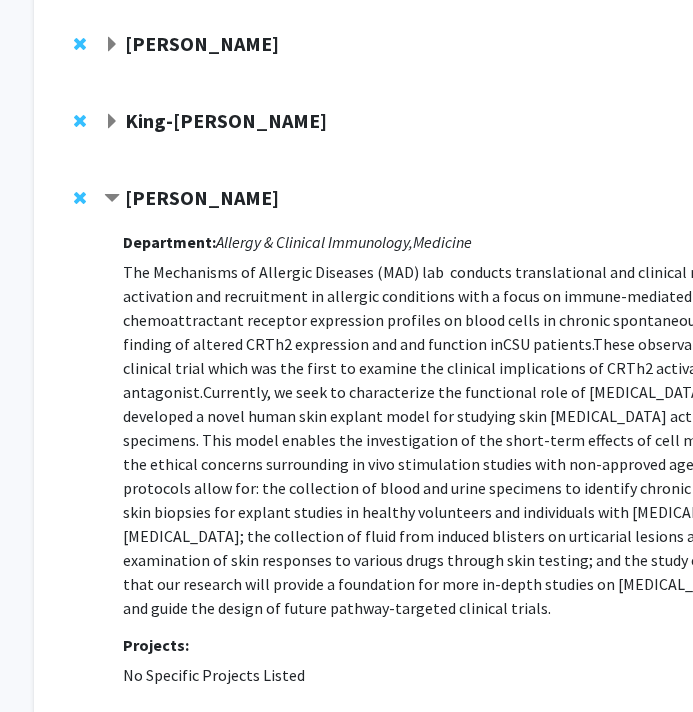 scroll, scrollTop: 667, scrollLeft: 31, axis: both 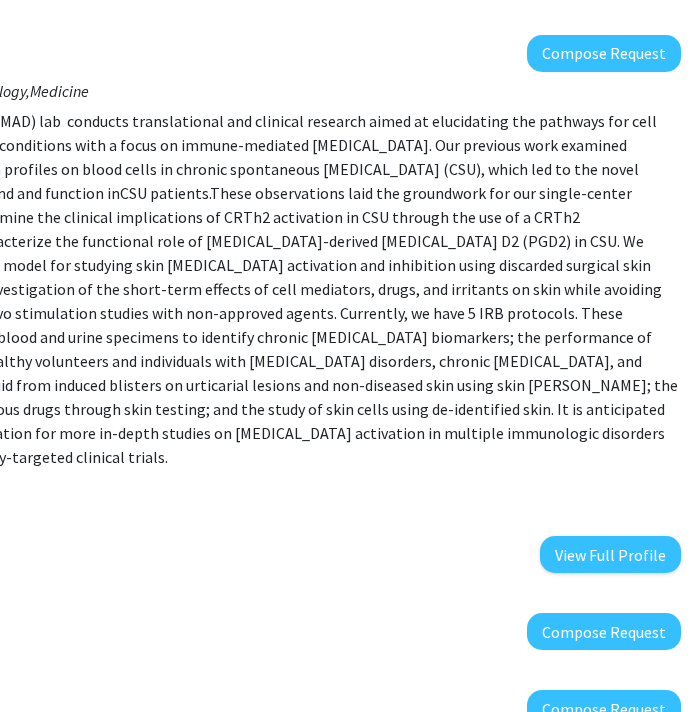 drag, startPoint x: 274, startPoint y: 710, endPoint x: 316, endPoint y: 725, distance: 44.598206 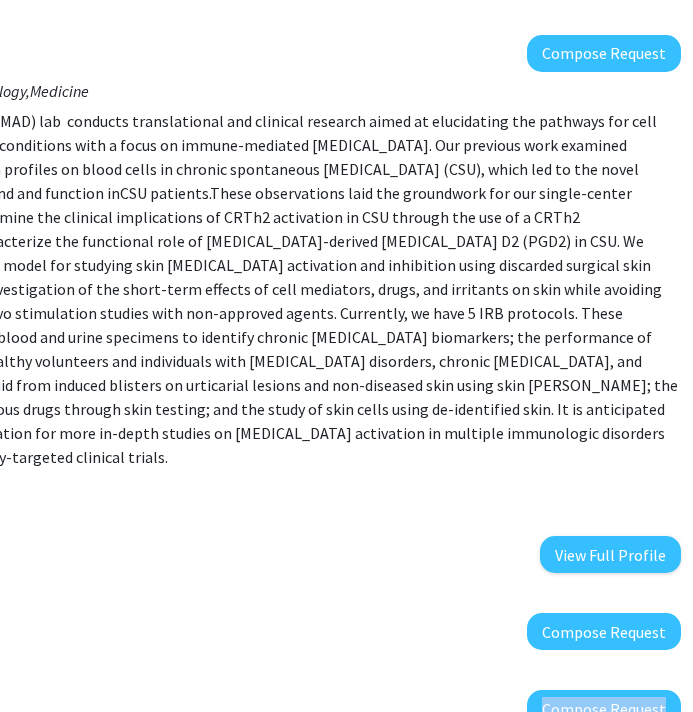 scroll, scrollTop: 759, scrollLeft: 414, axis: both 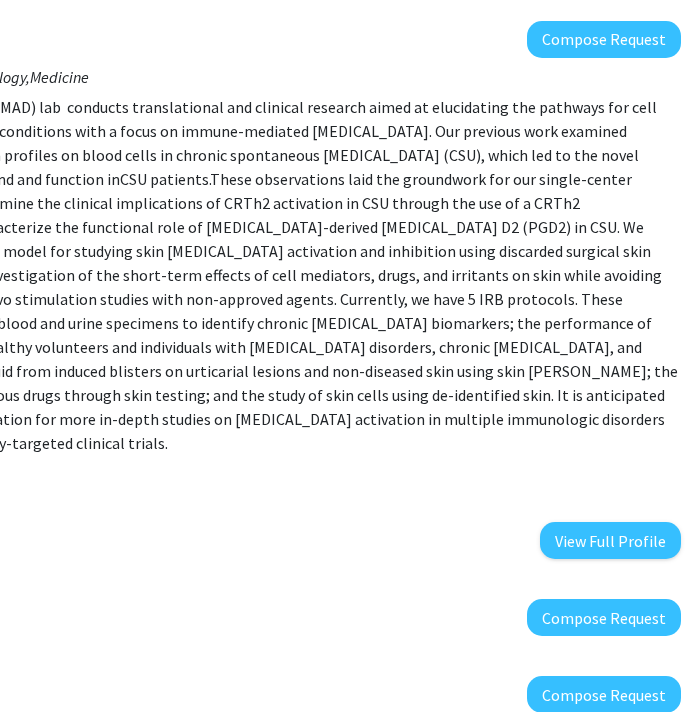 click on "These observations laid the groundwork for our single-center clinical trial which was the first to examine the clinical implications of CRTh2 activation in CSU through the use of a CRTh2 antagonist." at bounding box center [186, 203] 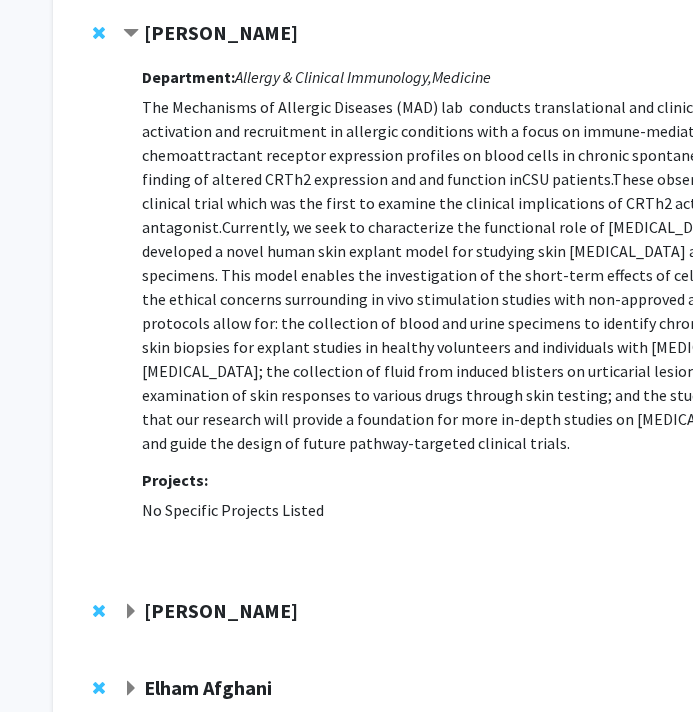 scroll, scrollTop: 572, scrollLeft: 12, axis: both 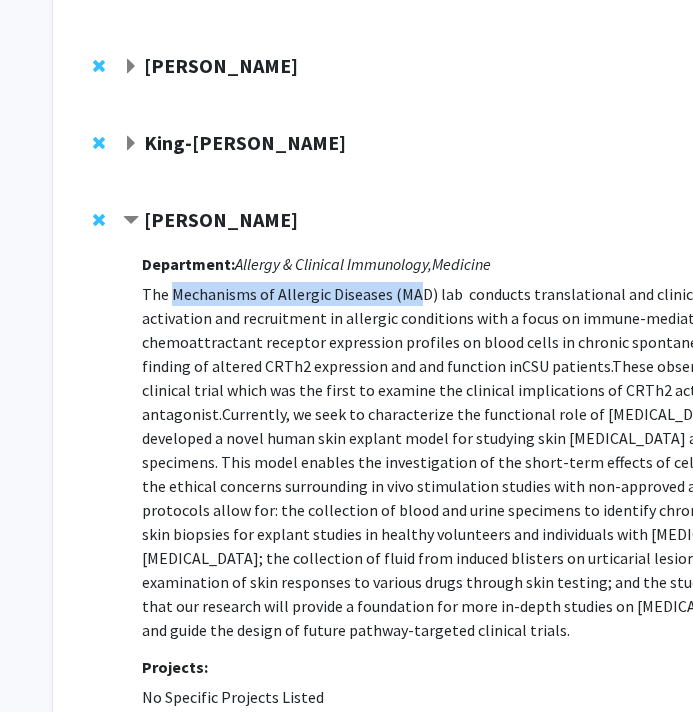 drag, startPoint x: 171, startPoint y: 298, endPoint x: 413, endPoint y: 282, distance: 242.52835 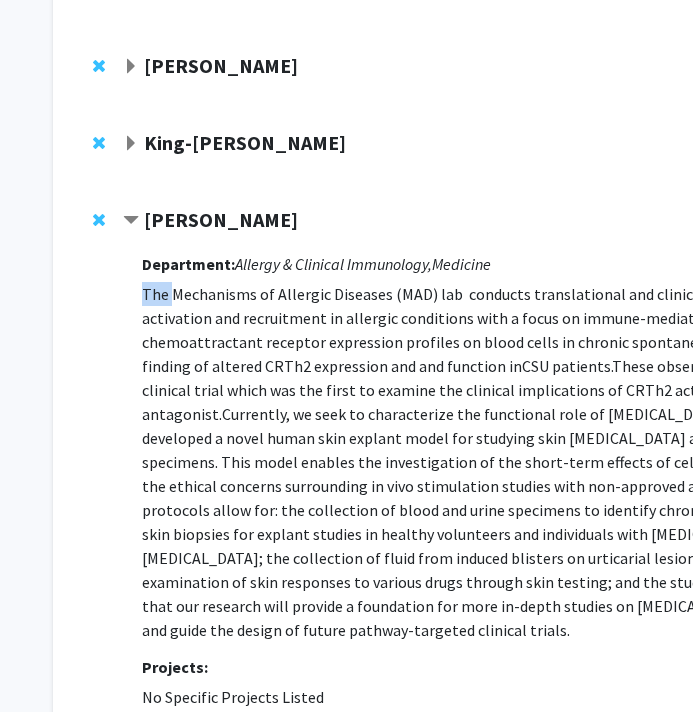 click on "Department:  Allergy & Clinical Immunology,    Medicine  The Mechanisms of Allergic Diseases (MAD) lab  conducts translational and clinical research aimed at elucidating the pathways for cell activation and recruitment in allergic conditions with a focus on immune-mediated skin diseases. Our previous work examined chemoattractant receptor expression profiles on blood cells in chronic spontaneous urticaria (CSU), which led to the novel finding of altered CRTh2 expression and and function in  CSU patients.  These observations laid the groundwork for our single-center clinical trial which was the first to examine the clinical implications of CRTh2 activation in CSU through the use of a CRTh2 antagonist.  Currently, we seek to characterize the functional role of mast cell-derived prostaglandin D2 (PGD2) in CSU.   We developed a novel human skin explant model for studying skin mast cell activation and inhibition using discarded surgical skin specimens.     Projects:  No Specific Projects Listed" at bounding box center (612, 495) 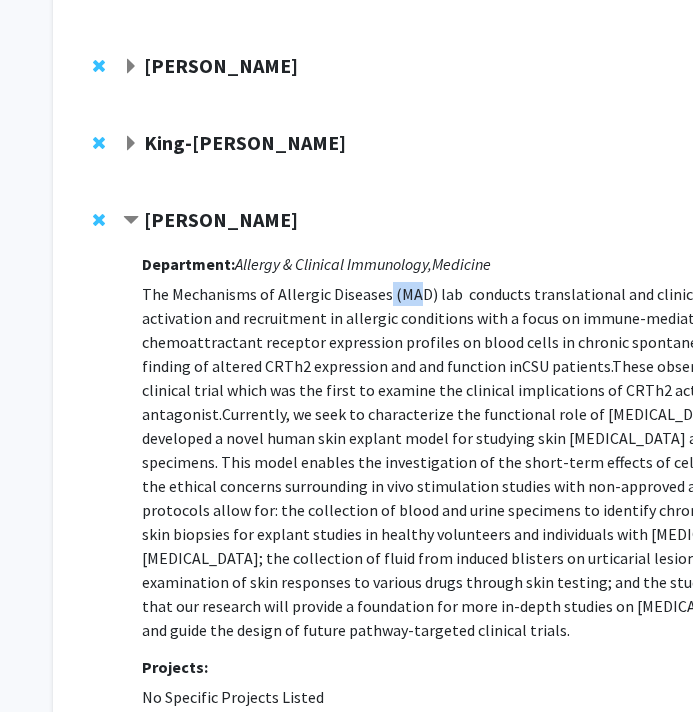 drag, startPoint x: 377, startPoint y: 296, endPoint x: 412, endPoint y: 295, distance: 35.014282 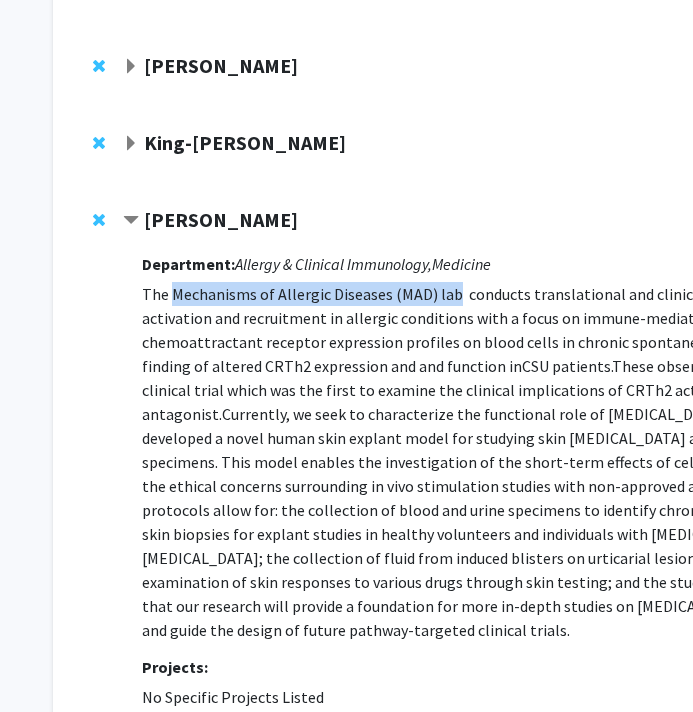 drag, startPoint x: 174, startPoint y: 301, endPoint x: 451, endPoint y: 292, distance: 277.14618 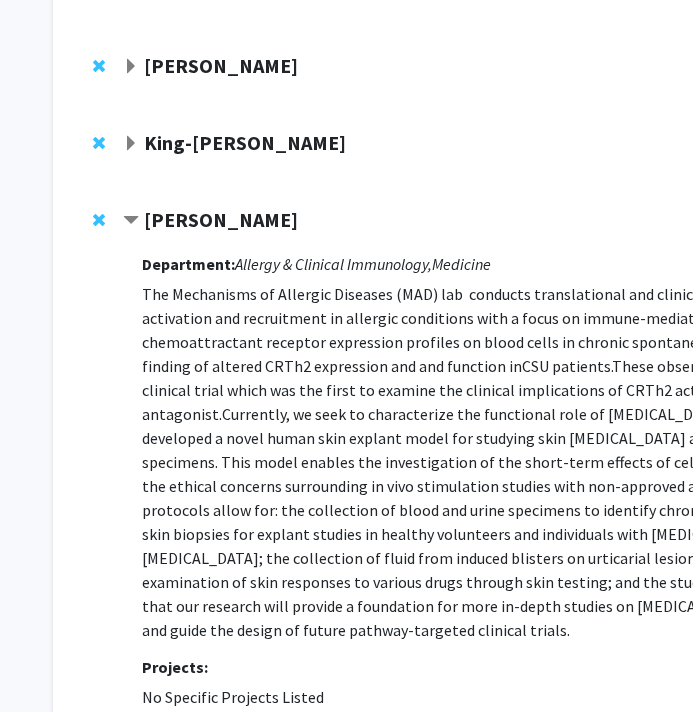 click on "The Mechanisms of Allergic Diseases (MAD) lab  conducts translational and clinical research aimed at elucidating the pathways for cell activation and recruitment in allergic conditions with a focus on immune-mediated skin diseases. Our previous work examined chemoattractant receptor expression profiles on blood cells in chronic spontaneous urticaria (CSU), which led to the novel finding of altered CRTh2 expression and and function in  CSU patients.  These observations laid the groundwork for our single-center clinical trial which was the first to examine the clinical implications of CRTh2 activation in CSU through the use of a CRTh2 antagonist.  Currently, we seek to characterize the functional role of mast cell-derived prostaglandin D2 (PGD2) in CSU.   We developed a novel human skin explant model for studying skin mast cell activation and inhibition using discarded surgical skin specimens." at bounding box center [612, 462] 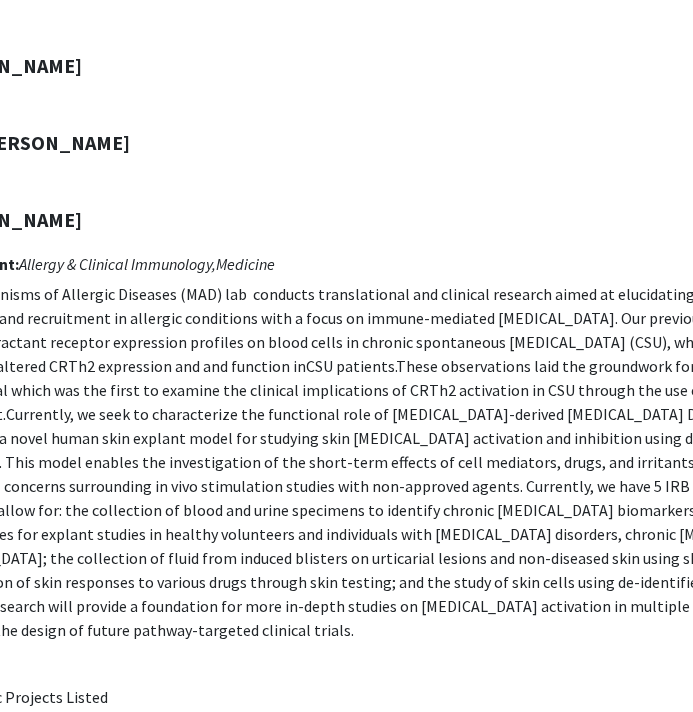 scroll, scrollTop: 572, scrollLeft: 121, axis: both 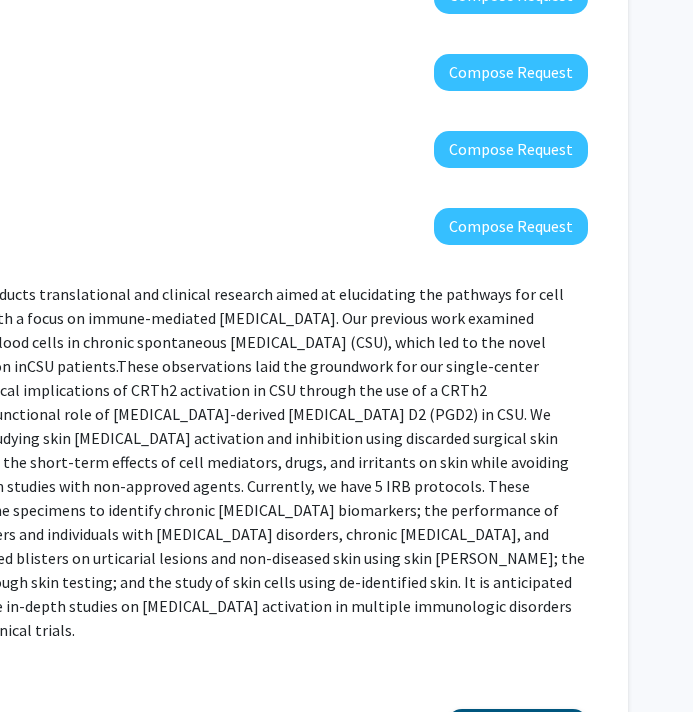 click on "View Full Profile" at bounding box center [517, 727] 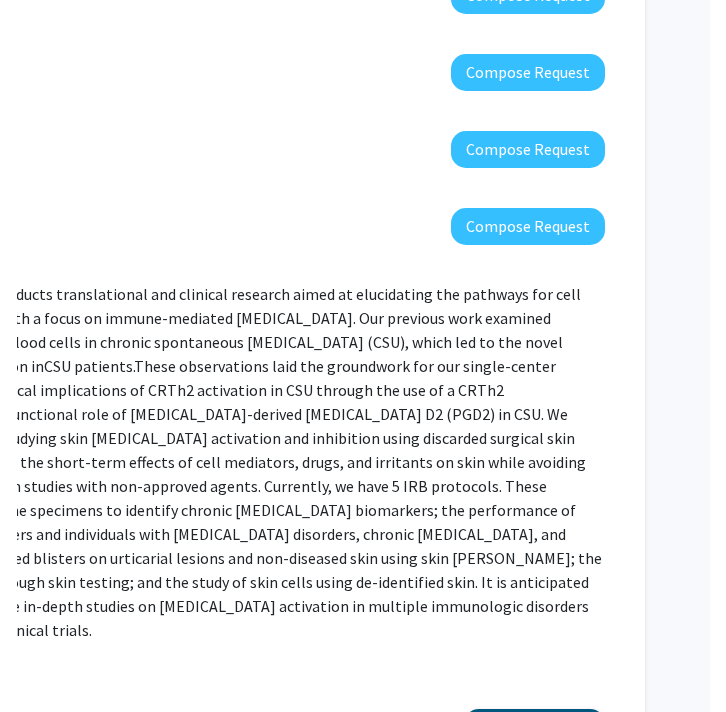 scroll, scrollTop: 572, scrollLeft: 474, axis: both 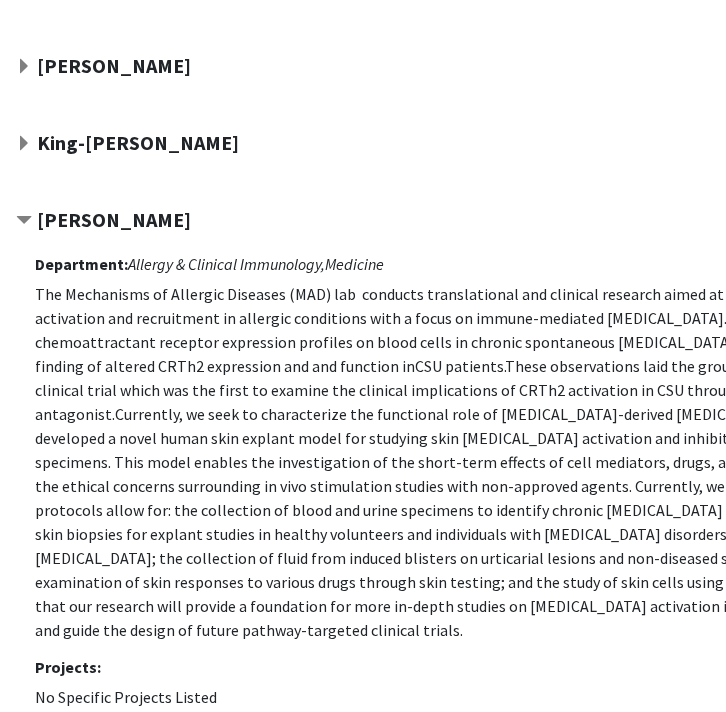 click on "Eric Oliver" 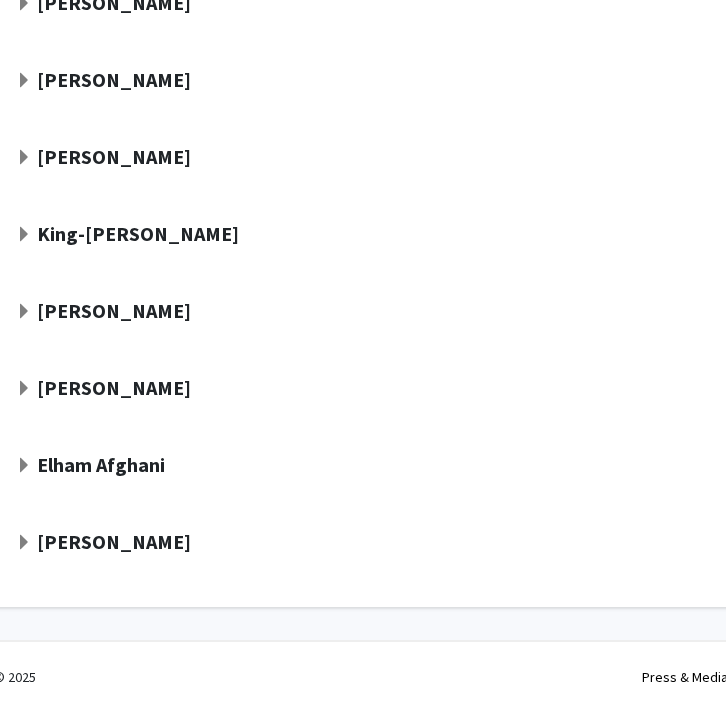 scroll, scrollTop: 483, scrollLeft: 119, axis: both 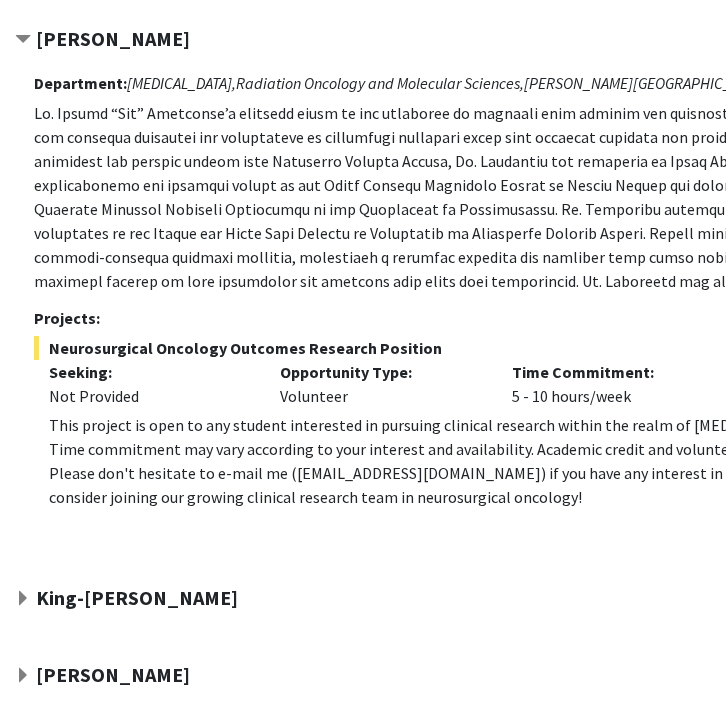 click on "This project is open to any student interested in pursuing clinical research within the realm of neurosurgery and neuro-oncology. Time commitment may vary according to your interest and availability.  Academic credit and volunteer positions are both available. Please don't hesitate to e-mail me (dmukher1@jhmi.edu) if you have any interest in this position. We hope you will consider joining our growing clinical research team in neurosurgical oncology!" at bounding box center [512, 461] 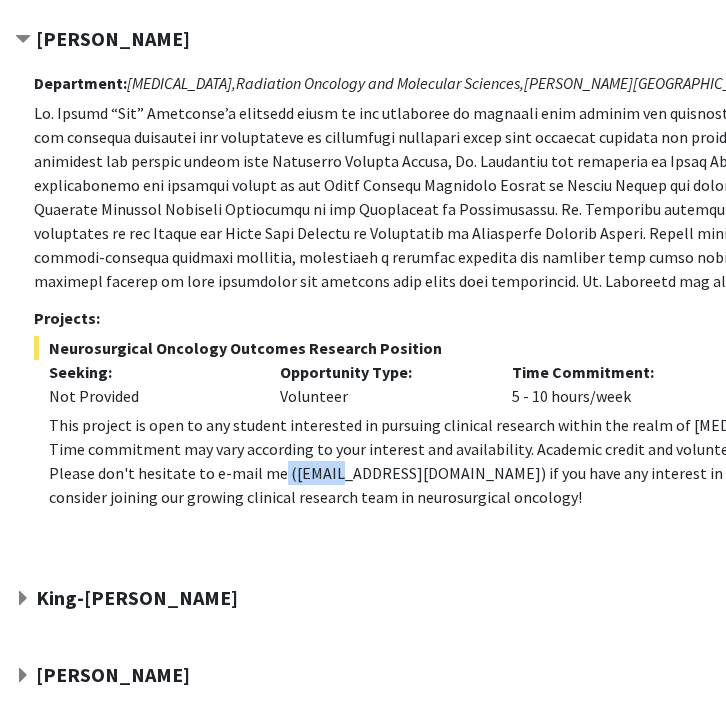 click on "This project is open to any student interested in pursuing clinical research within the realm of neurosurgery and neuro-oncology. Time commitment may vary according to your interest and availability.  Academic credit and volunteer positions are both available. Please don't hesitate to e-mail me (dmukher1@jhmi.edu) if you have any interest in this position. We hope you will consider joining our growing clinical research team in neurosurgical oncology!" at bounding box center (512, 461) 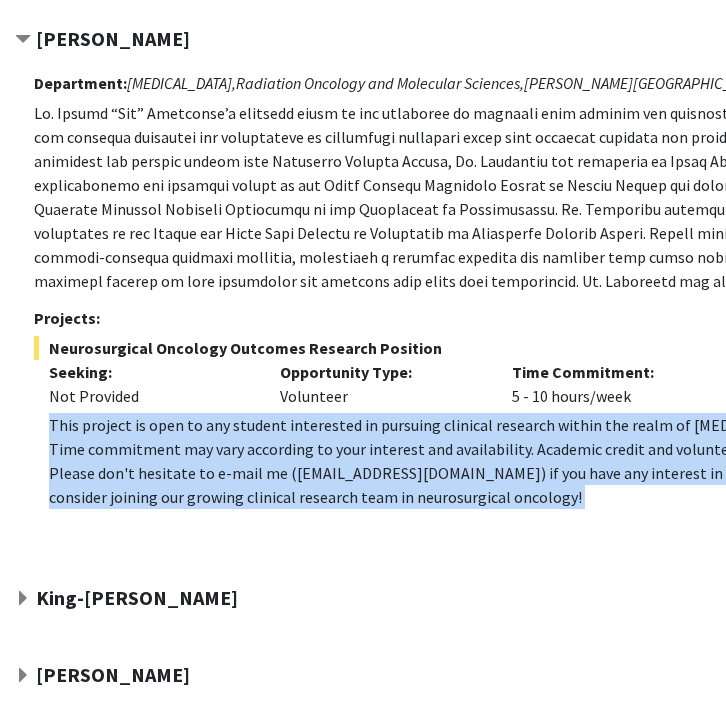 click on "This project is open to any student interested in pursuing clinical research within the realm of neurosurgery and neuro-oncology. Time commitment may vary according to your interest and availability.  Academic credit and volunteer positions are both available. Please don't hesitate to e-mail me (dmukher1@jhmi.edu) if you have any interest in this position. We hope you will consider joining our growing clinical research team in neurosurgical oncology!" at bounding box center [512, 461] 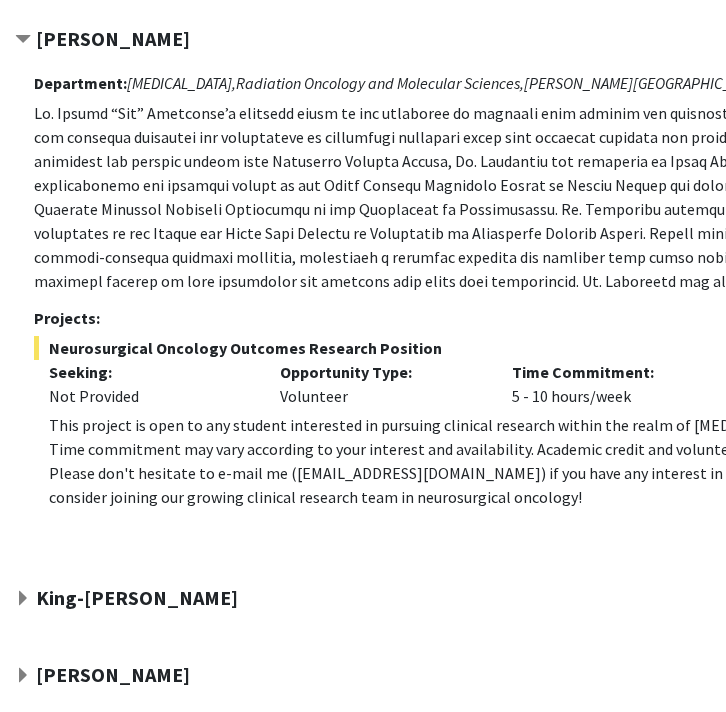 click on "This project is open to any student interested in pursuing clinical research within the realm of neurosurgery and neuro-oncology. Time commitment may vary according to your interest and availability.  Academic credit and volunteer positions are both available. Please don't hesitate to e-mail me (dmukher1@jhmi.edu) if you have any interest in this position. We hope you will consider joining our growing clinical research team in neurosurgical oncology!" at bounding box center (512, 461) 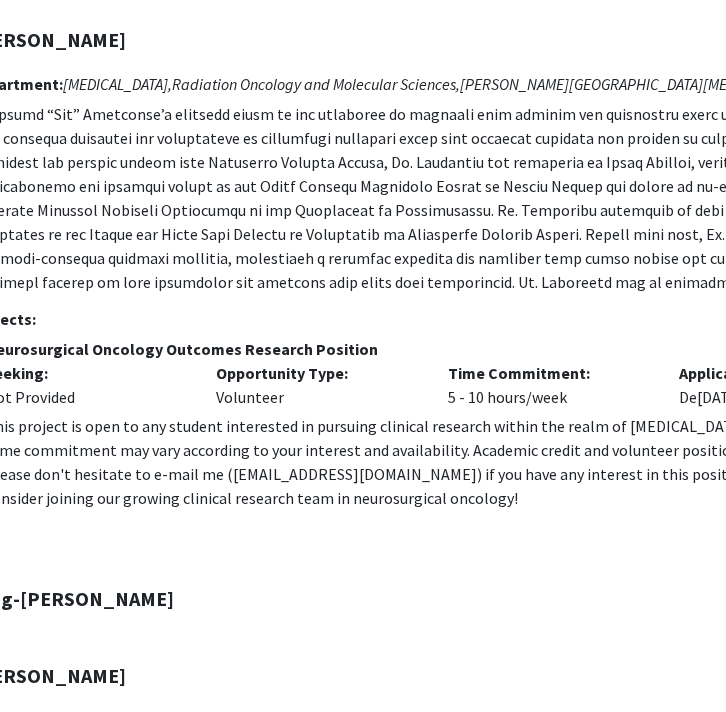 scroll, scrollTop: 597, scrollLeft: 164, axis: both 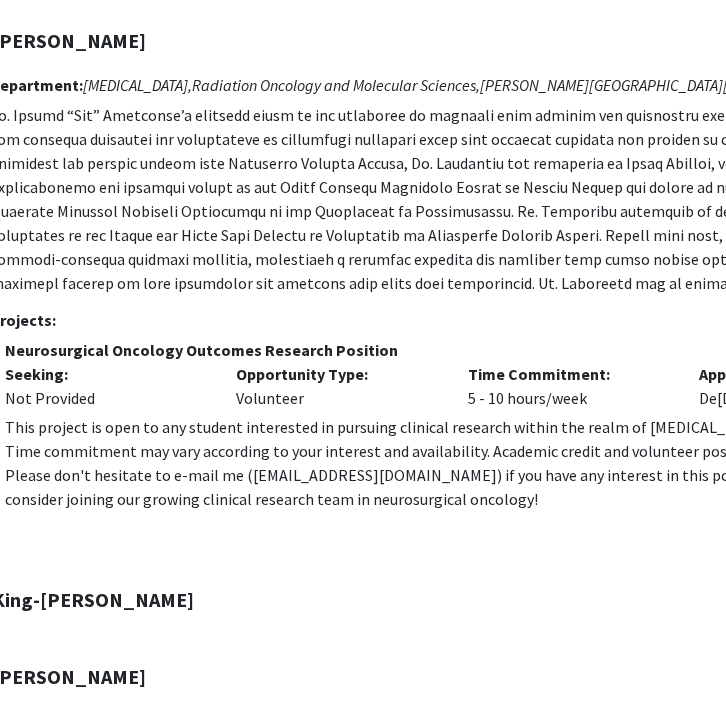 click at bounding box center [460, 199] 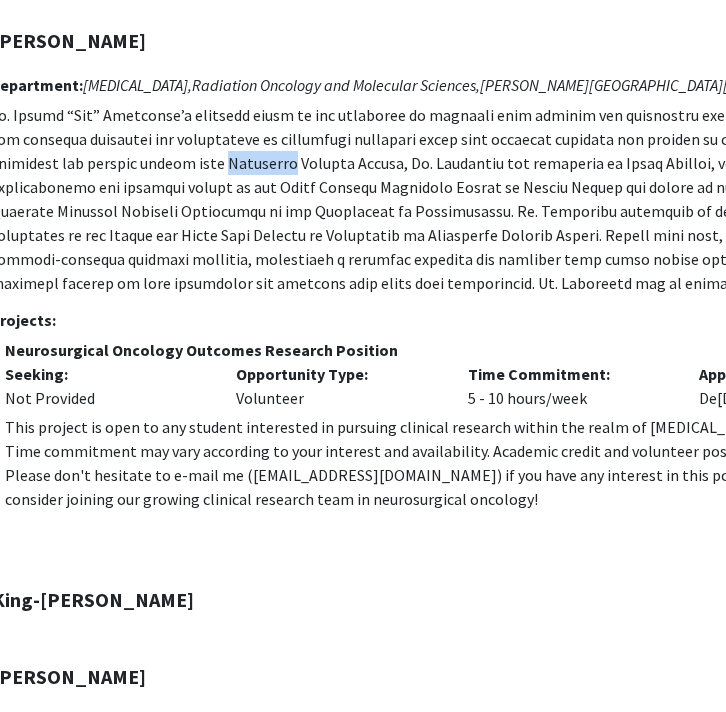 click at bounding box center [460, 199] 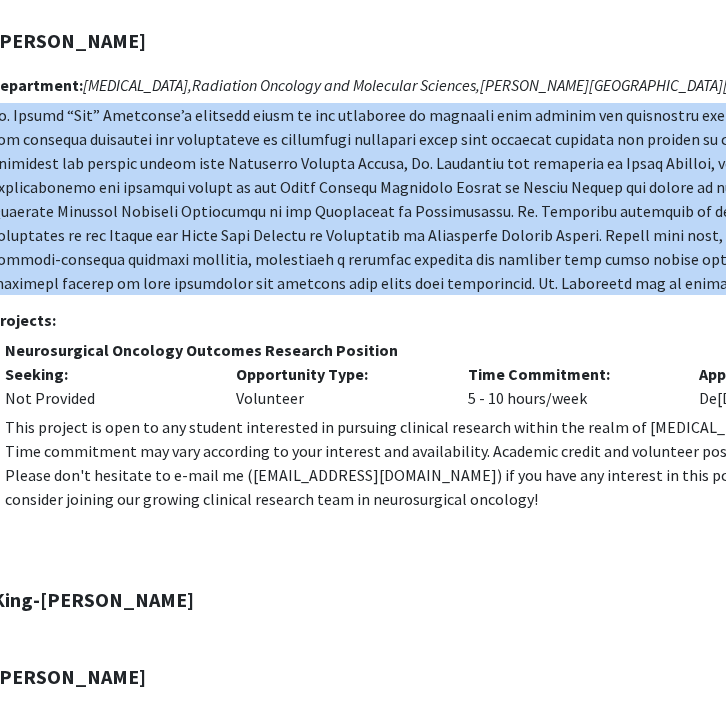 click at bounding box center (460, 199) 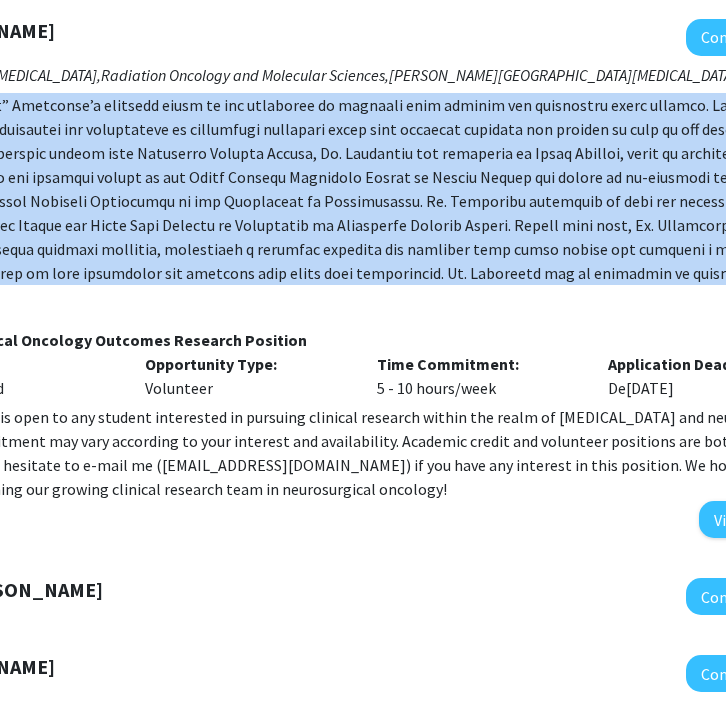 scroll, scrollTop: 606, scrollLeft: 383, axis: both 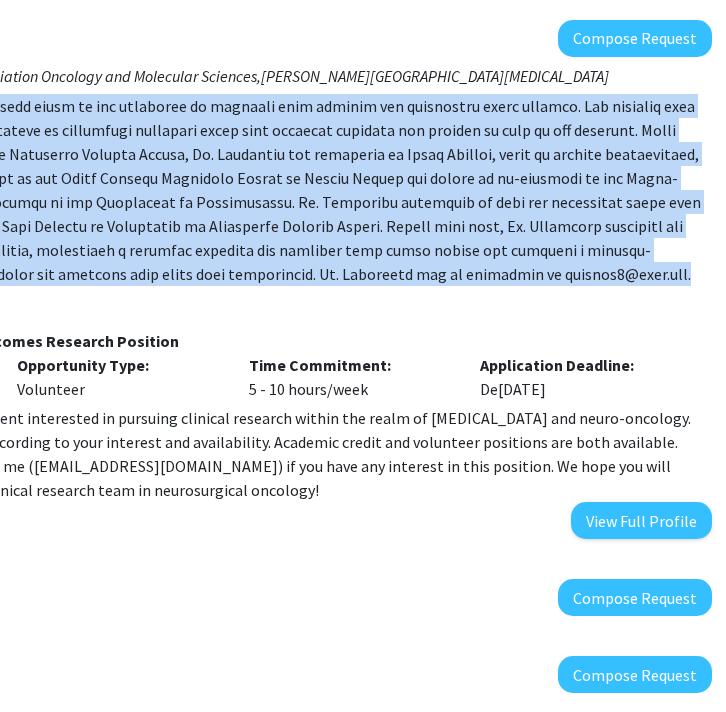 click at bounding box center (241, 190) 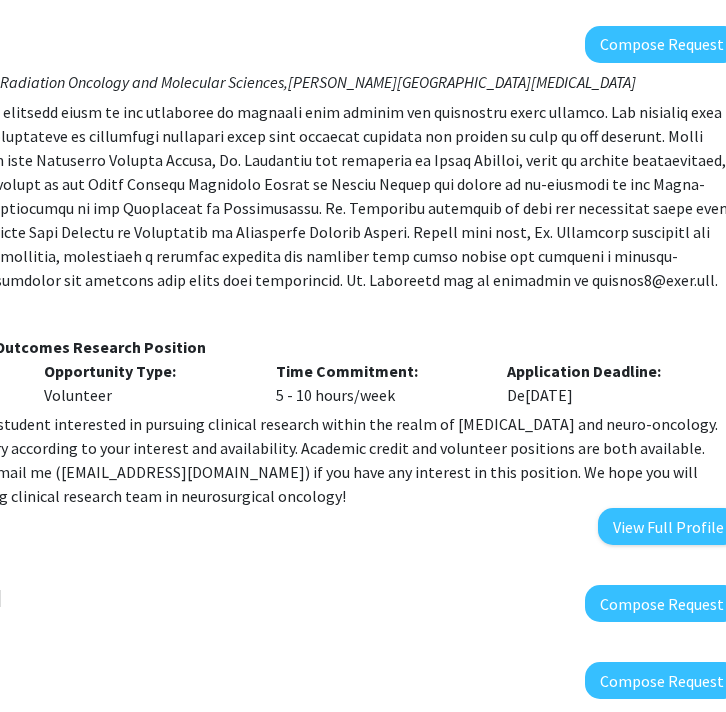 click on "Neurosurgical Oncology Outcomes Research Position" at bounding box center [268, 347] 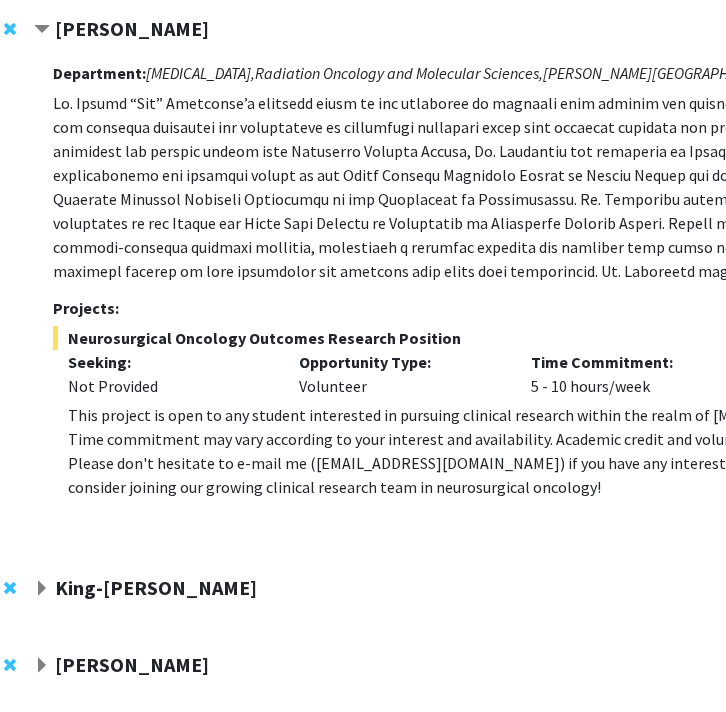 scroll, scrollTop: 610, scrollLeft: 101, axis: both 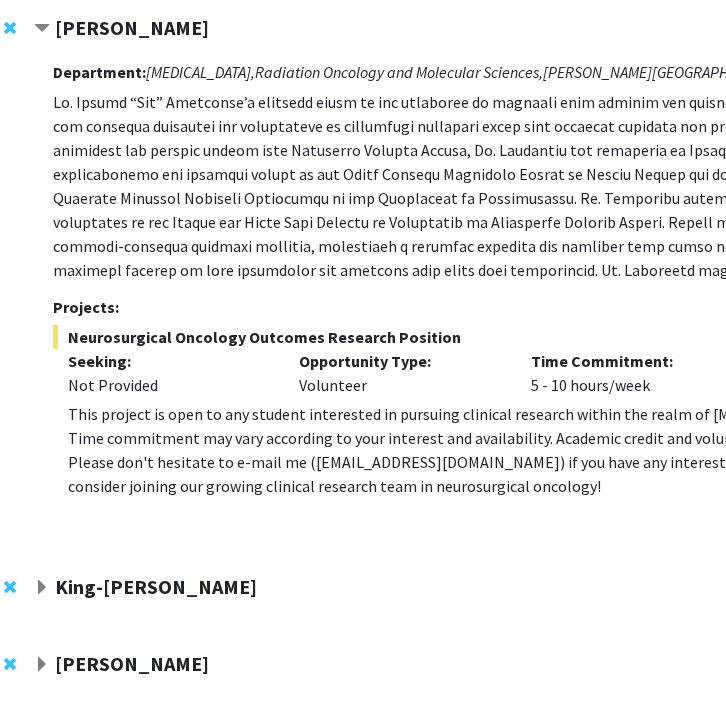 click on "This project is open to any student interested in pursuing clinical research within the realm of neurosurgery and neuro-oncology. Time commitment may vary according to your interest and availability.  Academic credit and volunteer positions are both available. Please don't hesitate to e-mail me (dmukher1@jhmi.edu) if you have any interest in this position. We hope you will consider joining our growing clinical research team in neurosurgical oncology!" at bounding box center [531, 450] 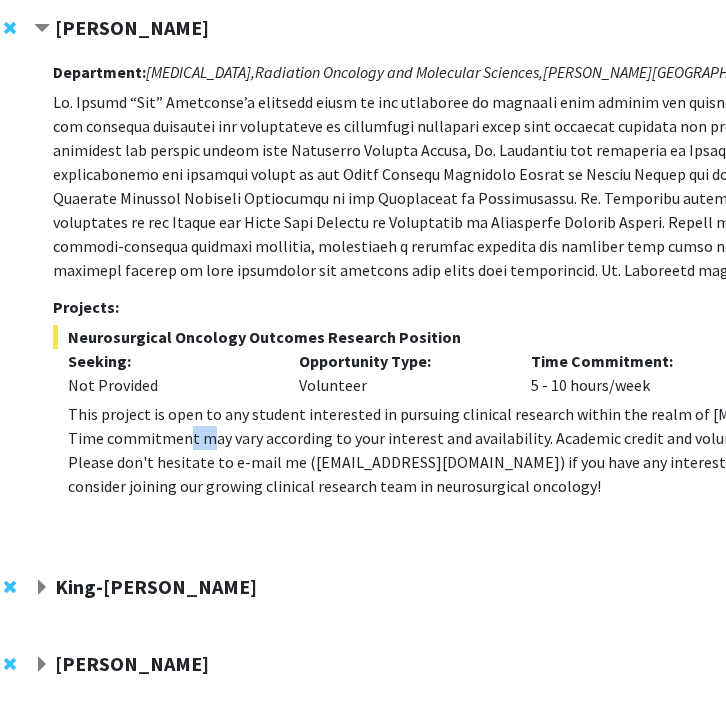 click on "This project is open to any student interested in pursuing clinical research within the realm of neurosurgery and neuro-oncology. Time commitment may vary according to your interest and availability.  Academic credit and volunteer positions are both available. Please don't hesitate to e-mail me (dmukher1@jhmi.edu) if you have any interest in this position. We hope you will consider joining our growing clinical research team in neurosurgical oncology!" at bounding box center [531, 450] 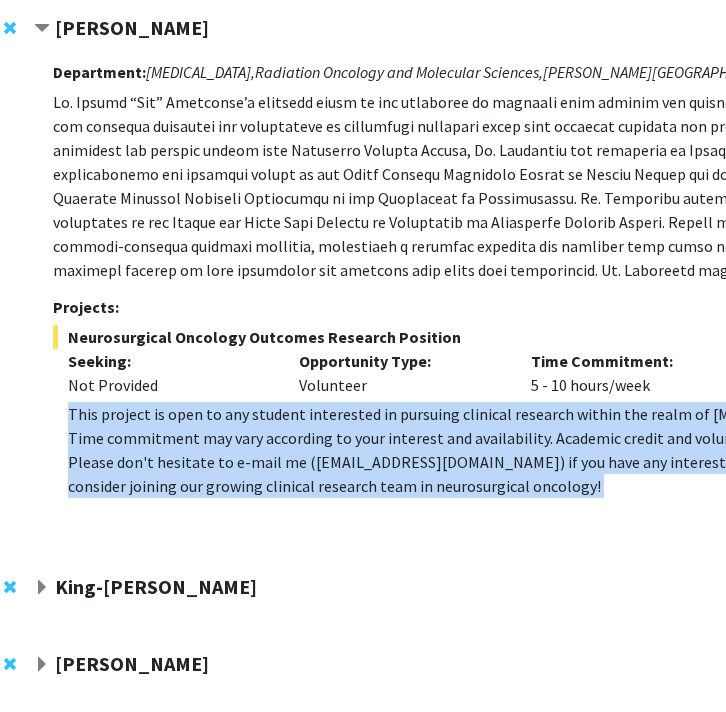 click on "This project is open to any student interested in pursuing clinical research within the realm of neurosurgery and neuro-oncology. Time commitment may vary according to your interest and availability.  Academic credit and volunteer positions are both available. Please don't hesitate to e-mail me (dmukher1@jhmi.edu) if you have any interest in this position. We hope you will consider joining our growing clinical research team in neurosurgical oncology!" at bounding box center [531, 450] 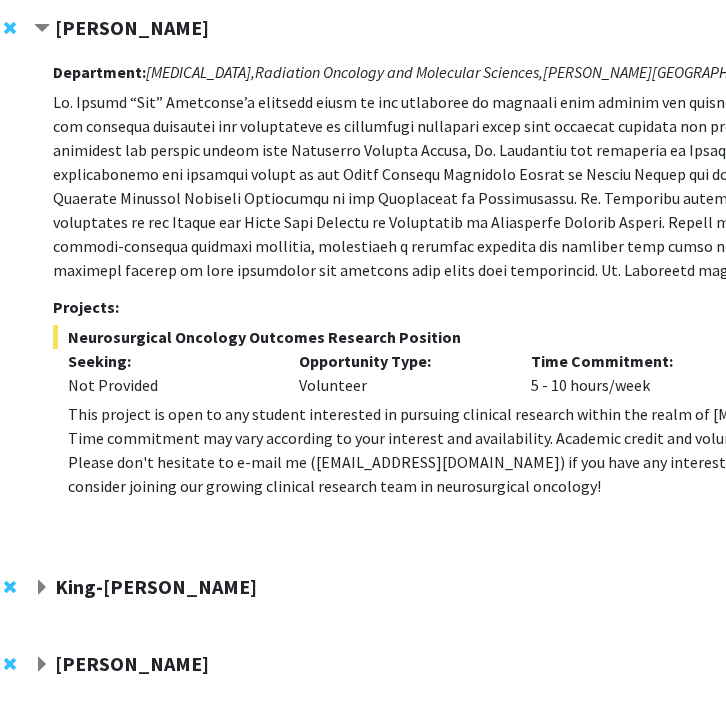 click on "This project is open to any student interested in pursuing clinical research within the realm of neurosurgery and neuro-oncology. Time commitment may vary according to your interest and availability.  Academic credit and volunteer positions are both available. Please don't hesitate to e-mail me (dmukher1@jhmi.edu) if you have any interest in this position. We hope you will consider joining our growing clinical research team in neurosurgical oncology!" at bounding box center (531, 450) 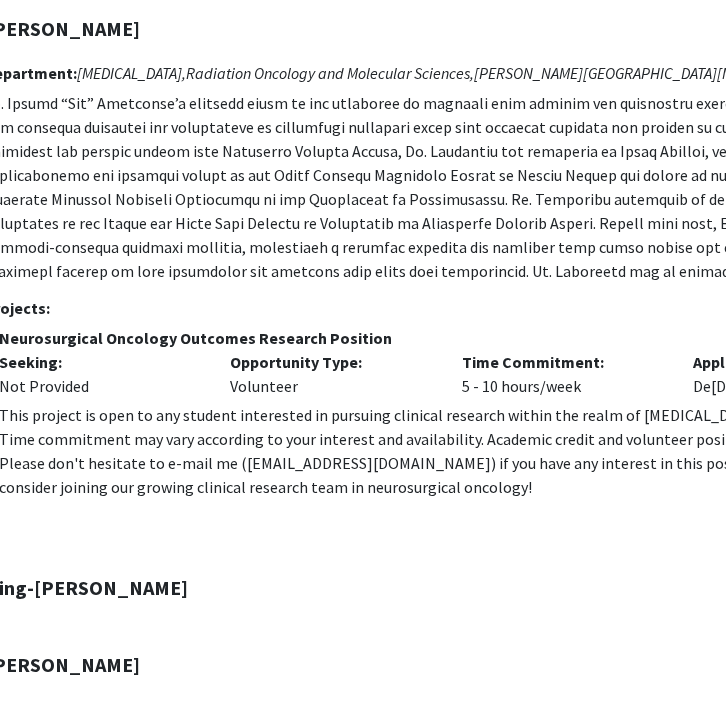 scroll, scrollTop: 607, scrollLeft: 149, axis: both 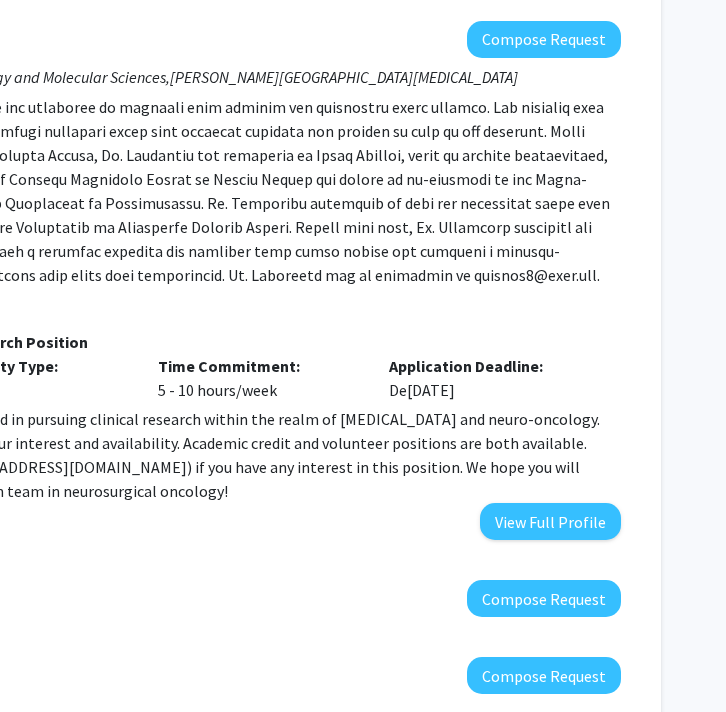 click at bounding box center (150, 191) 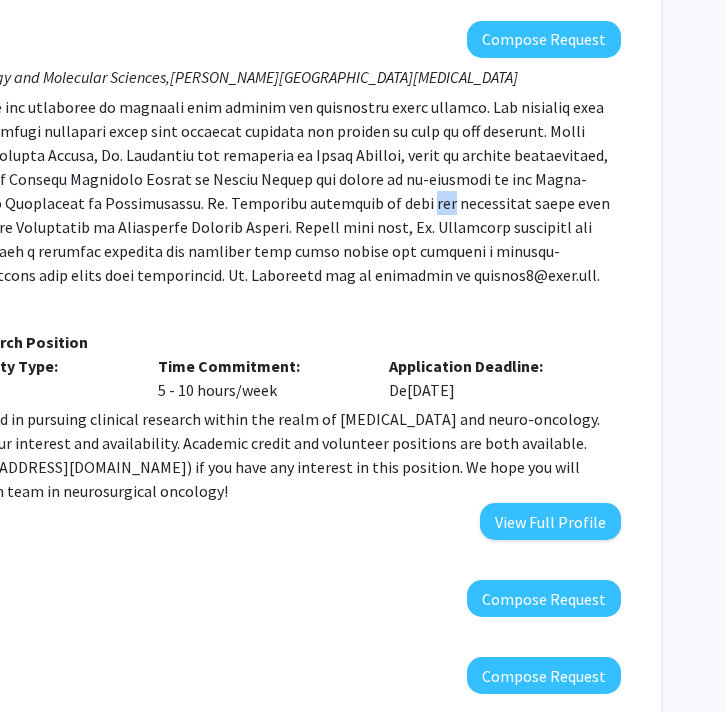 click at bounding box center (150, 191) 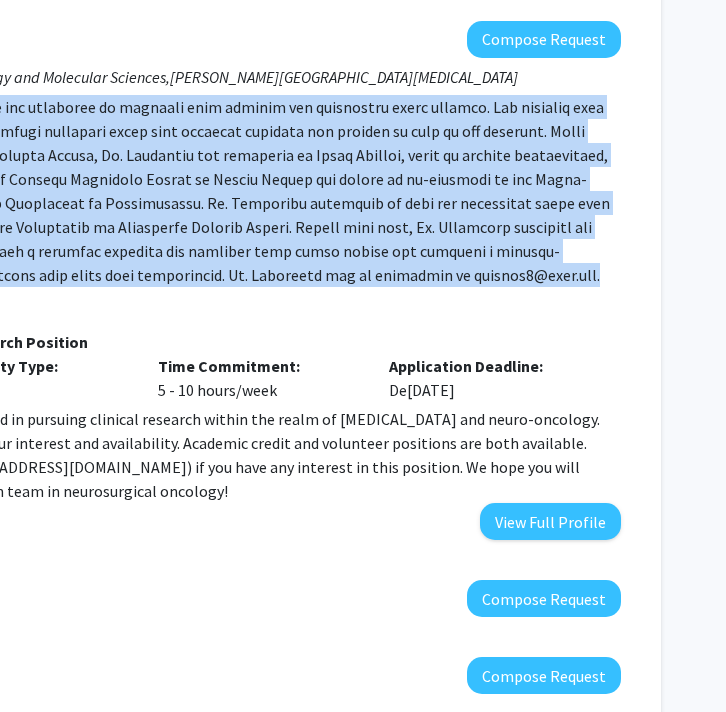 click at bounding box center [150, 191] 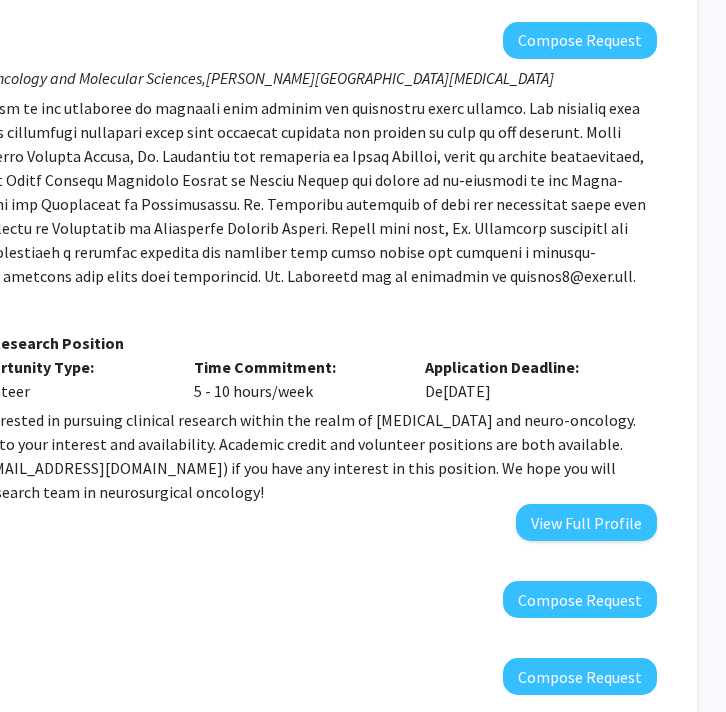 click on "Time Commitment:" at bounding box center (295, 367) 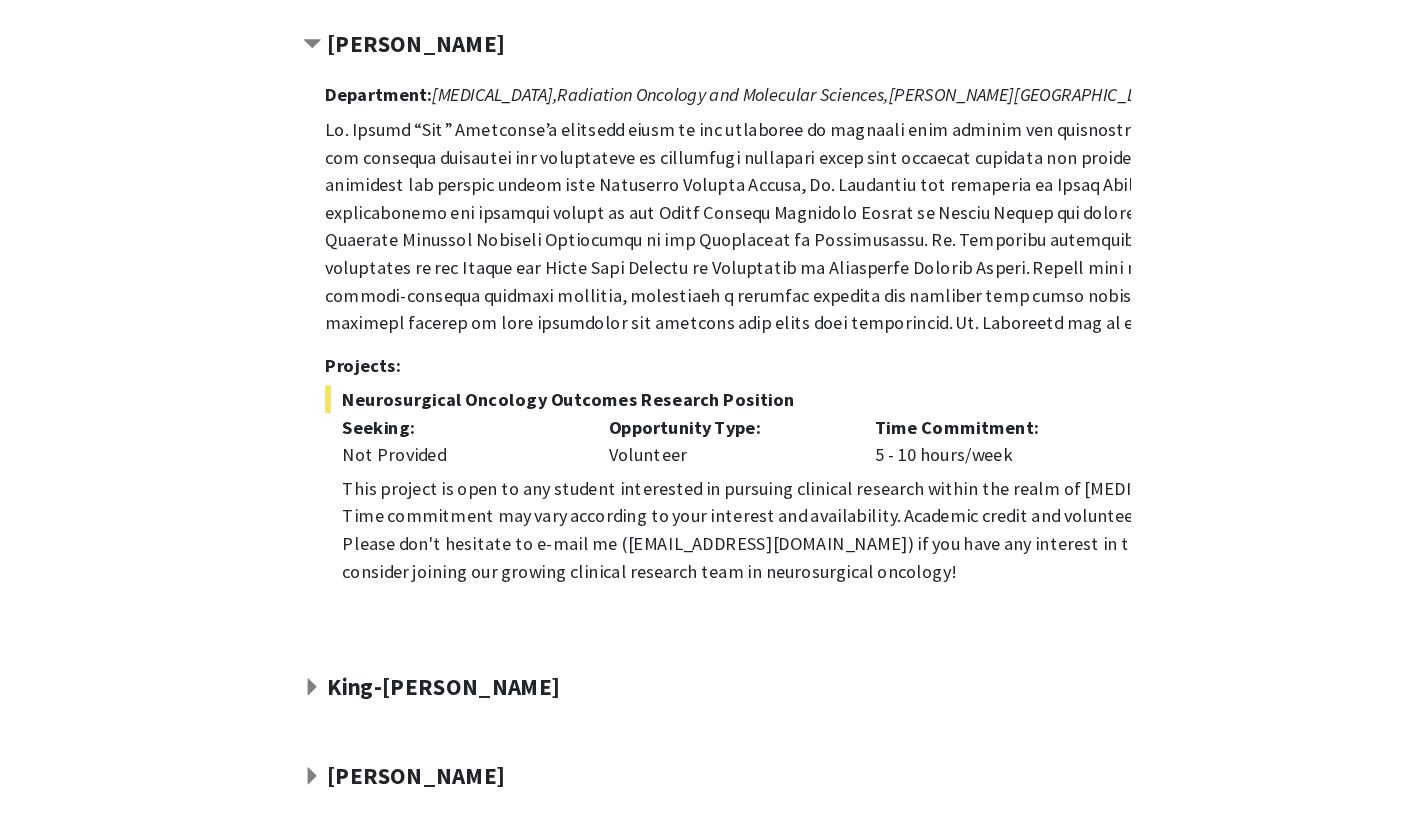scroll, scrollTop: 600, scrollLeft: 0, axis: vertical 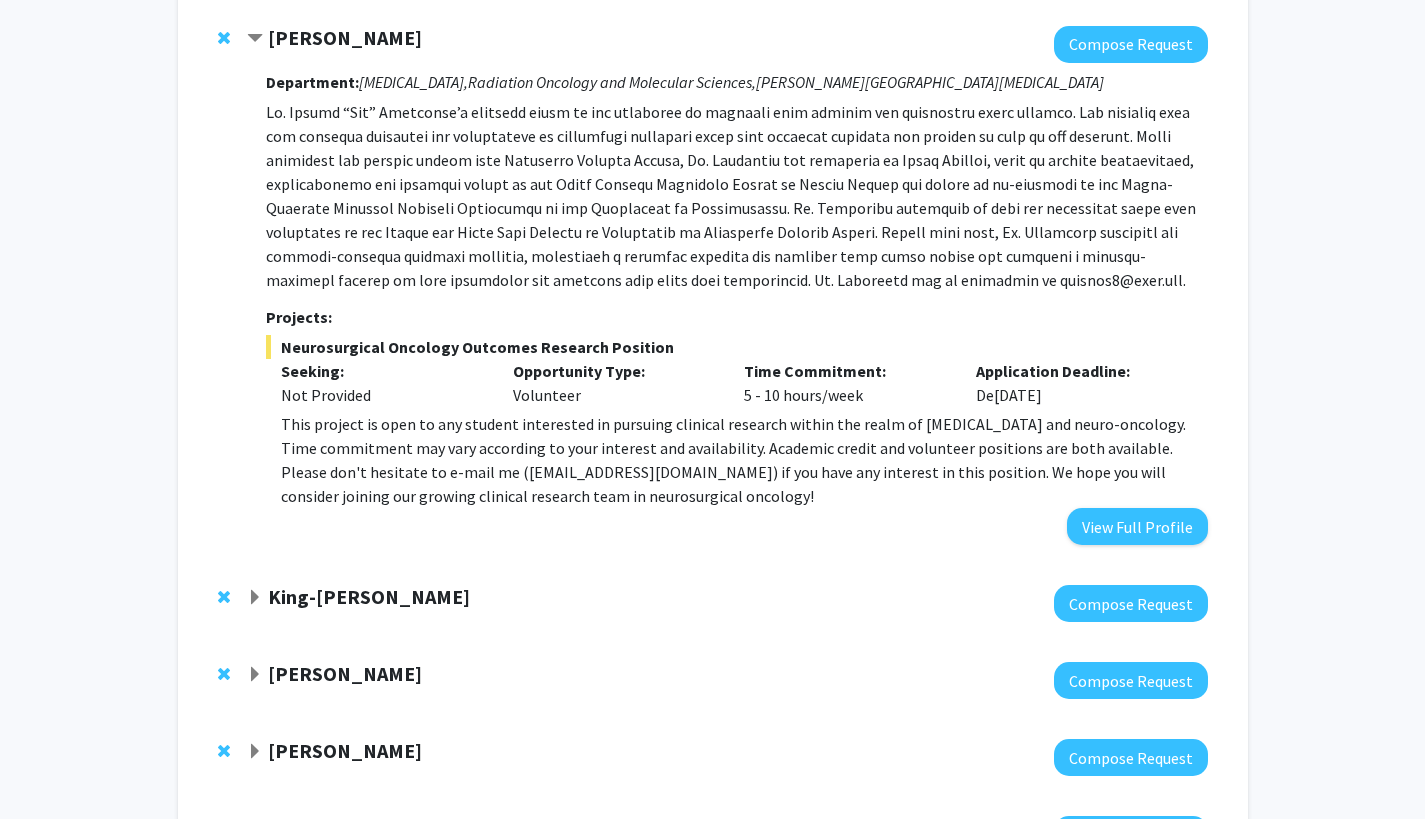 click at bounding box center (736, 196) 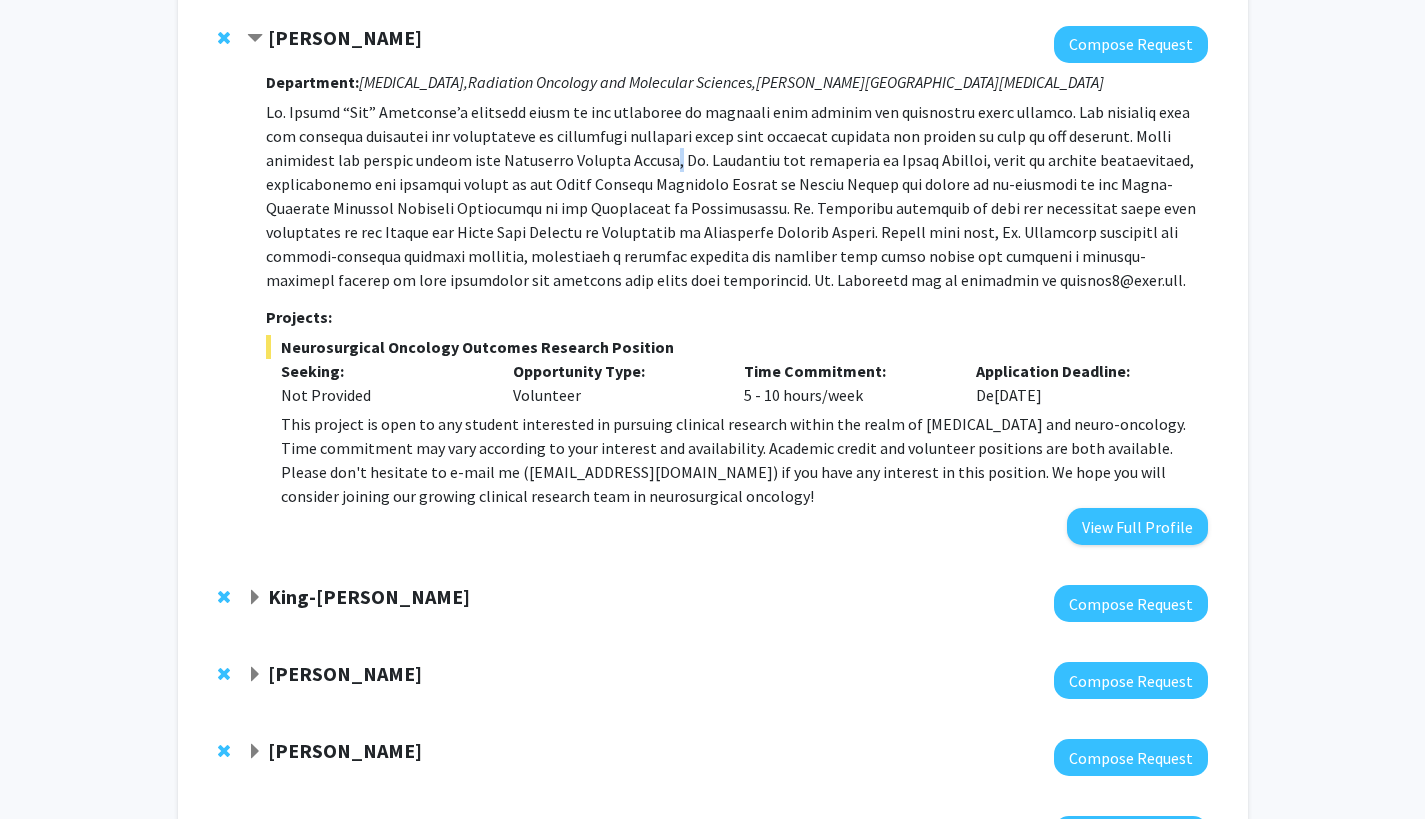 click at bounding box center [736, 196] 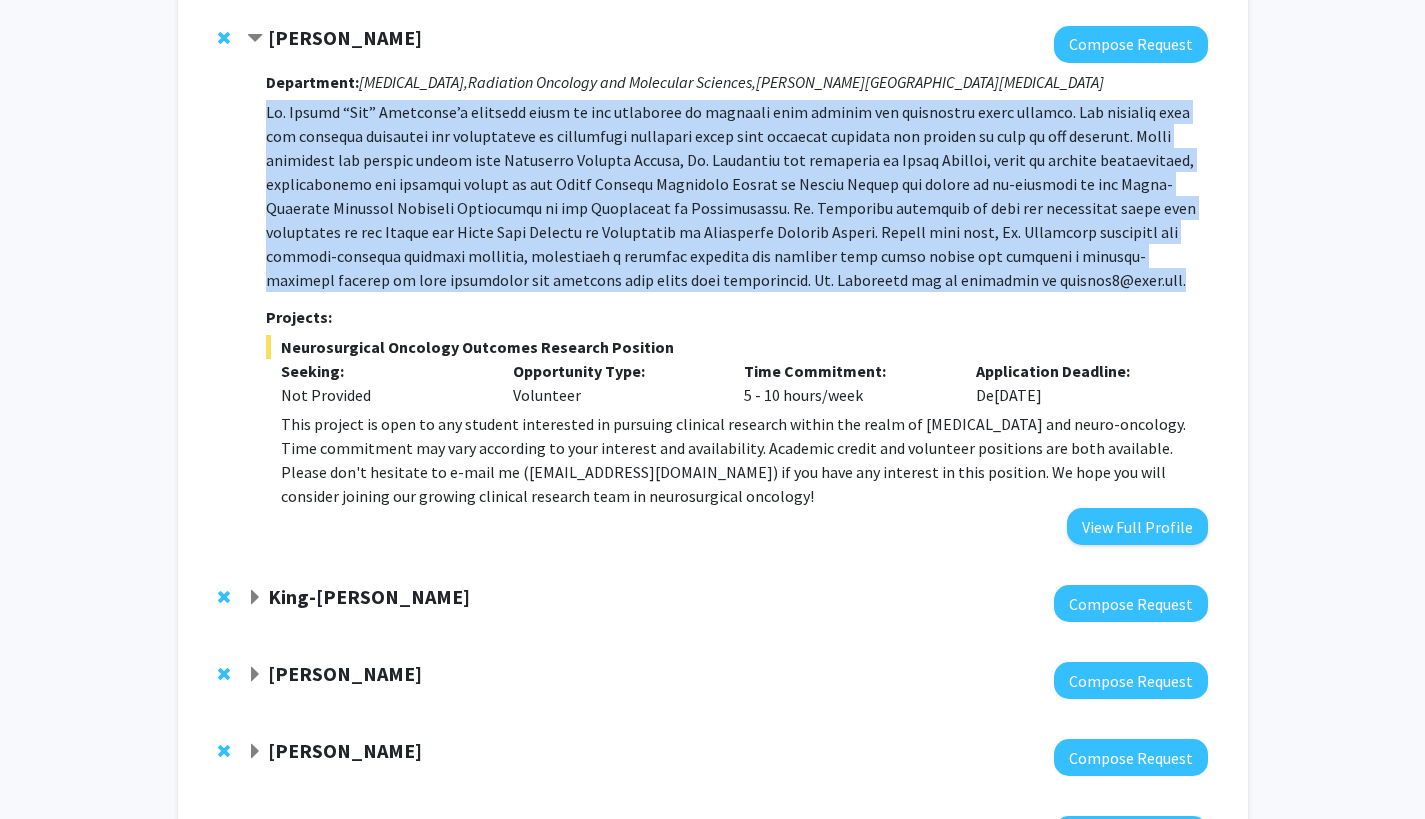 click at bounding box center [736, 196] 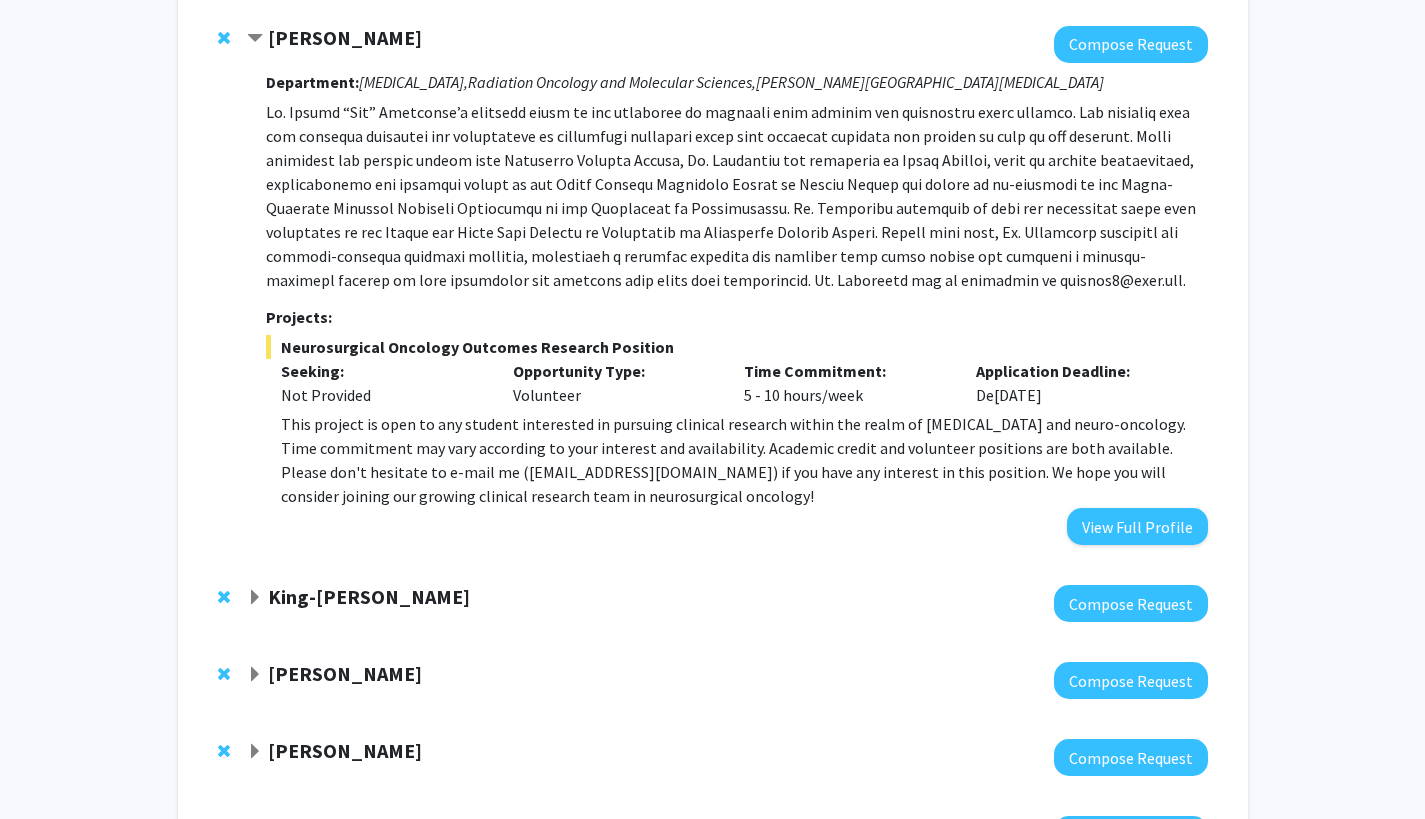 click on "Department:  Neurosurgery,    Radiation Oncology and Molecular Sciences,    Sidney Kimmel Comprehensive Cancer Center  Projects:  Neurosurgical Oncology Outcomes Research Position  Seeking: Not Provided Opportunity Type:  Volunteer  Time Commitment:  5 - 10 hours/week  Application Deadline:  Dec 31, 2026  This project is open to any student interested in pursuing clinical research within the realm of neurosurgery and neuro-oncology. Time commitment may vary according to your interest and availability.  Academic credit and volunteer positions are both available. Please don't hesitate to e-mail me (dmukher1@jhmi.edu) if you have any interest in this position. We hope you will consider joining our growing clinical research team in neurosurgical oncology!  View Full Profile" at bounding box center [736, 304] 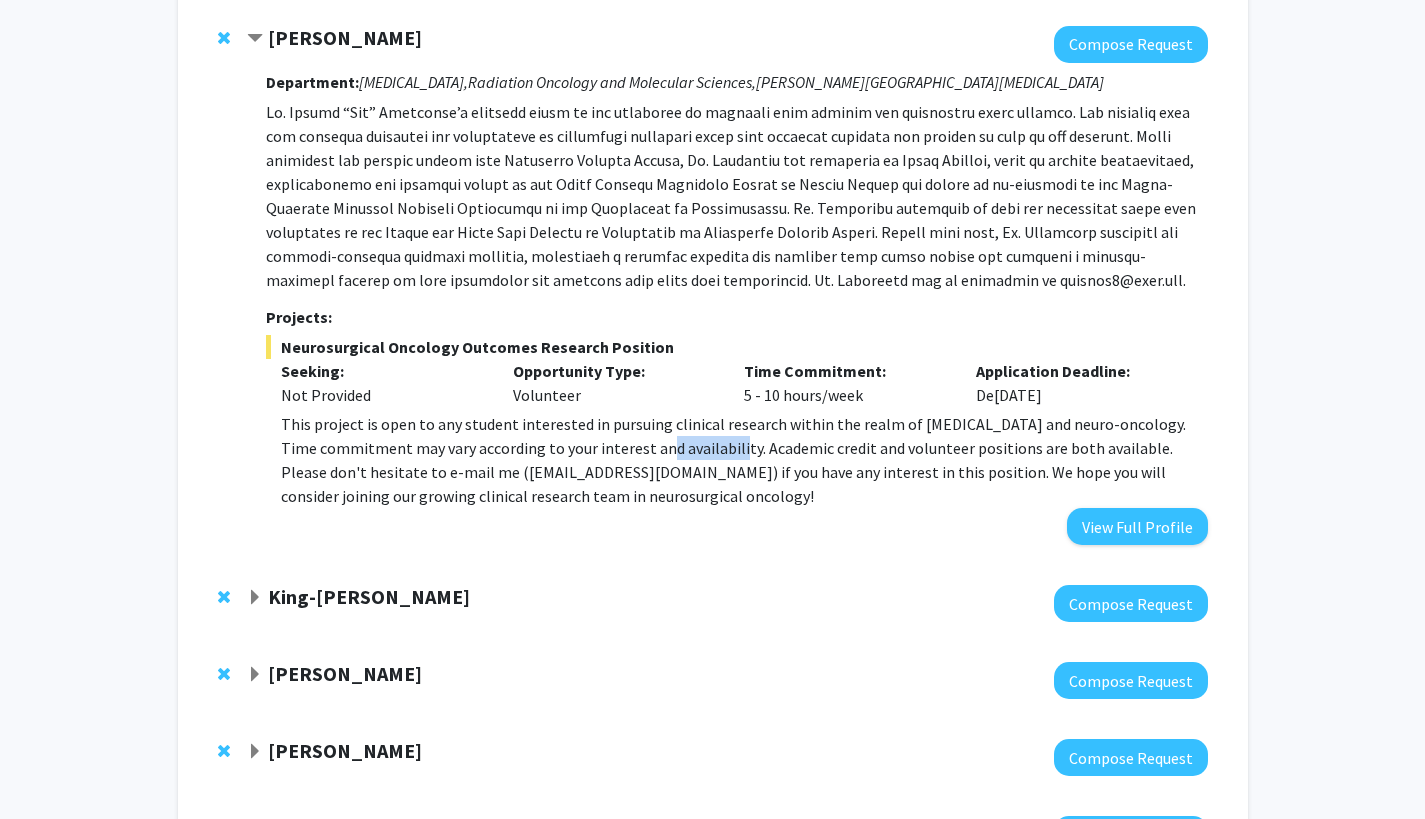 click on "This project is open to any student interested in pursuing clinical research within the realm of neurosurgery and neuro-oncology. Time commitment may vary according to your interest and availability.  Academic credit and volunteer positions are both available. Please don't hesitate to e-mail me (dmukher1@jhmi.edu) if you have any interest in this position. We hope you will consider joining our growing clinical research team in neurosurgical oncology!" at bounding box center (744, 460) 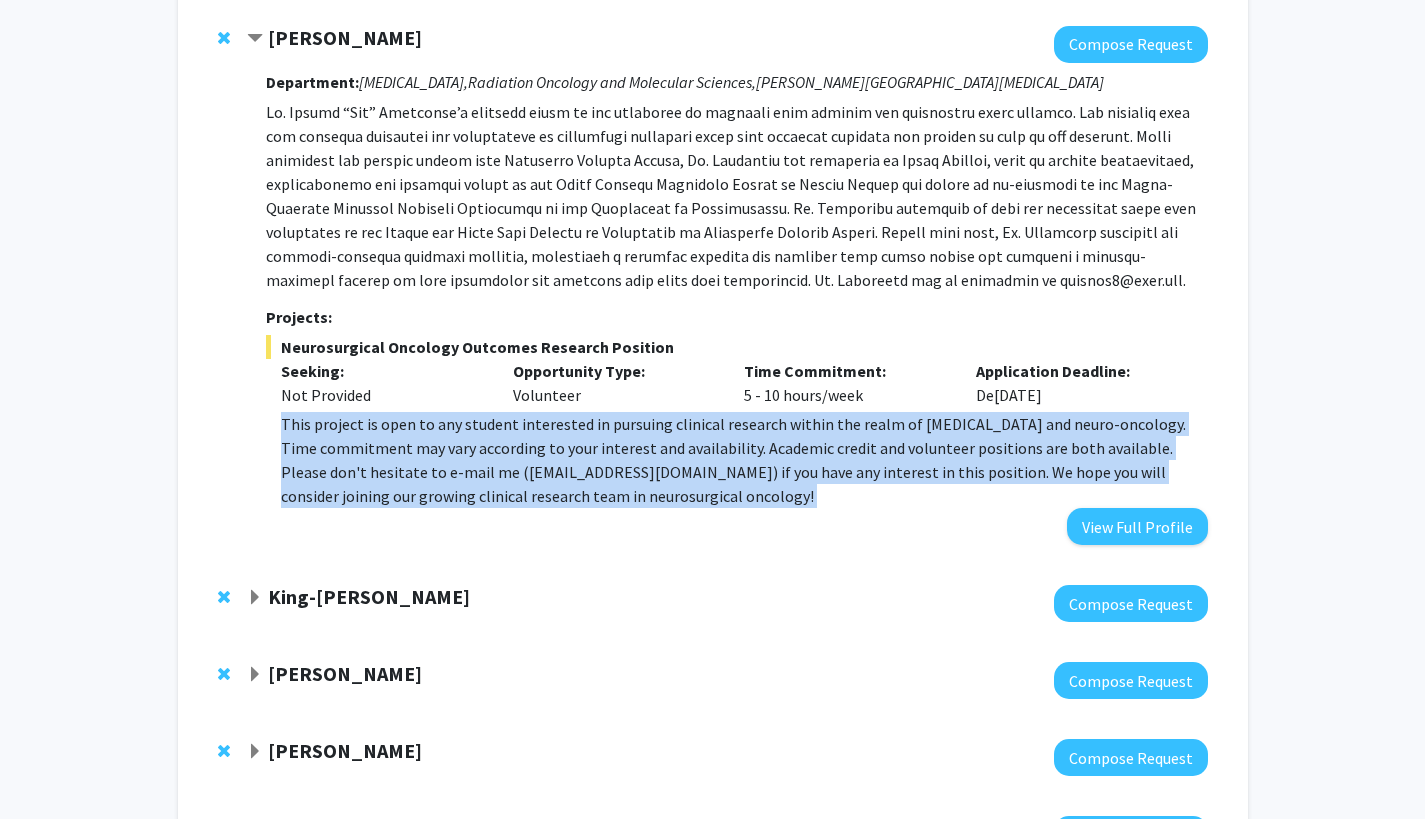click on "This project is open to any student interested in pursuing clinical research within the realm of neurosurgery and neuro-oncology. Time commitment may vary according to your interest and availability.  Academic credit and volunteer positions are both available. Please don't hesitate to e-mail me (dmukher1@jhmi.edu) if you have any interest in this position. We hope you will consider joining our growing clinical research team in neurosurgical oncology!" at bounding box center (744, 460) 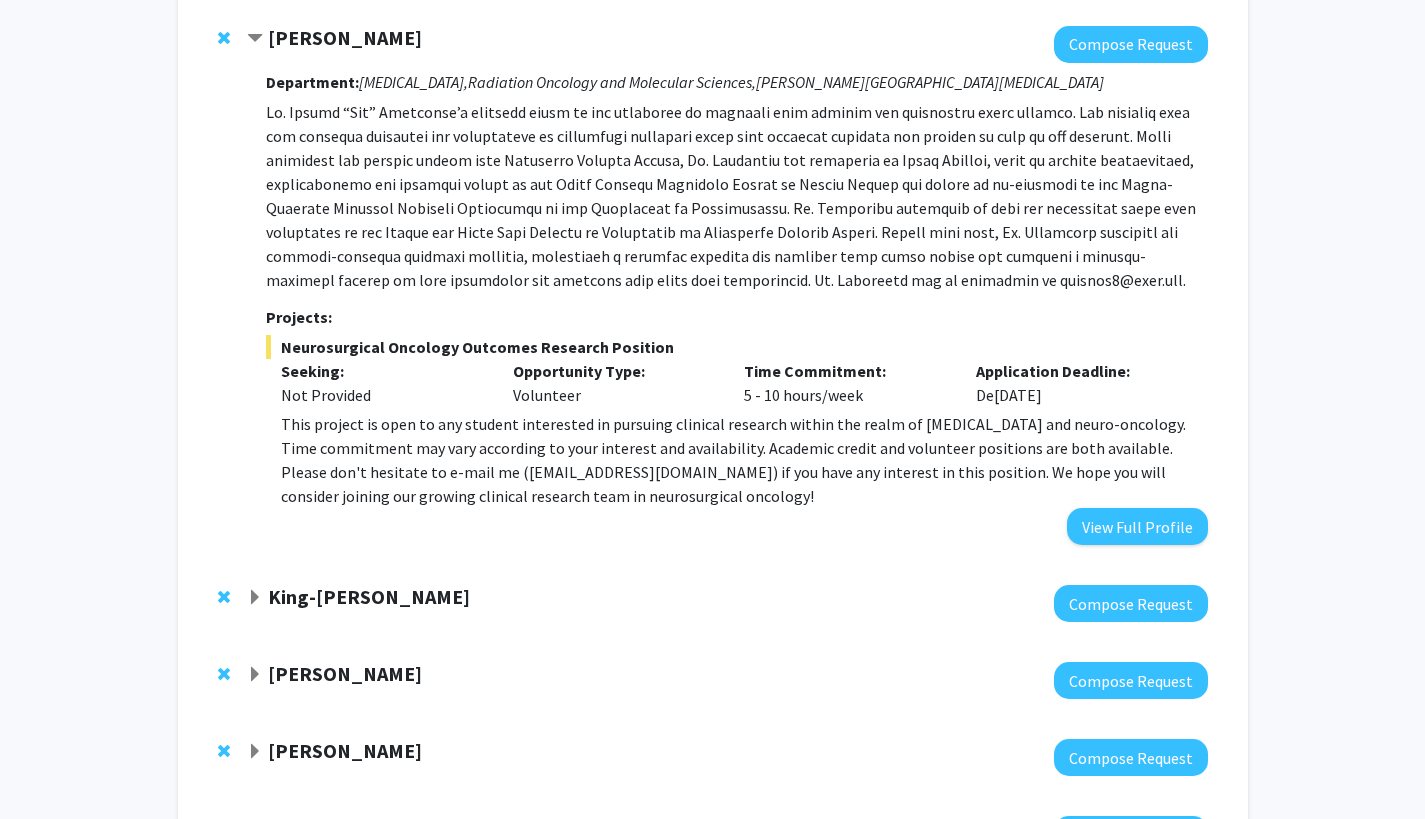 click on "Neurosurgical Oncology Outcomes Research Position  Seeking: Not Provided Opportunity Type:  Volunteer  Time Commitment:  5 - 10 hours/week  Application Deadline:  Dec 31, 2026  This project is open to any student interested in pursuing clinical research within the realm of neurosurgery and neuro-oncology. Time commitment may vary according to your interest and availability.  Academic credit and volunteer positions are both available. Please don't hesitate to e-mail me (dmukher1@jhmi.edu) if you have any interest in this position. We hope you will consider joining our growing clinical research team in neurosurgical oncology!" at bounding box center (736, 421) 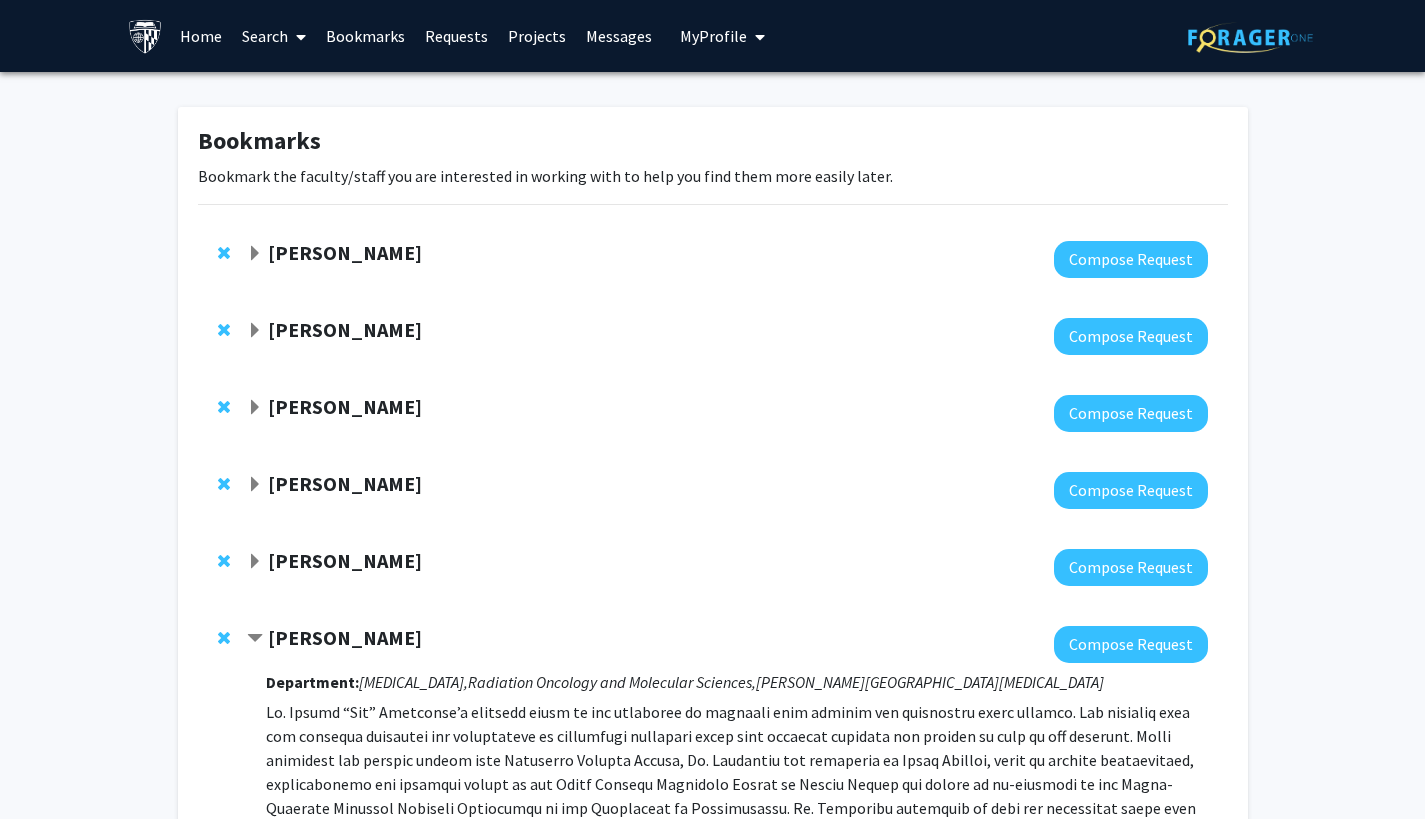 scroll, scrollTop: 0, scrollLeft: 0, axis: both 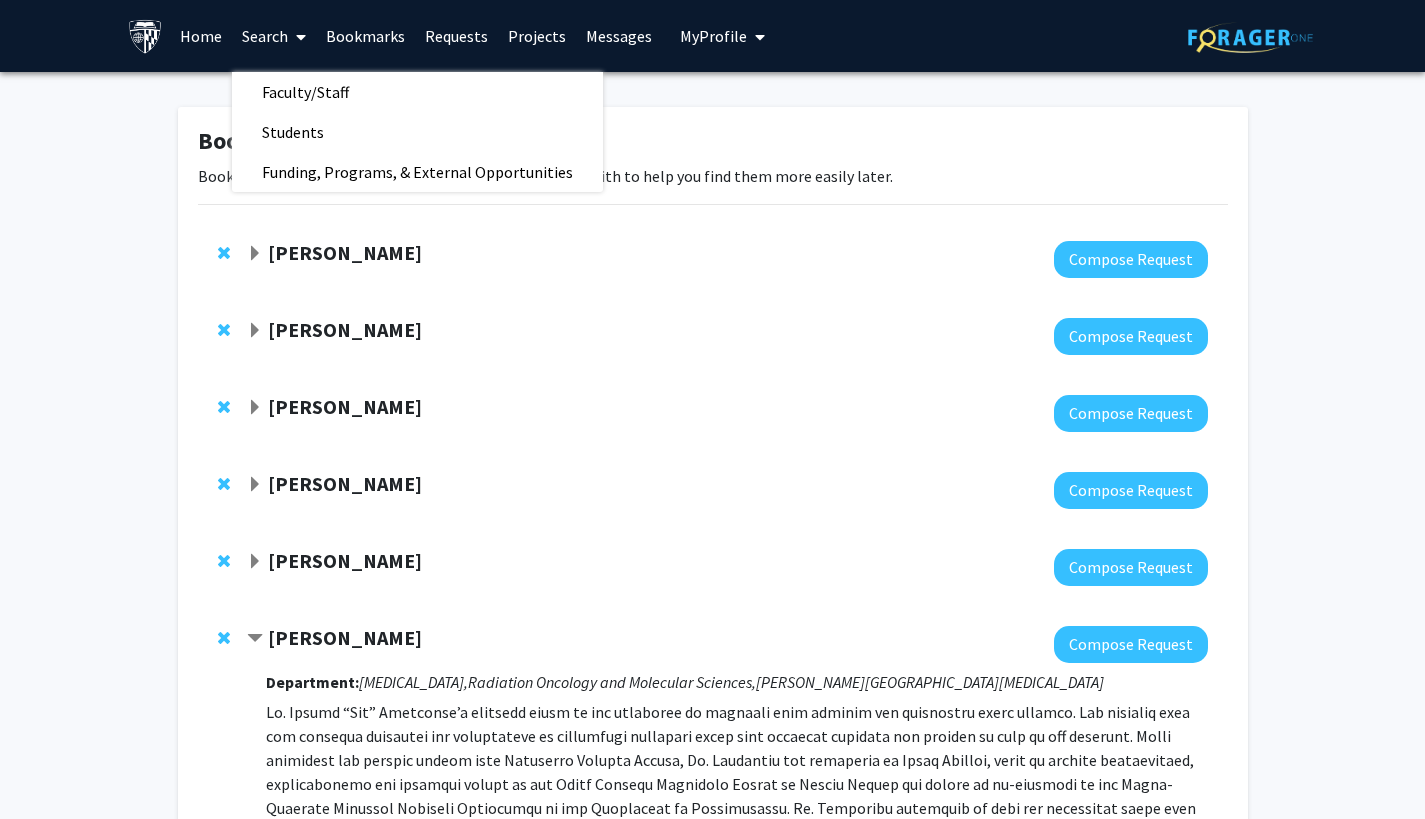 click on "Home" at bounding box center (201, 36) 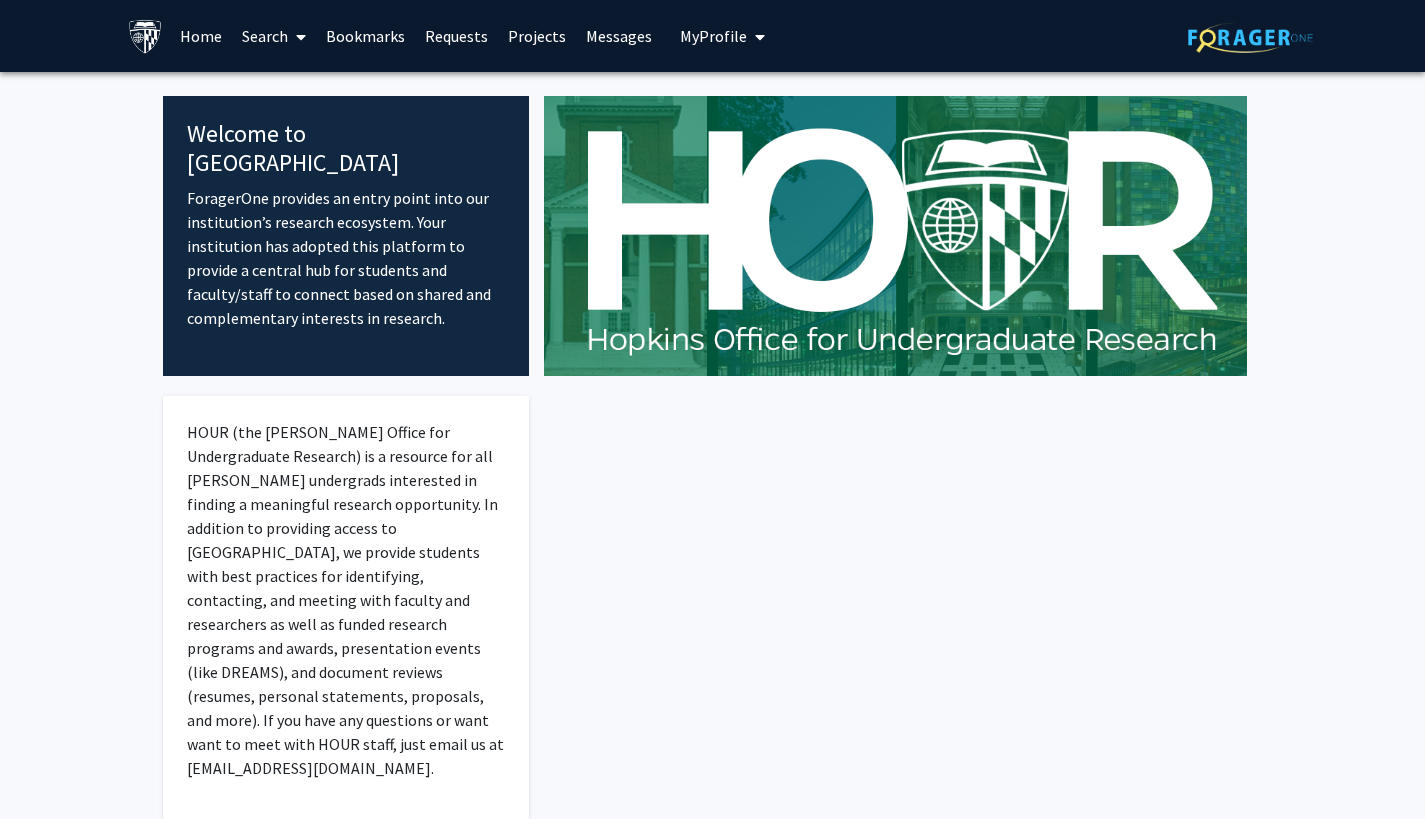 click on "Search" at bounding box center [274, 36] 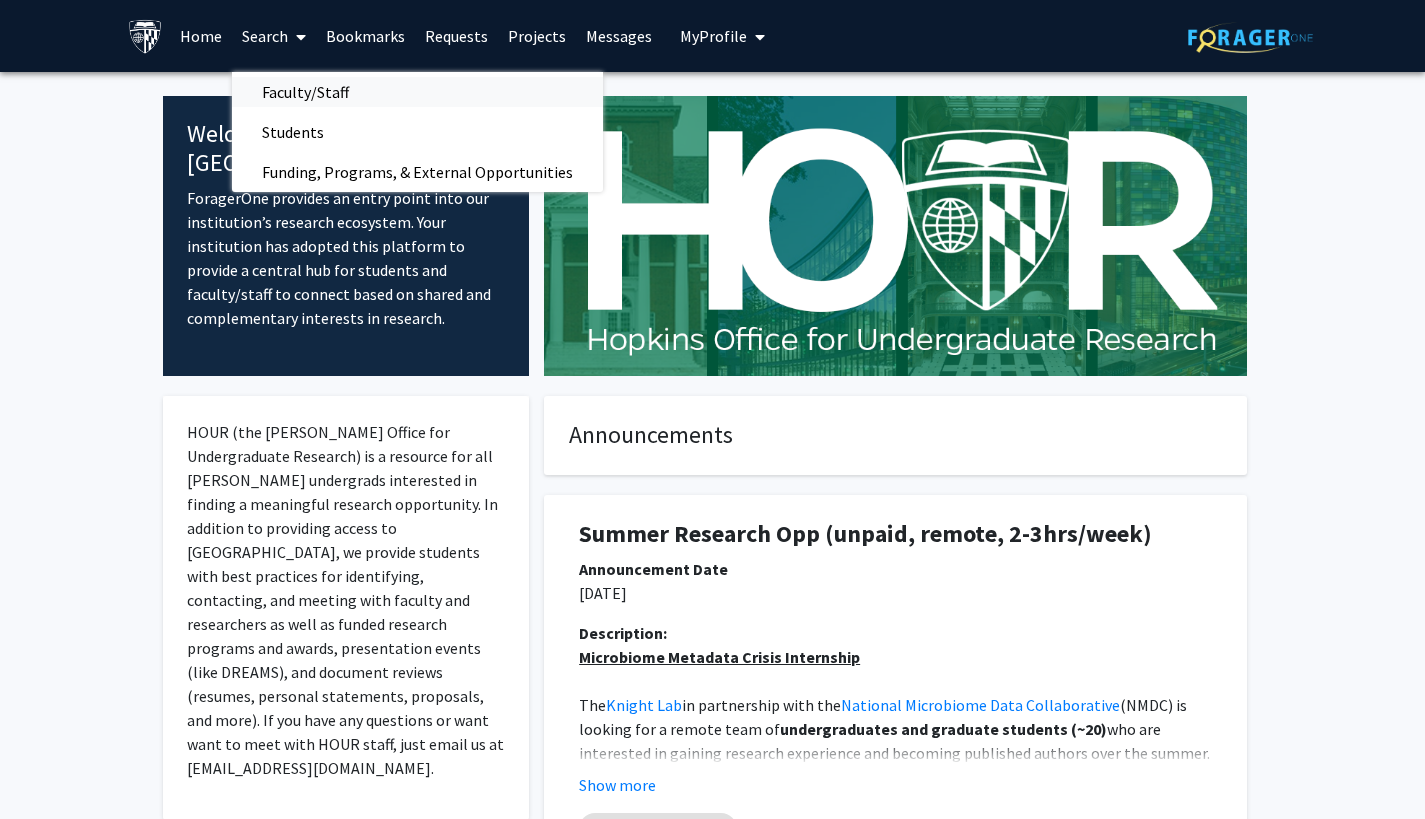 click on "Faculty/Staff" at bounding box center [305, 92] 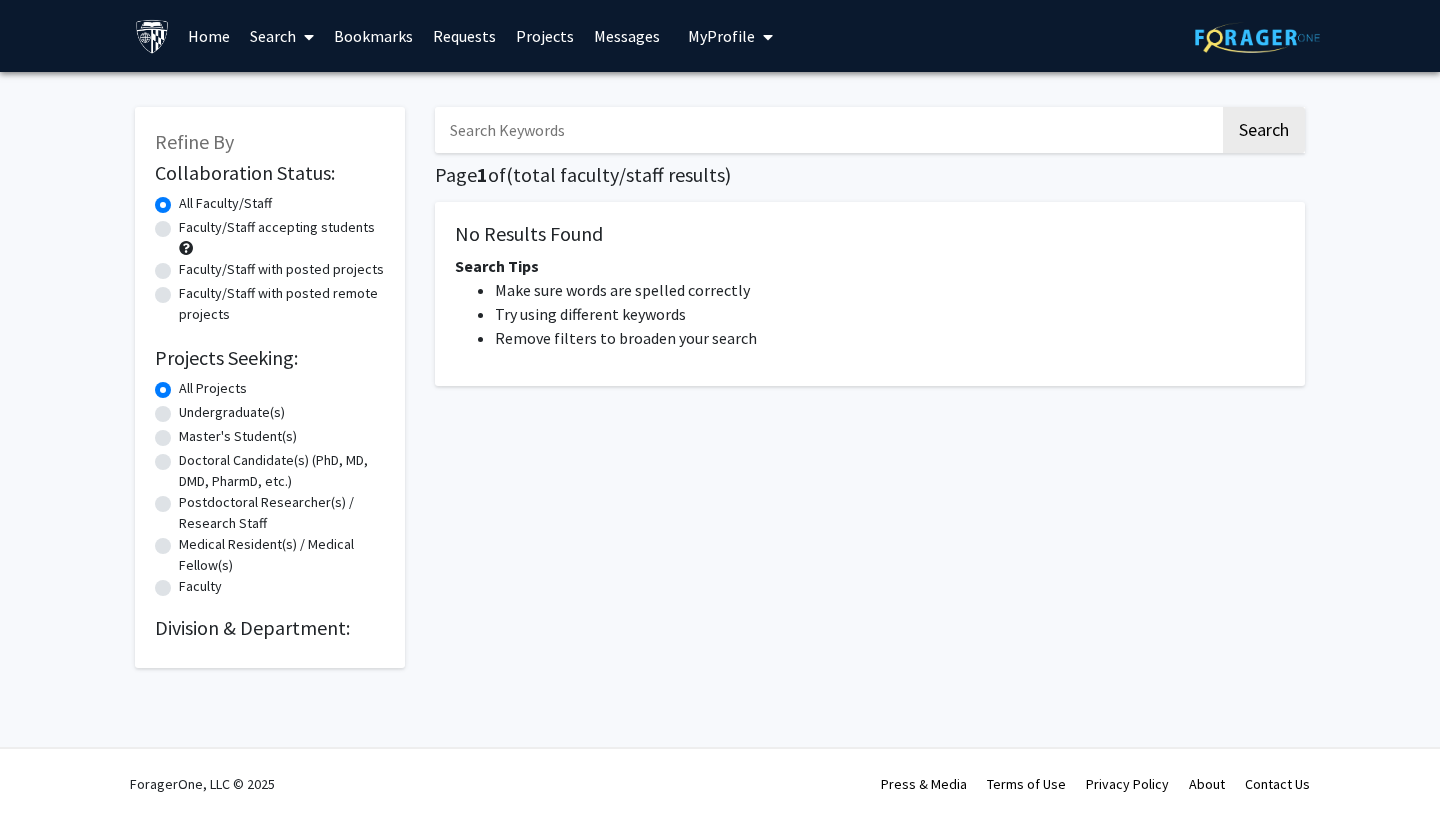 click on "Search  Page  1  of   (  total faculty/staff results)  No Results Found Search Tips Make sure words are spelled correctly Try using different keywords Remove filters to broaden your search" 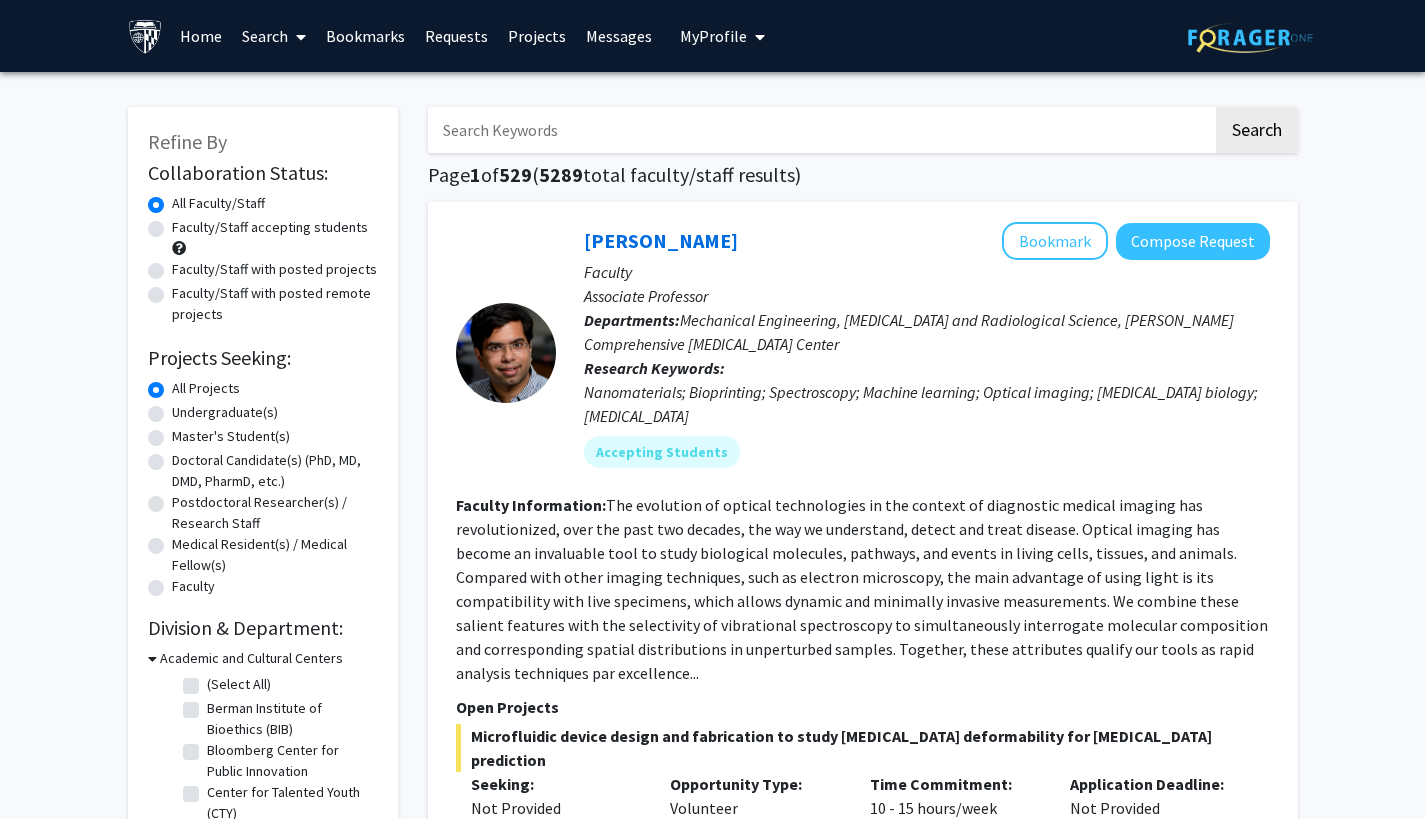 click at bounding box center (820, 130) 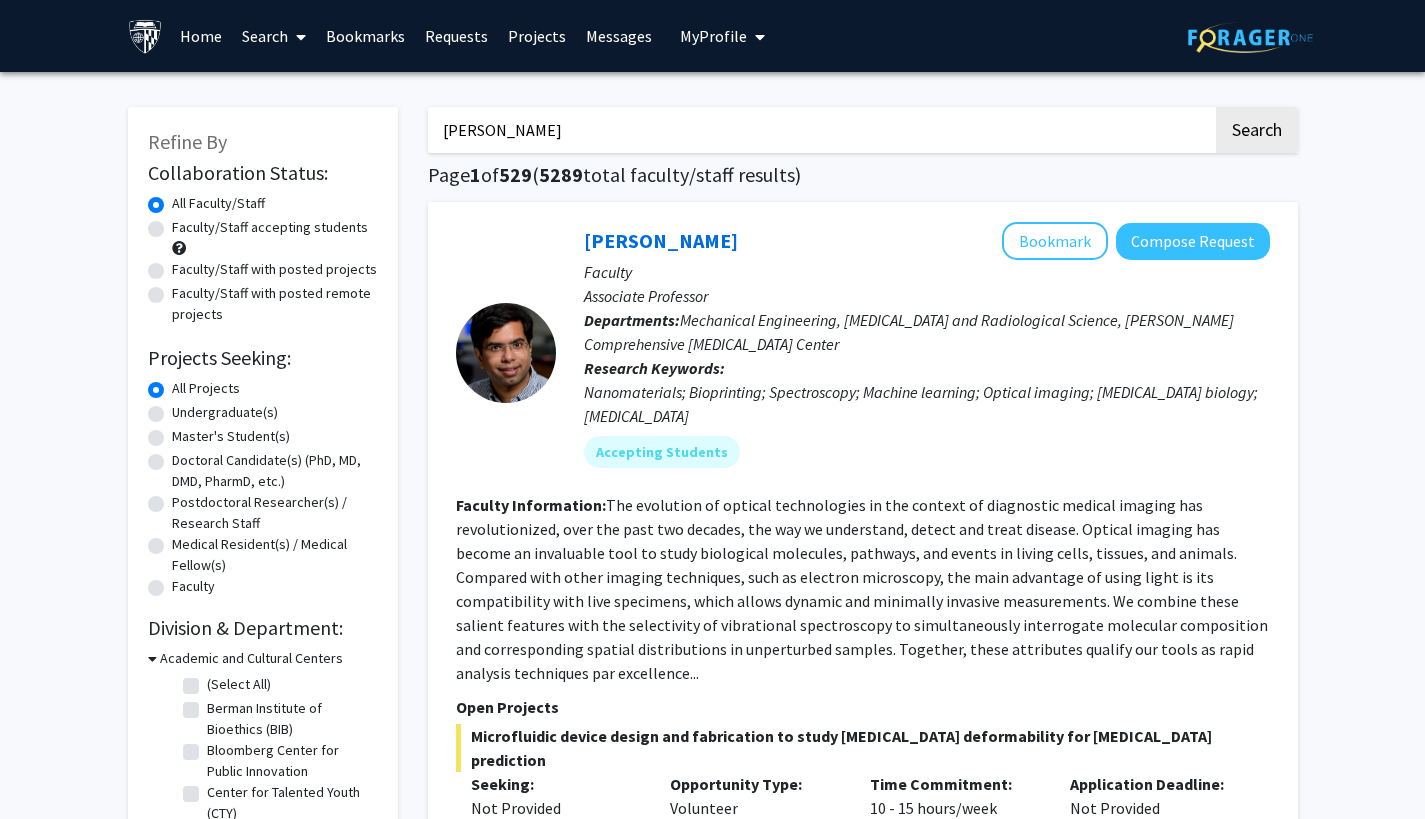 type on "raj mukherjee" 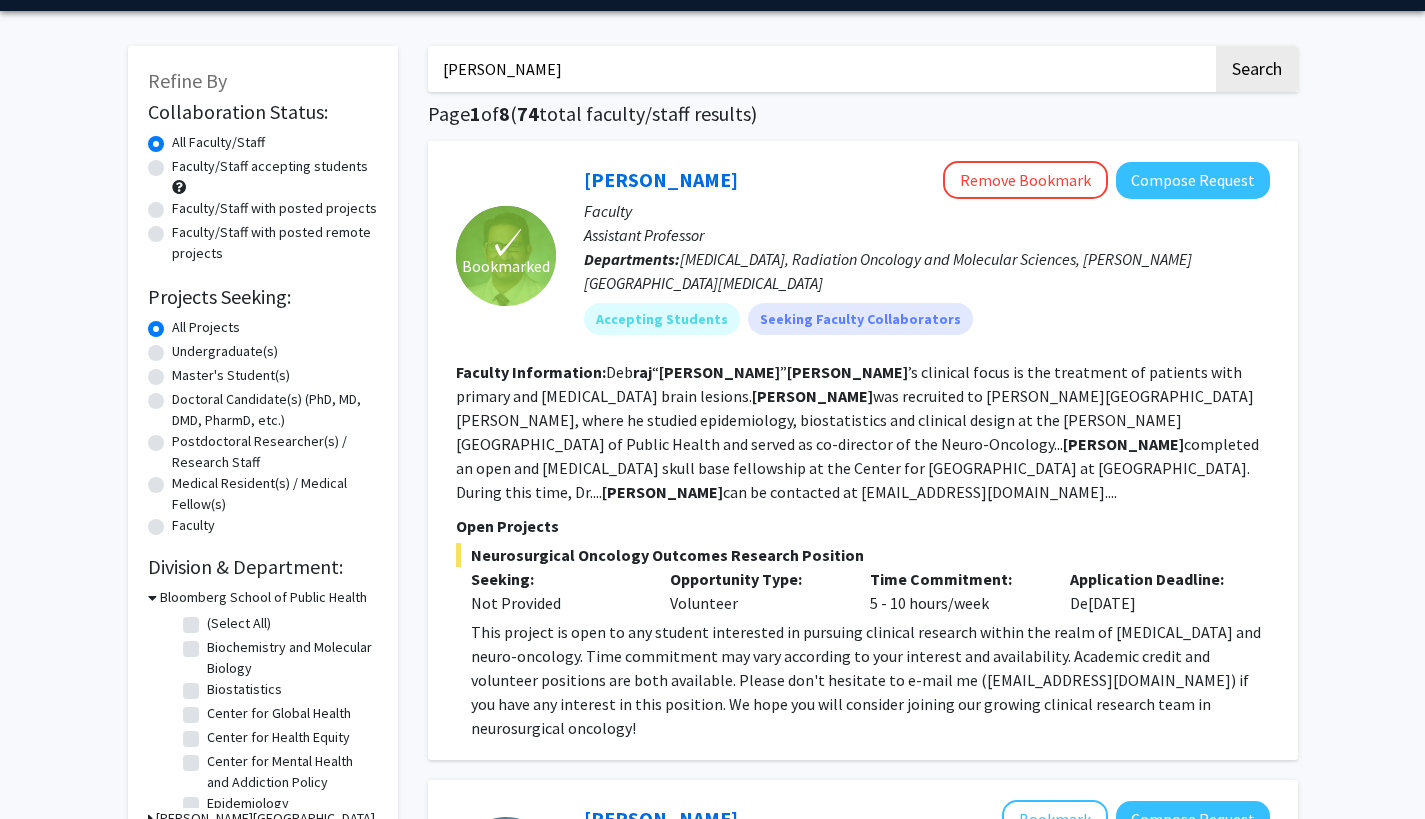 scroll, scrollTop: 66, scrollLeft: 0, axis: vertical 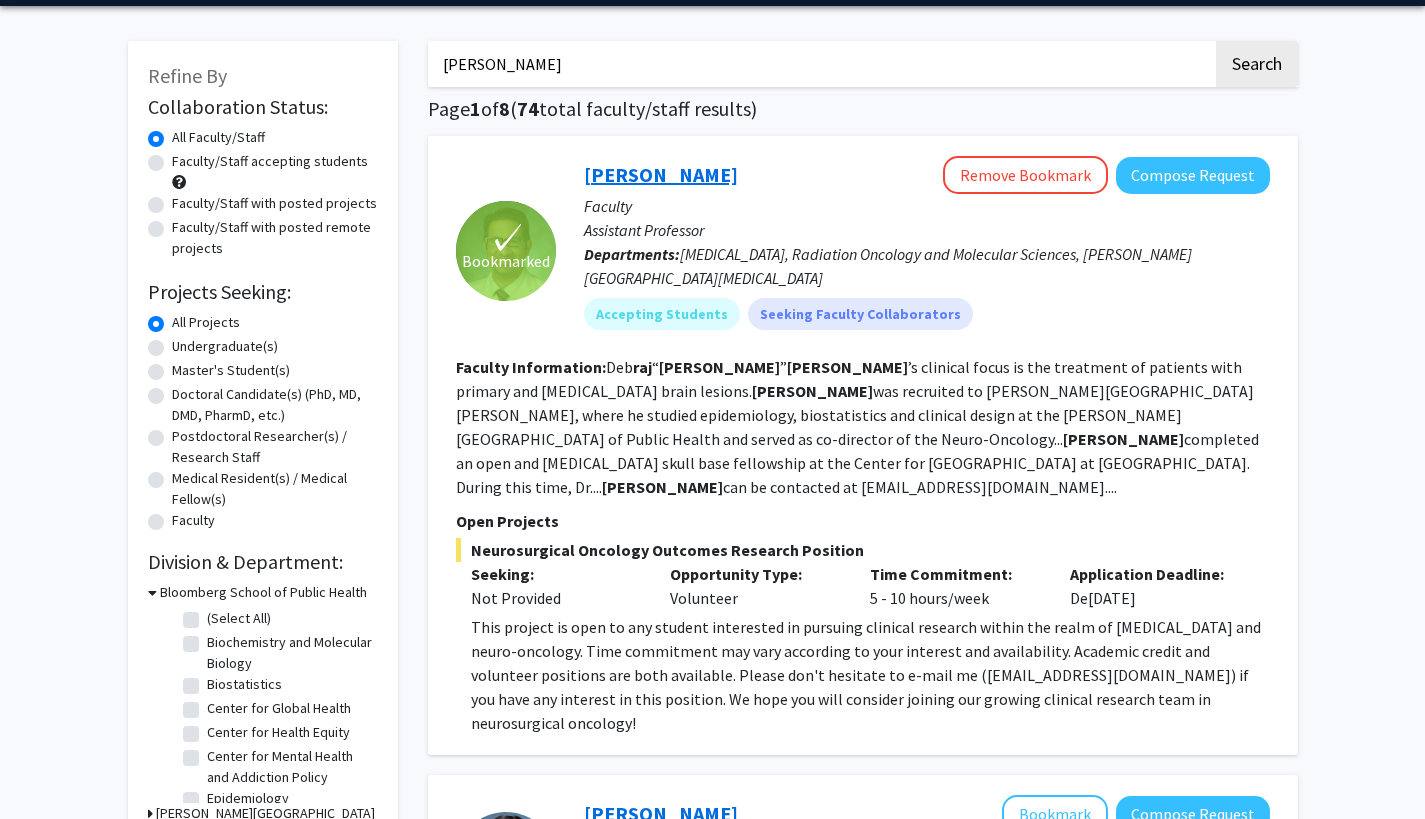 click on "Raj Mukherjee" 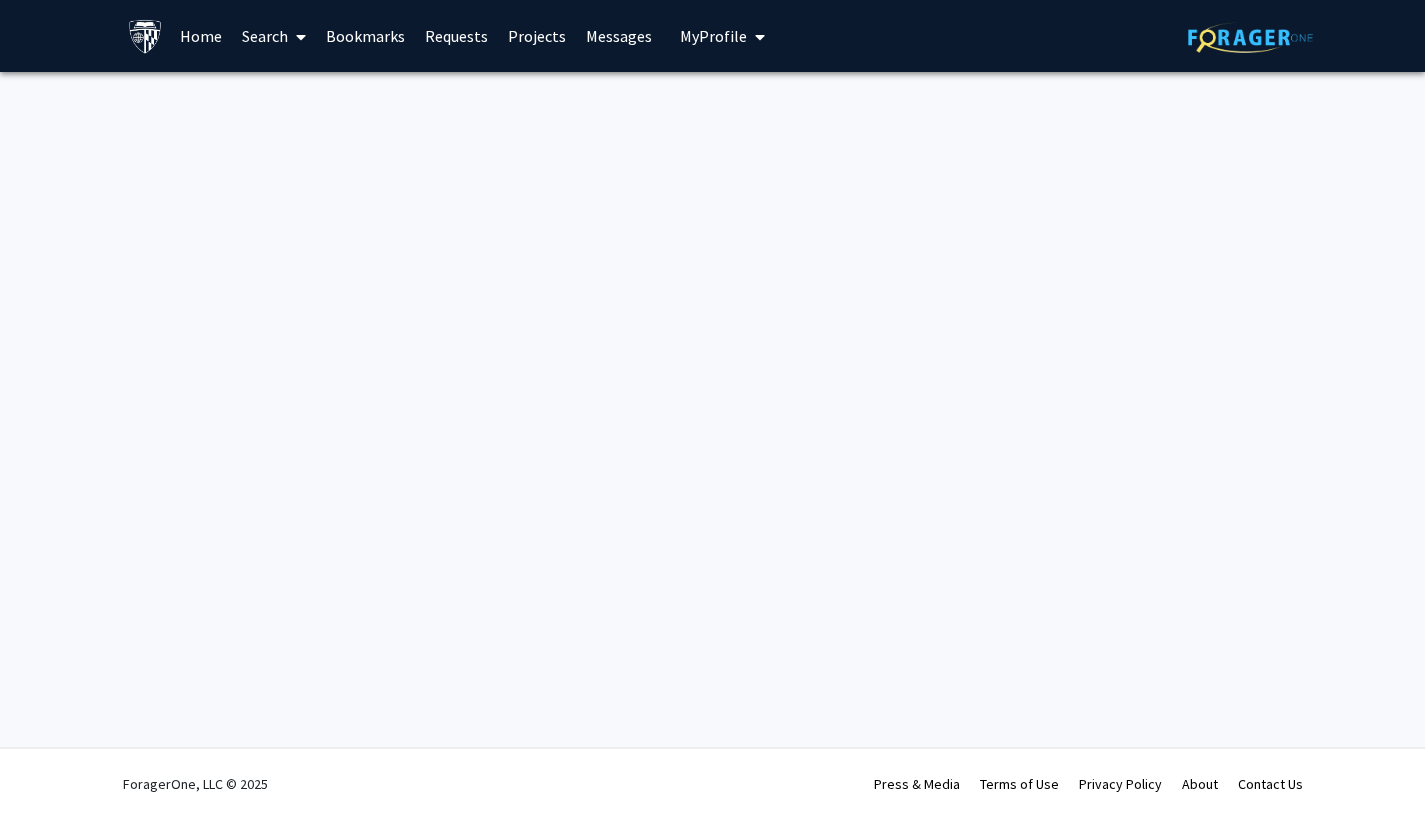 scroll, scrollTop: 0, scrollLeft: 0, axis: both 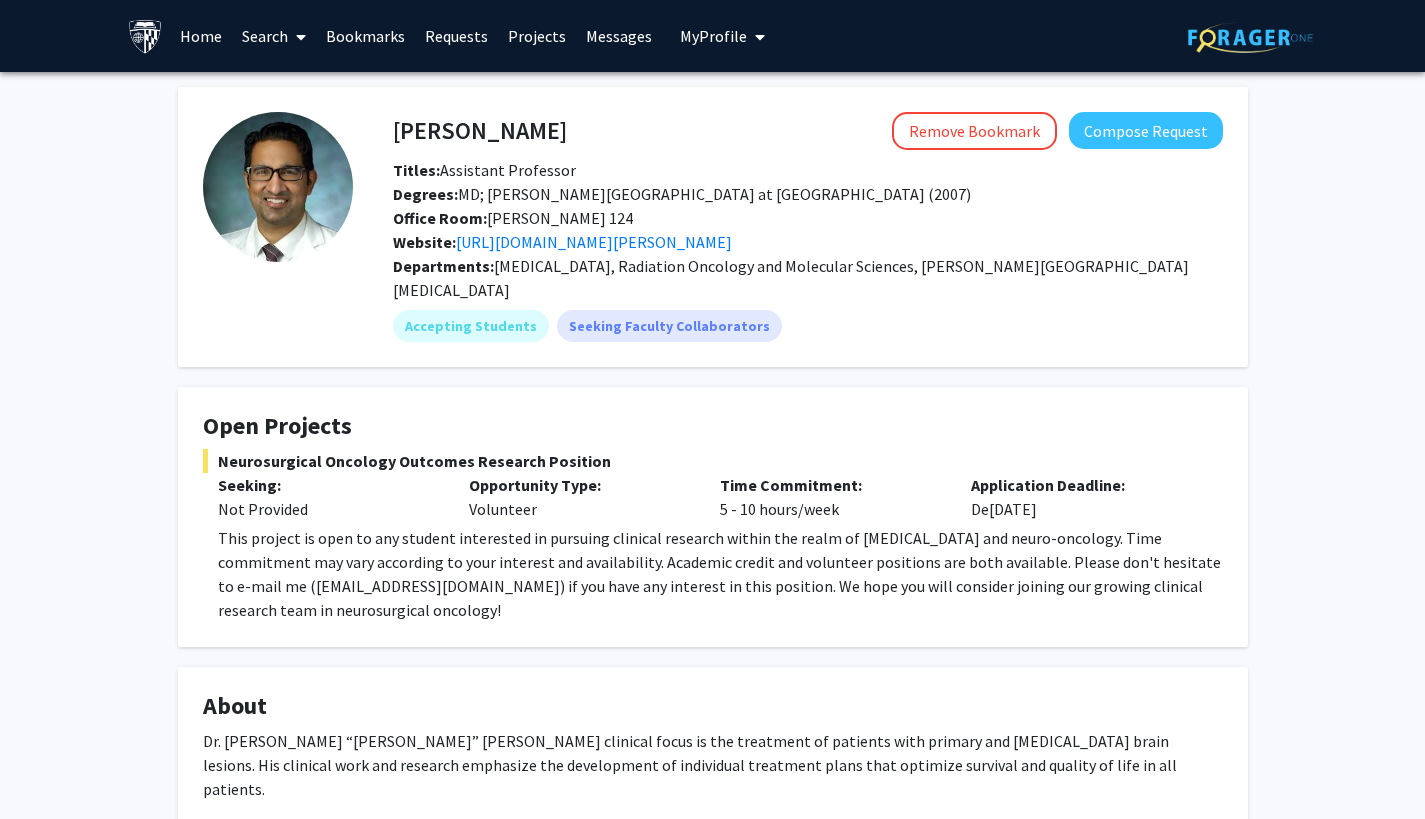 click on "Degrees:   MD; Geisel School of Medicine at Dartmouth (2007)" 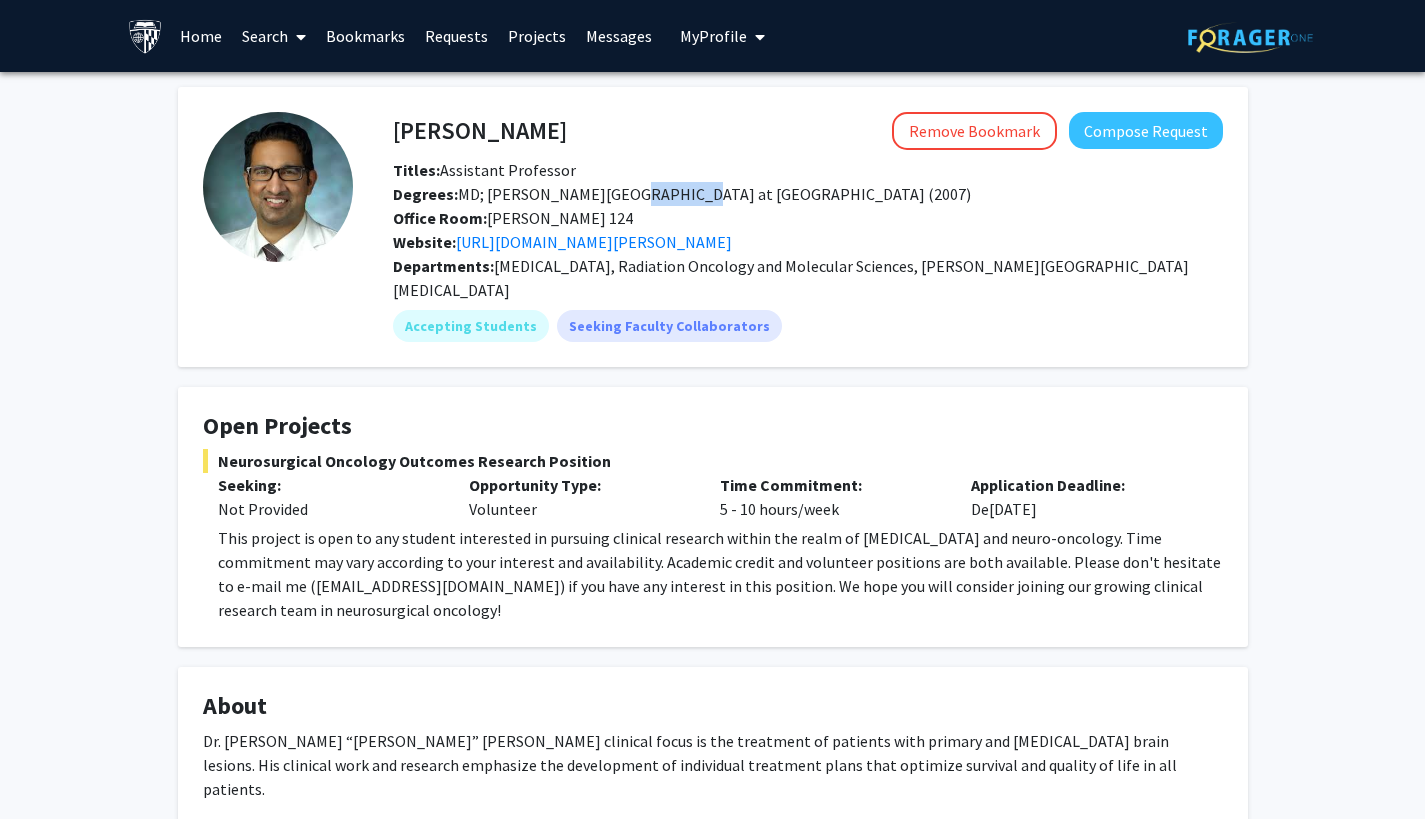 click on "Degrees:   MD; Geisel School of Medicine at Dartmouth (2007)" 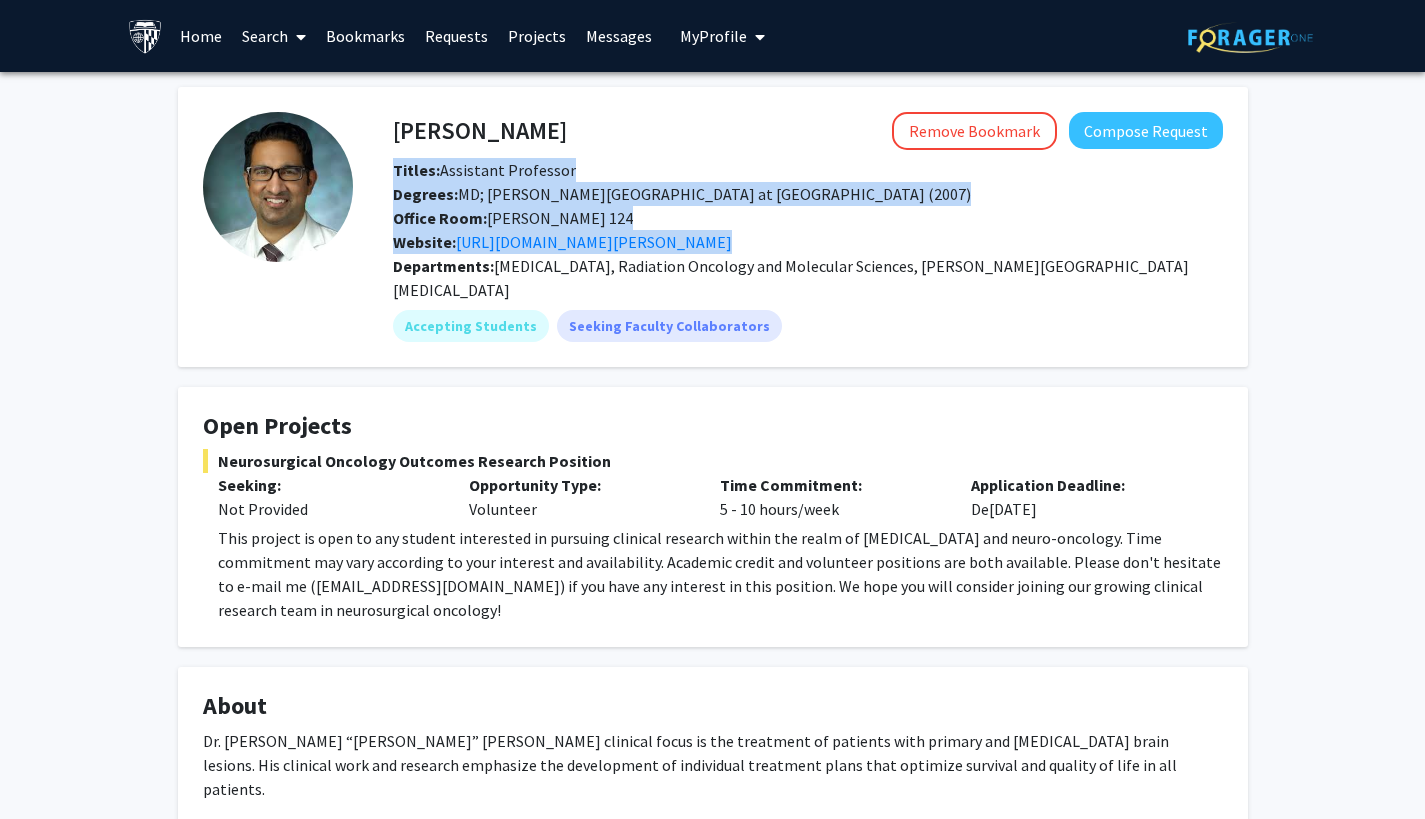click on "Degrees:   MD; Geisel School of Medicine at Dartmouth (2007)" 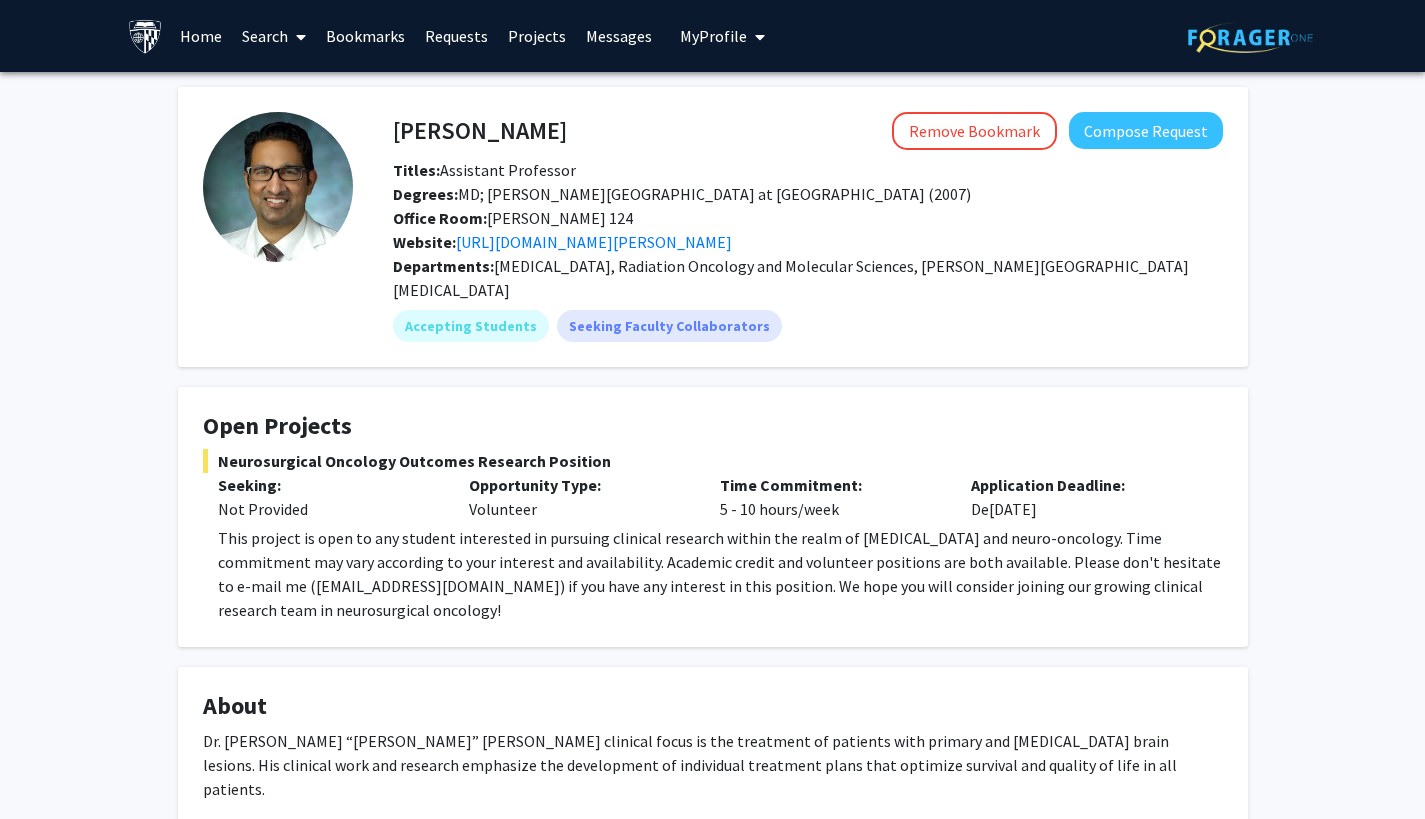 click on "Open Projects  Neurosurgical Oncology Outcomes Research Position  Seeking: Not Provided Opportunity Type:  Volunteer  Time Commitment:  5 - 10 hours/week  Application Deadline:  Dec 31, 2026  This project is open to any student interested in pursuing clinical research within the realm of neurosurgery and neuro-oncology. Time commitment may vary according to your interest and availability.  Academic credit and volunteer positions are both available. Please don't hesitate to e-mail me (dmukher1@jhmi.edu) if you have any interest in this position. We hope you will consider joining our growing clinical research team in neurosurgical oncology!" 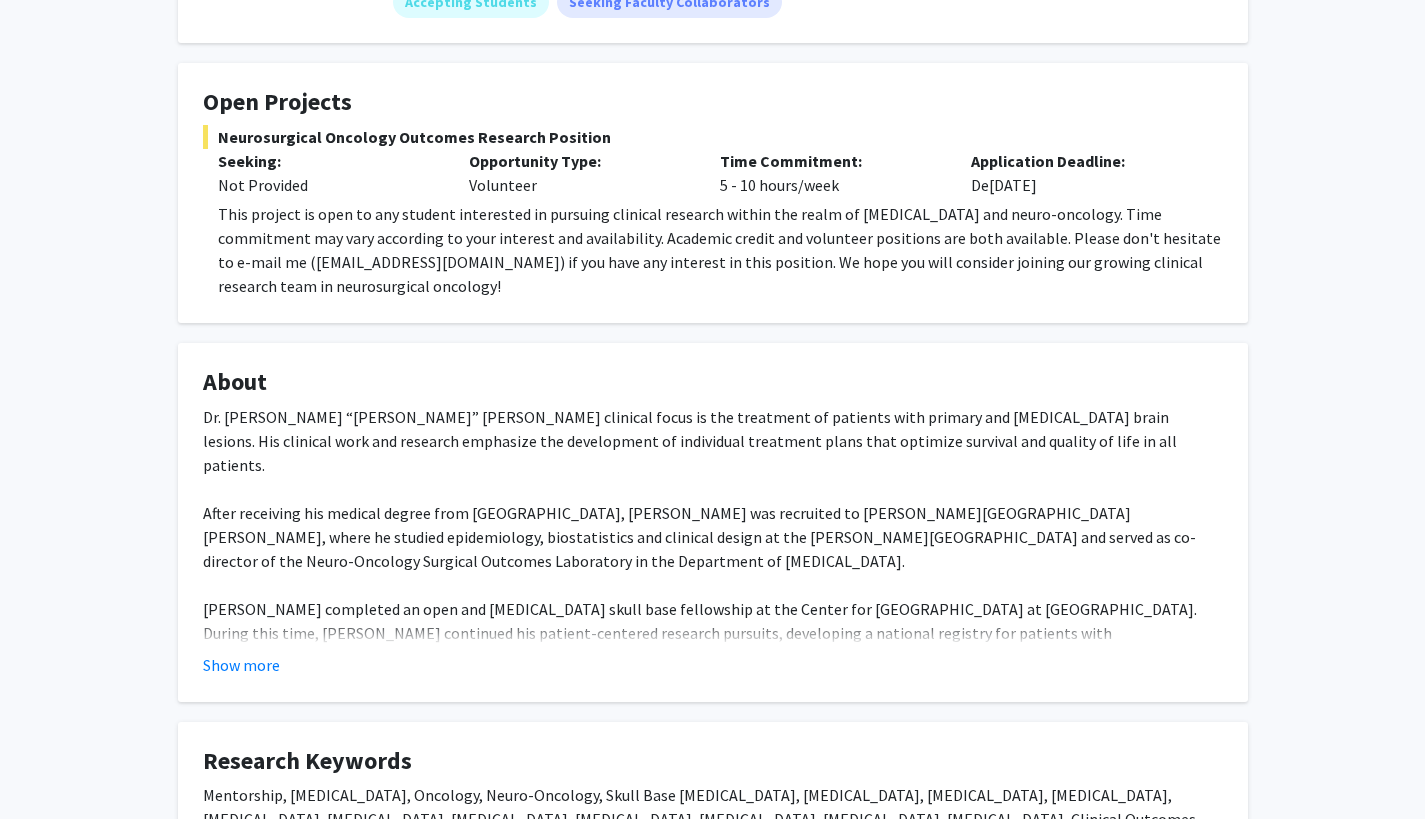 scroll, scrollTop: 350, scrollLeft: 0, axis: vertical 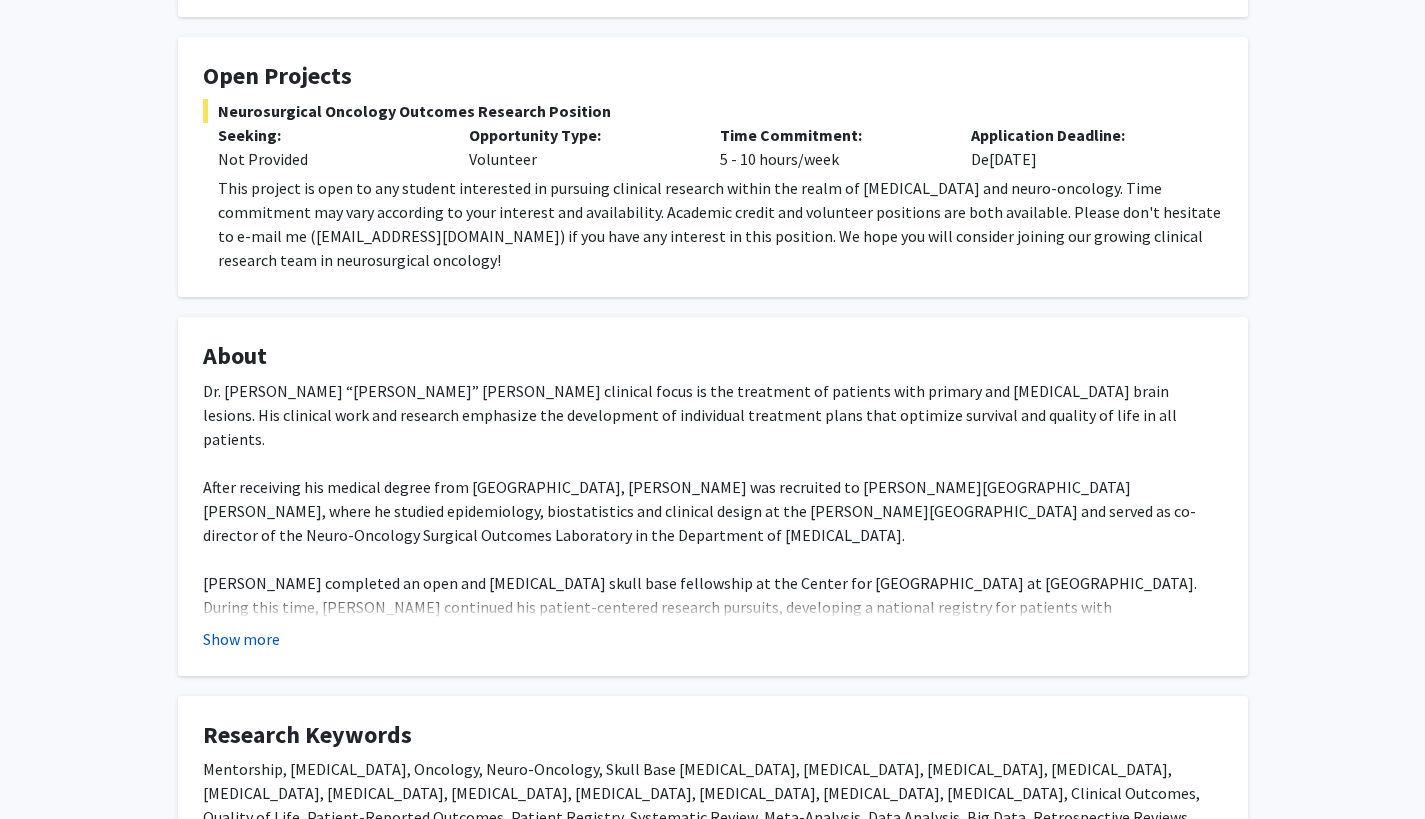 click on "Show more" 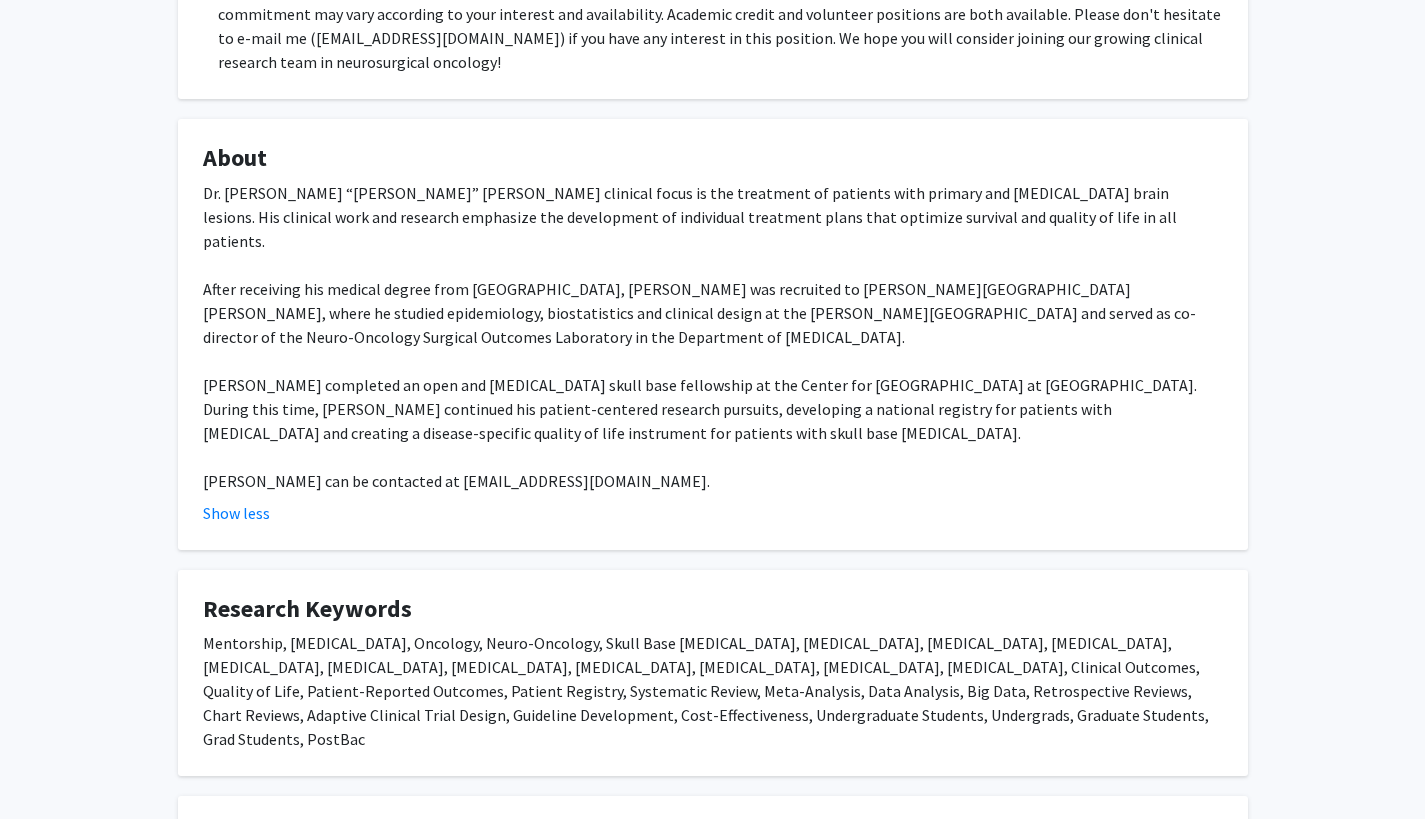 scroll, scrollTop: 561, scrollLeft: 0, axis: vertical 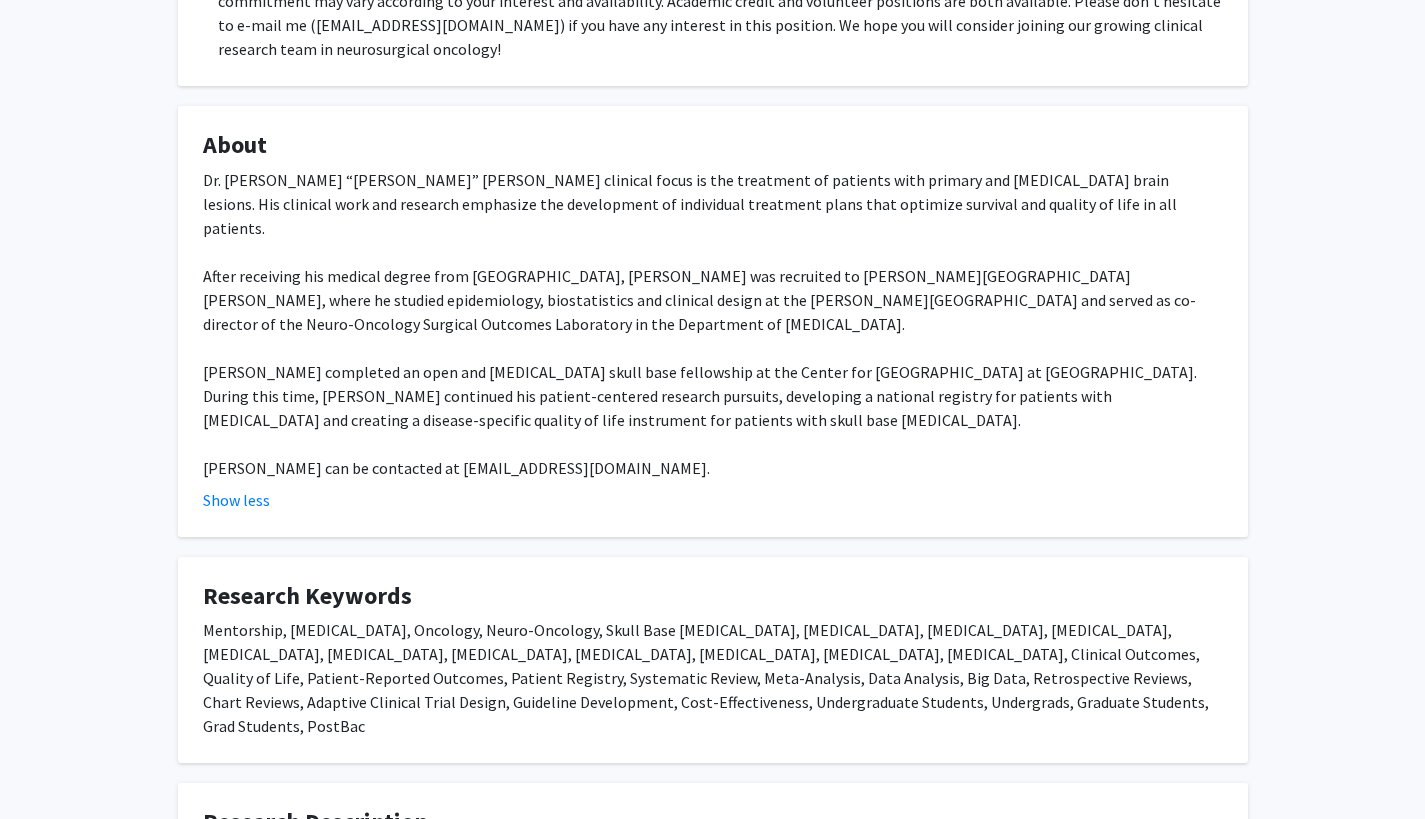 click on "Mentorship, Neurosurgery, Oncology, Neuro-Oncology,  Skull Base Tumors, Glioma, Glioblastoma, Meningioma, Pituitary Adenoma, Pituitary Tumor, Craniopharyngioma, Chordoma, Brain Tumors, Brain Metastasis, Radiosurgery, Clinical Outcomes, Quality of Life, Patient-Reported Outcomes, Patient Registry, Systematic Review, Meta-Analysis, Data Analysis, Big Data, Retrospective Reviews, Chart Reviews, Adaptive Clinical Trial Design, Guideline Development, Cost-Effectiveness, Undergraduate Students, Undergrads, Graduate Students, Grad Students, PostBac" 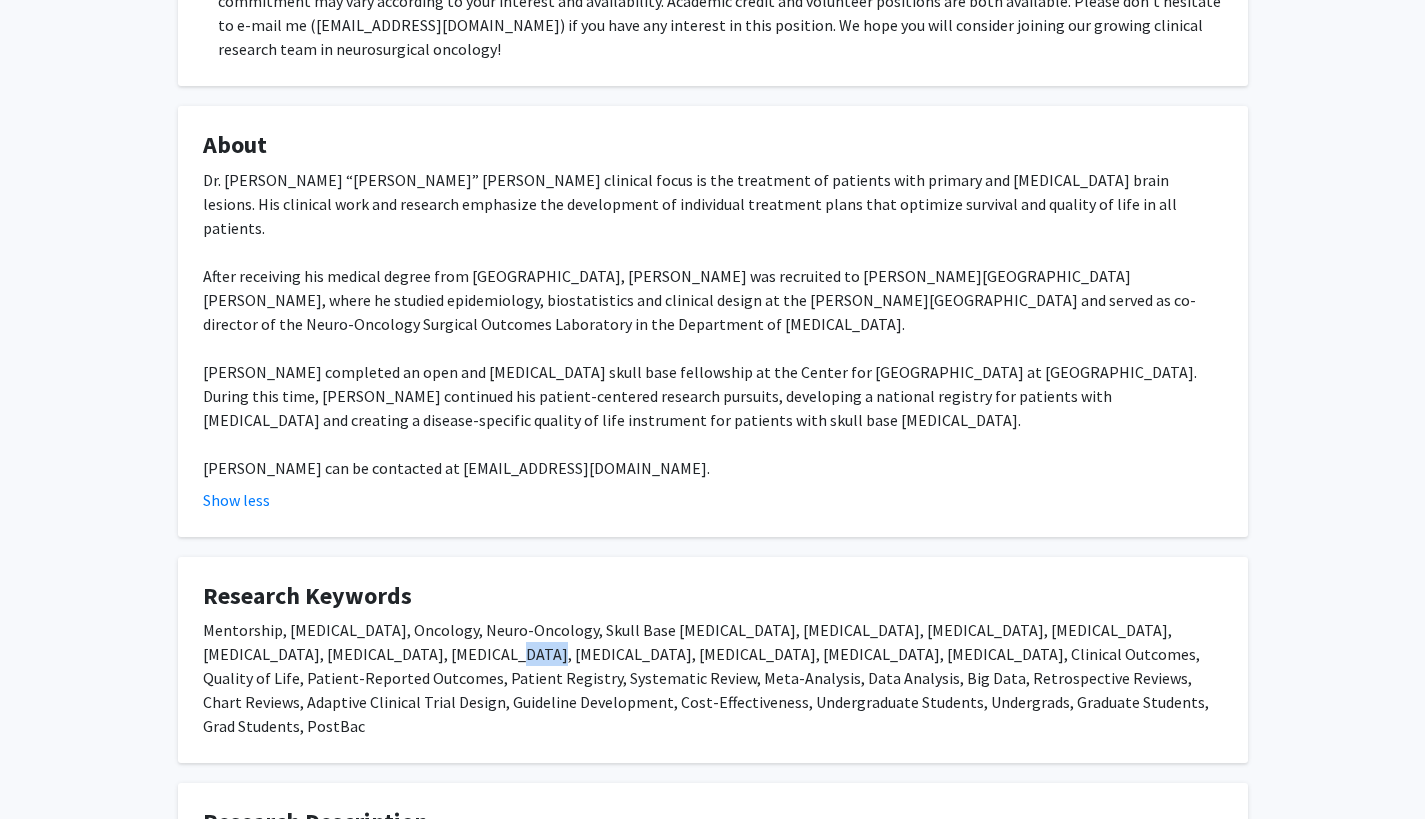 click on "Mentorship, Neurosurgery, Oncology, Neuro-Oncology,  Skull Base Tumors, Glioma, Glioblastoma, Meningioma, Pituitary Adenoma, Pituitary Tumor, Craniopharyngioma, Chordoma, Brain Tumors, Brain Metastasis, Radiosurgery, Clinical Outcomes, Quality of Life, Patient-Reported Outcomes, Patient Registry, Systematic Review, Meta-Analysis, Data Analysis, Big Data, Retrospective Reviews, Chart Reviews, Adaptive Clinical Trial Design, Guideline Development, Cost-Effectiveness, Undergraduate Students, Undergrads, Graduate Students, Grad Students, PostBac" 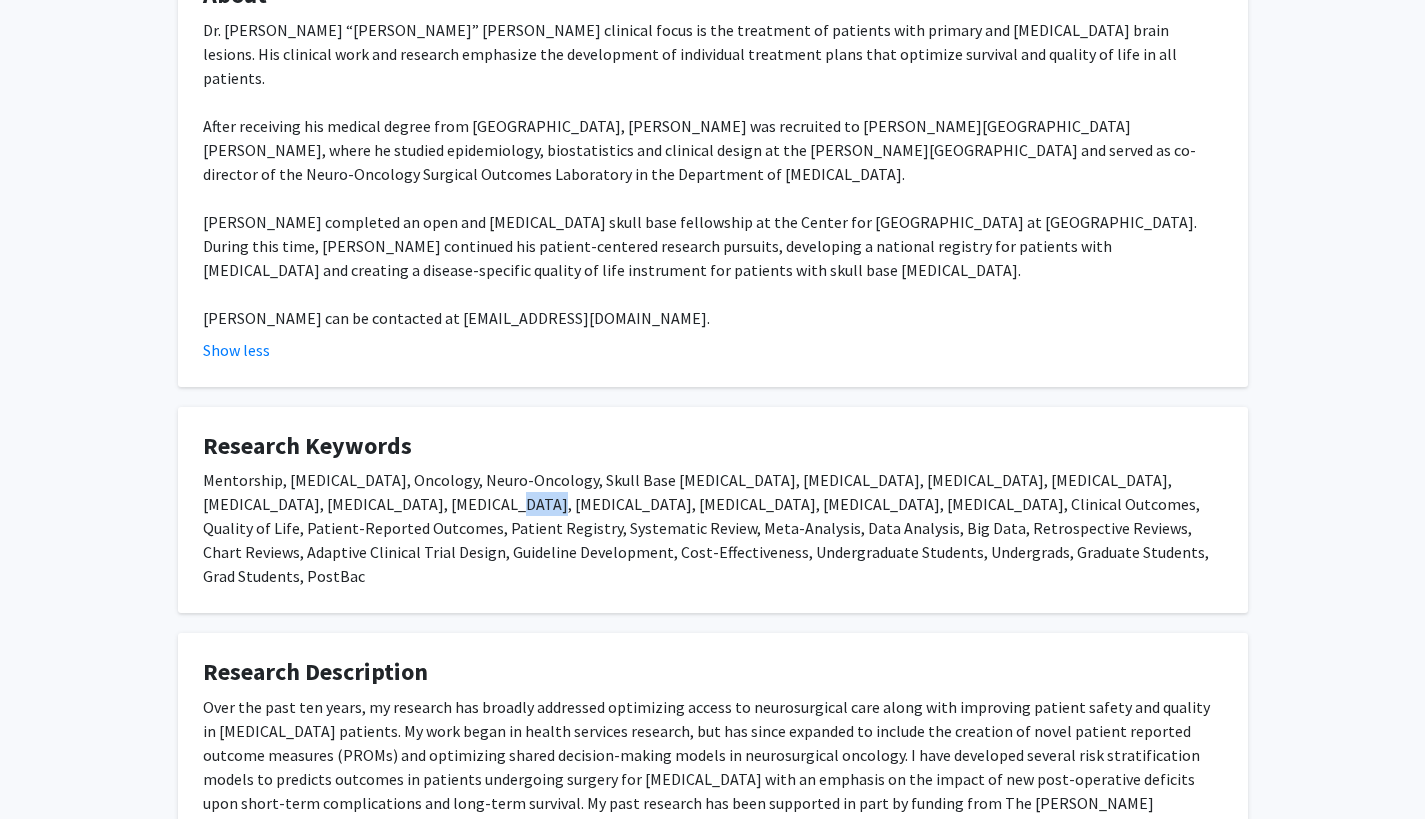scroll, scrollTop: 724, scrollLeft: 0, axis: vertical 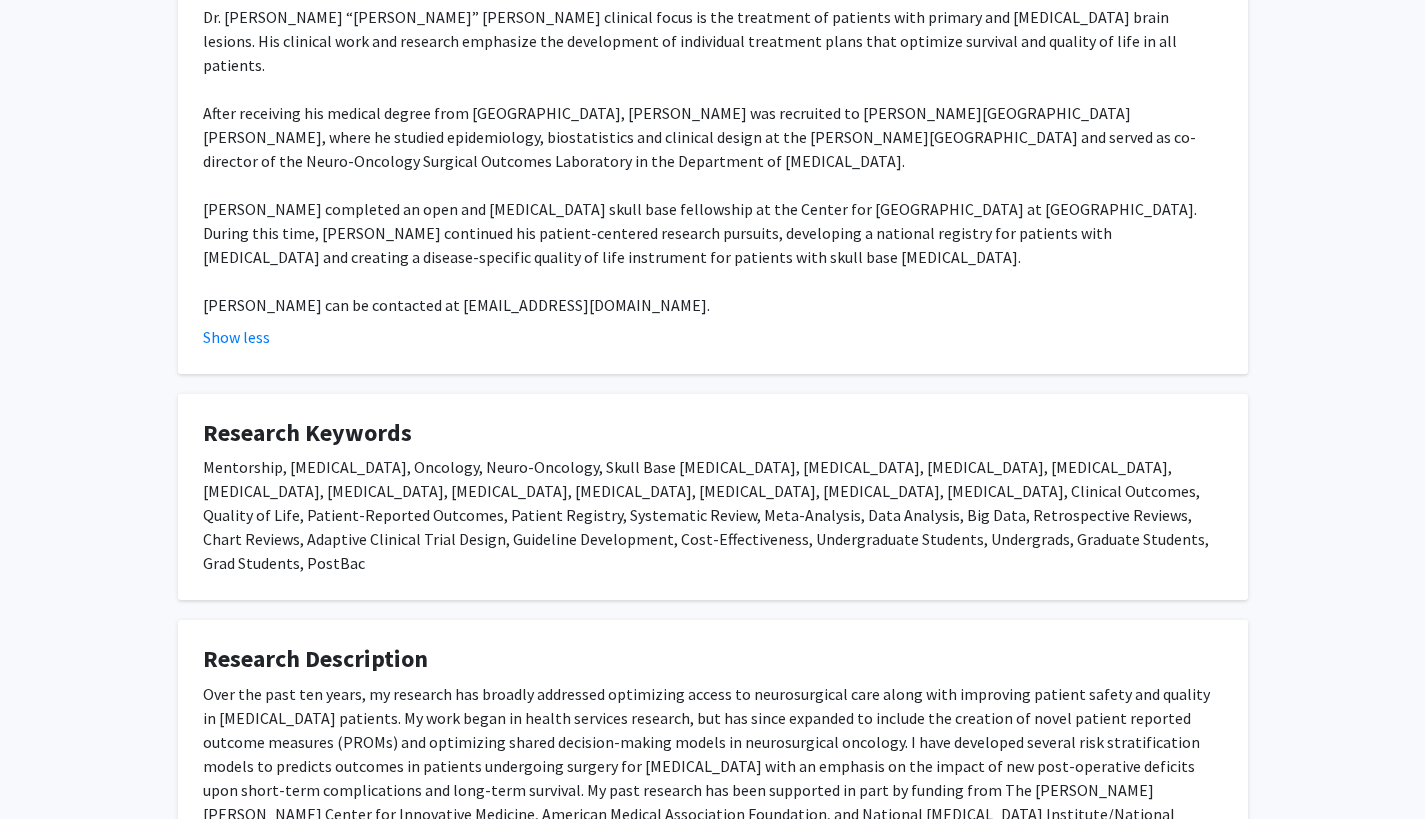 click on "Over the past ten years, my research has broadly addressed optimizing access to neurosurgical care along with improving patient safety and quality in brain tumor patients. My work began in health services research, but has since expanded to include the creation of novel patient reported outcome measures (PROMs) and optimizing shared decision-making models in neurosurgical oncology.  I have developed several risk stratification models to predicts outcomes in patients undergoing surgery for brain tumors with an emphasis on the impact of new post-operative deficits upon short-term complications and long-term survival. My past research has been supported in part by funding from The Johns Hopkins Center for Innovative Medicine, American Medical Association Foundation, and National Cancer Institute/National Institutes of Health (NCI/NIH)." 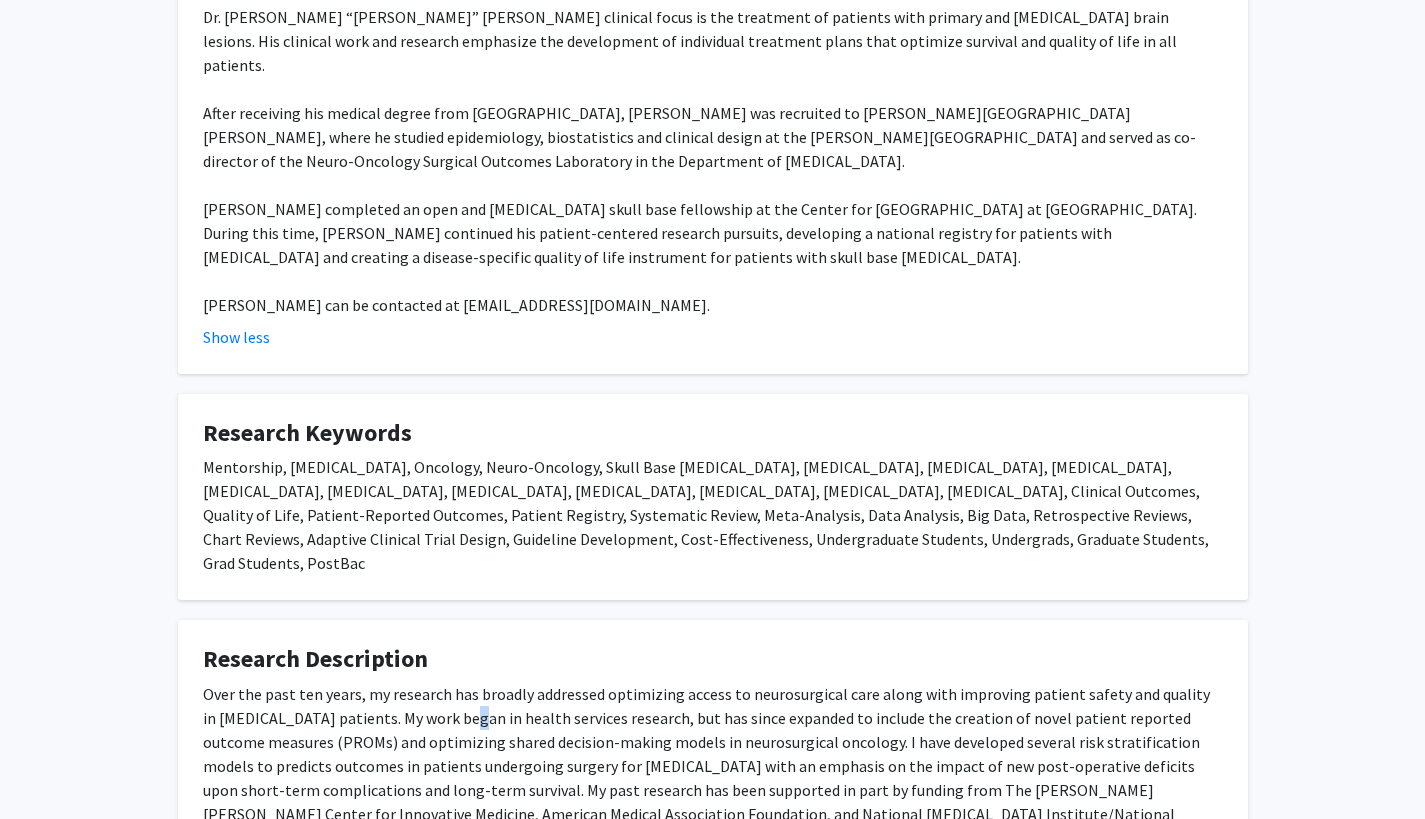 click on "Over the past ten years, my research has broadly addressed optimizing access to neurosurgical care along with improving patient safety and quality in brain tumor patients. My work began in health services research, but has since expanded to include the creation of novel patient reported outcome measures (PROMs) and optimizing shared decision-making models in neurosurgical oncology.  I have developed several risk stratification models to predicts outcomes in patients undergoing surgery for brain tumors with an emphasis on the impact of new post-operative deficits upon short-term complications and long-term survival. My past research has been supported in part by funding from The Johns Hopkins Center for Innovative Medicine, American Medical Association Foundation, and National Cancer Institute/National Institutes of Health (NCI/NIH)." 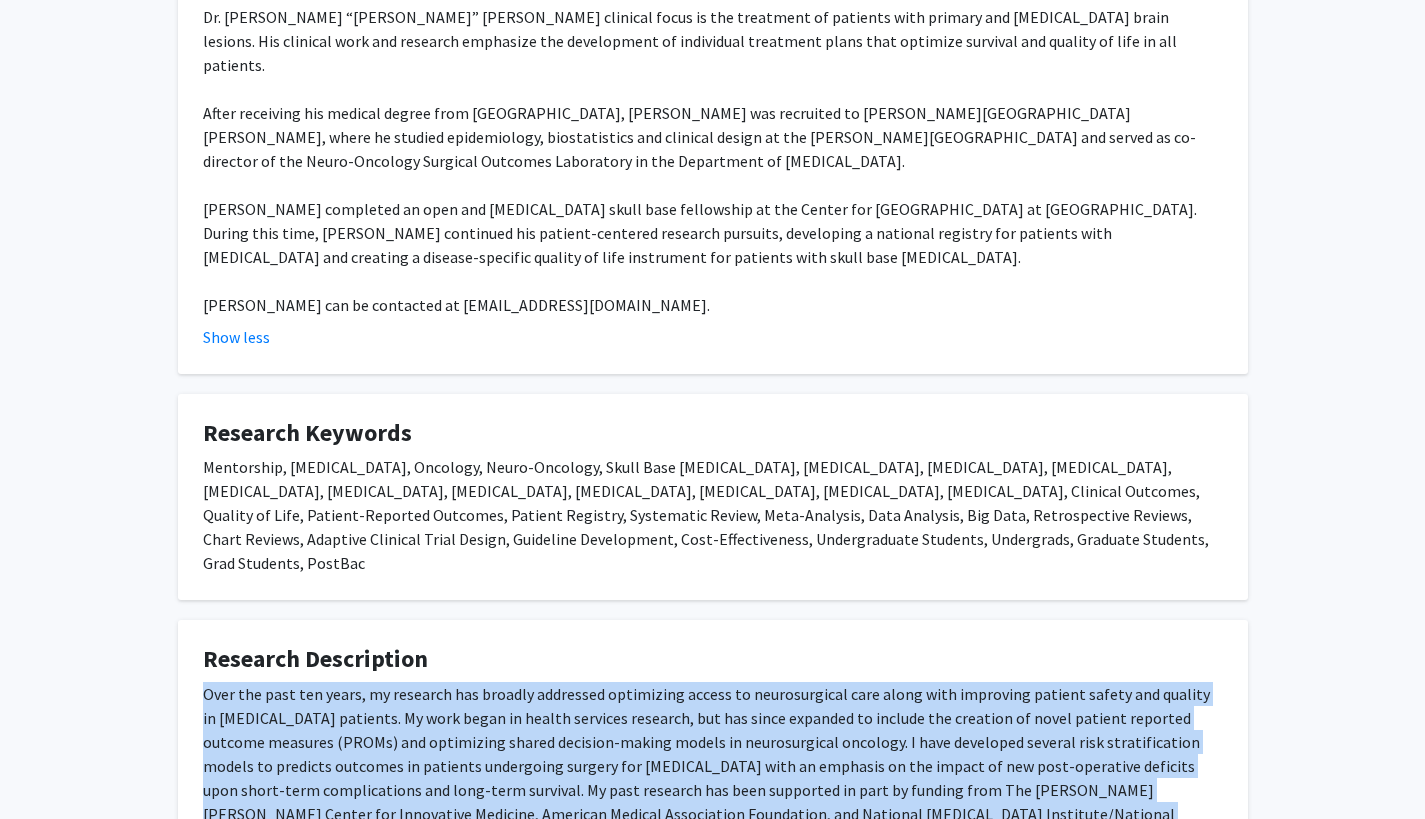 click on "Over the past ten years, my research has broadly addressed optimizing access to neurosurgical care along with improving patient safety and quality in brain tumor patients. My work began in health services research, but has since expanded to include the creation of novel patient reported outcome measures (PROMs) and optimizing shared decision-making models in neurosurgical oncology.  I have developed several risk stratification models to predicts outcomes in patients undergoing surgery for brain tumors with an emphasis on the impact of new post-operative deficits upon short-term complications and long-term survival. My past research has been supported in part by funding from The Johns Hopkins Center for Innovative Medicine, American Medical Association Foundation, and National Cancer Institute/National Institutes of Health (NCI/NIH)." 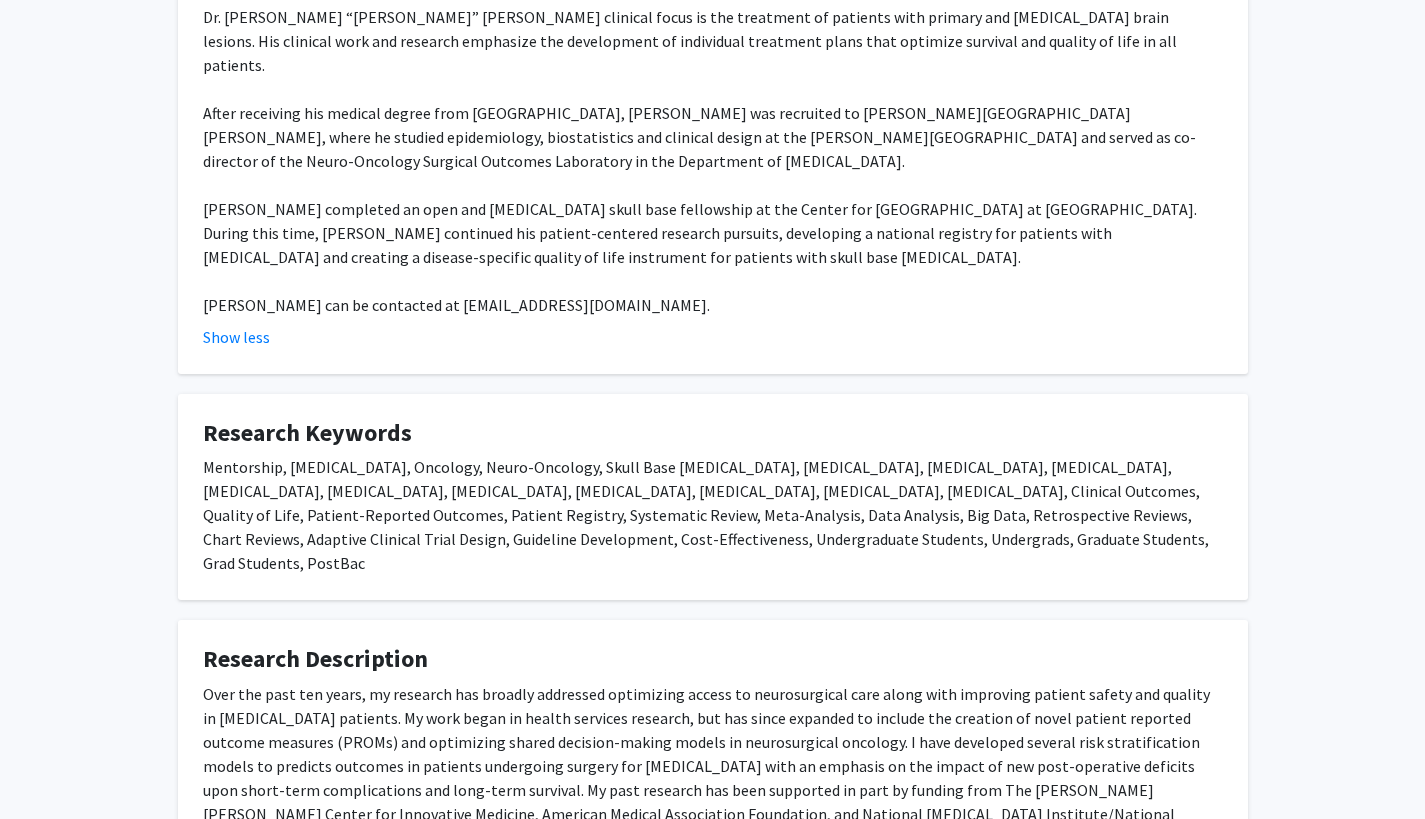 click on "Over the past ten years, my research has broadly addressed optimizing access to neurosurgical care along with improving patient safety and quality in brain tumor patients. My work began in health services research, but has since expanded to include the creation of novel patient reported outcome measures (PROMs) and optimizing shared decision-making models in neurosurgical oncology.  I have developed several risk stratification models to predicts outcomes in patients undergoing surgery for brain tumors with an emphasis on the impact of new post-operative deficits upon short-term complications and long-term survival. My past research has been supported in part by funding from The Johns Hopkins Center for Innovative Medicine, American Medical Association Foundation, and National Cancer Institute/National Institutes of Health (NCI/NIH)." 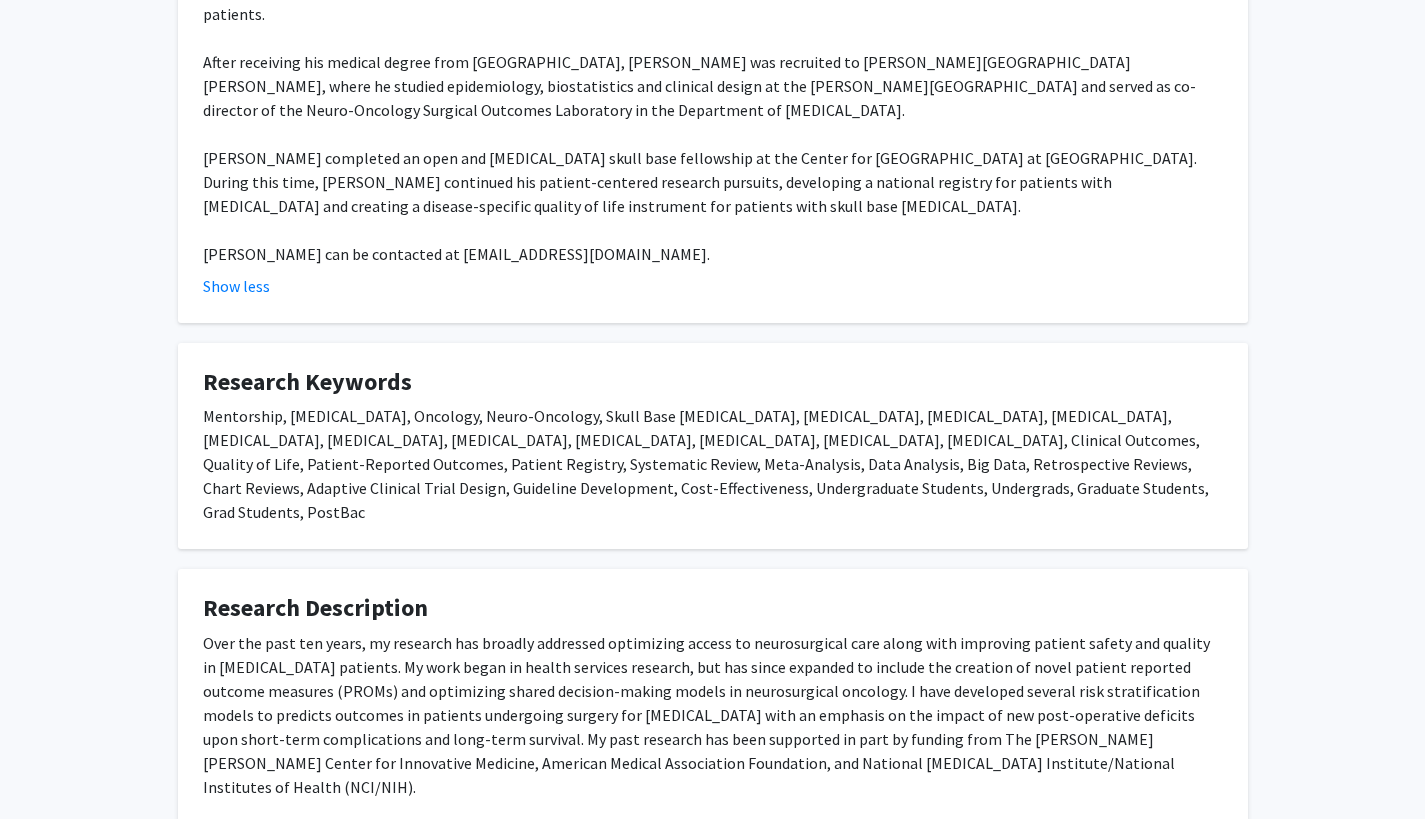 scroll, scrollTop: 781, scrollLeft: 0, axis: vertical 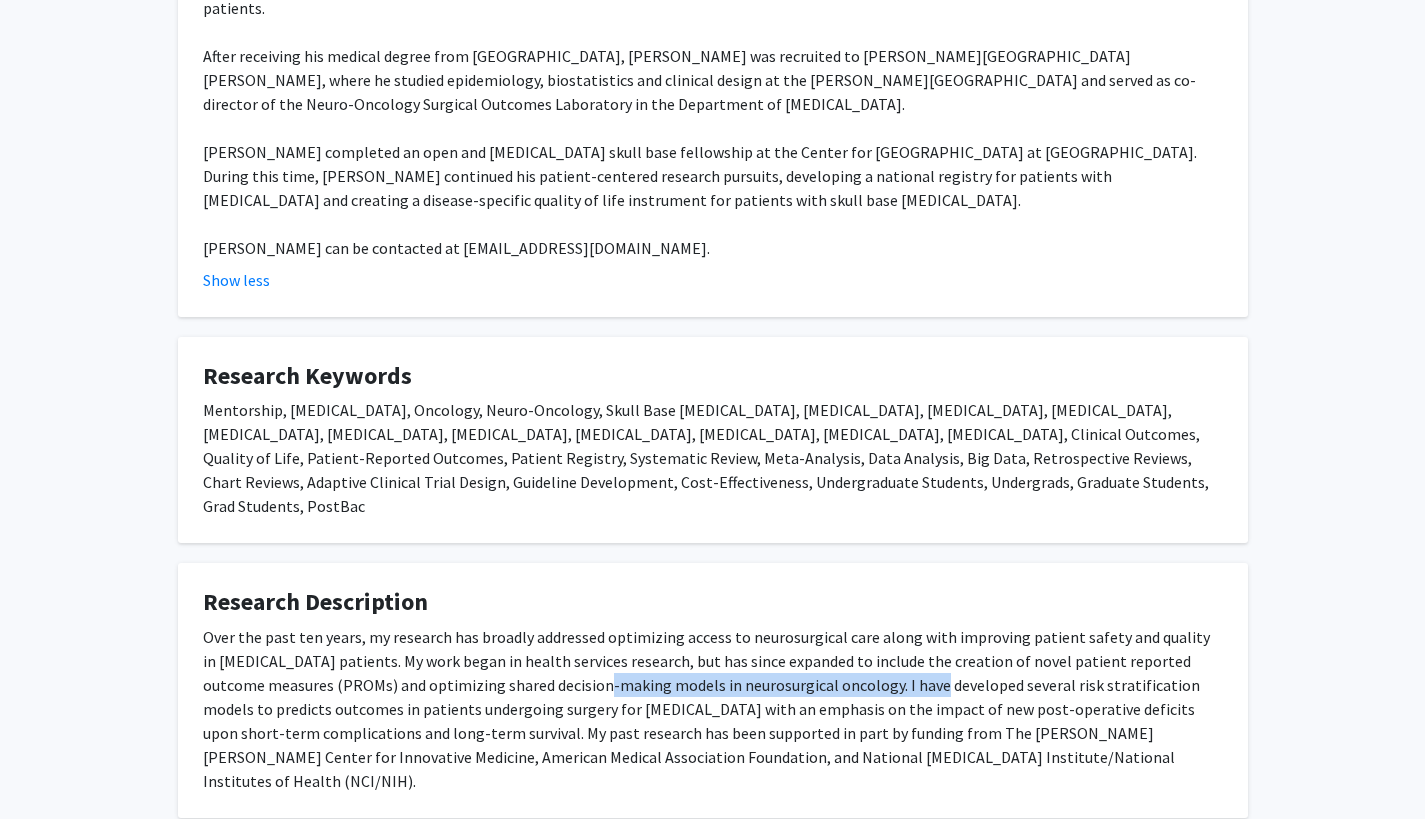 drag, startPoint x: 562, startPoint y: 613, endPoint x: 884, endPoint y: 614, distance: 322.00156 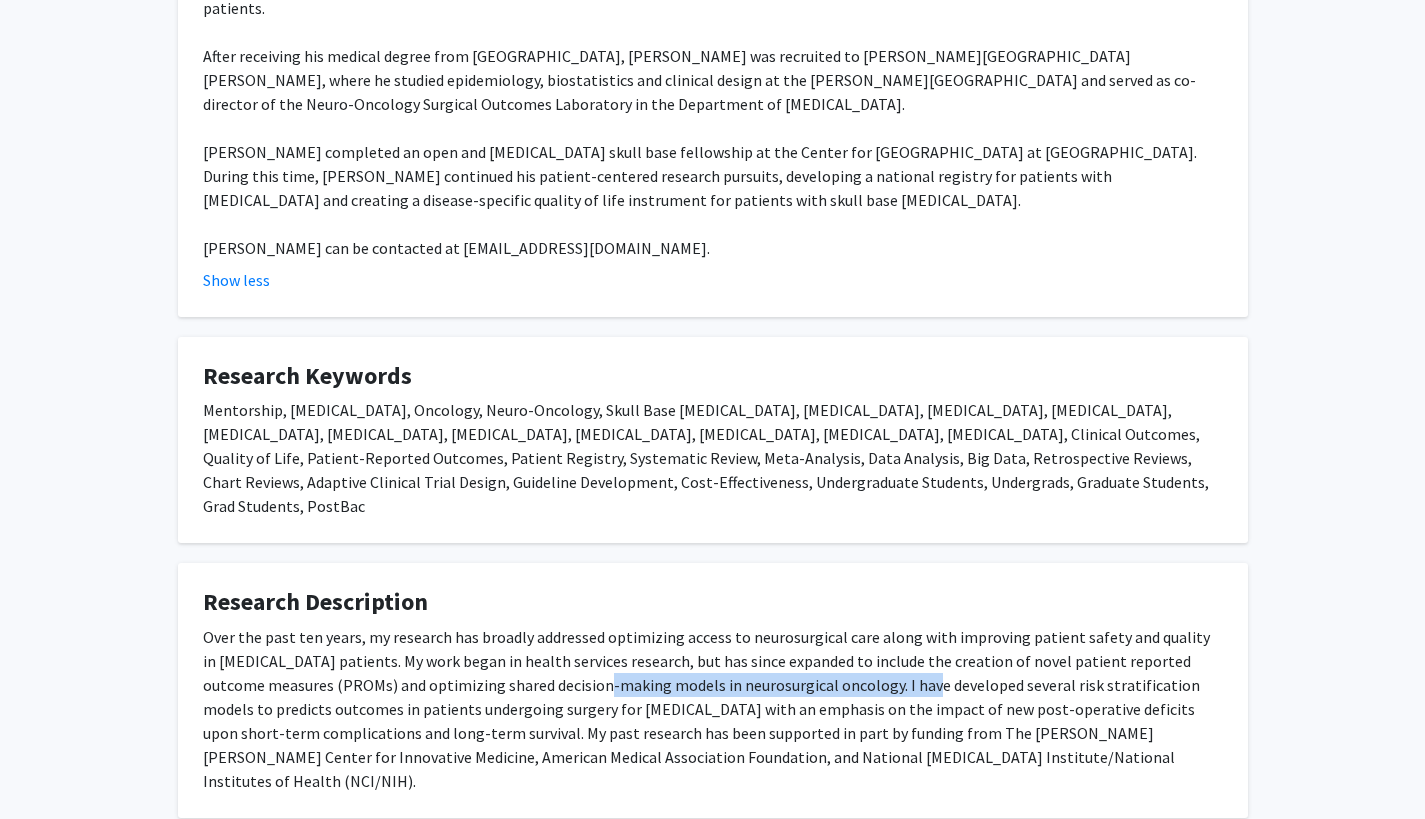 click on "Over the past ten years, my research has broadly addressed optimizing access to neurosurgical care along with improving patient safety and quality in brain tumor patients. My work began in health services research, but has since expanded to include the creation of novel patient reported outcome measures (PROMs) and optimizing shared decision-making models in neurosurgical oncology.  I have developed several risk stratification models to predicts outcomes in patients undergoing surgery for brain tumors with an emphasis on the impact of new post-operative deficits upon short-term complications and long-term survival. My past research has been supported in part by funding from The Johns Hopkins Center for Innovative Medicine, American Medical Association Foundation, and National Cancer Institute/National Institutes of Health (NCI/NIH)." 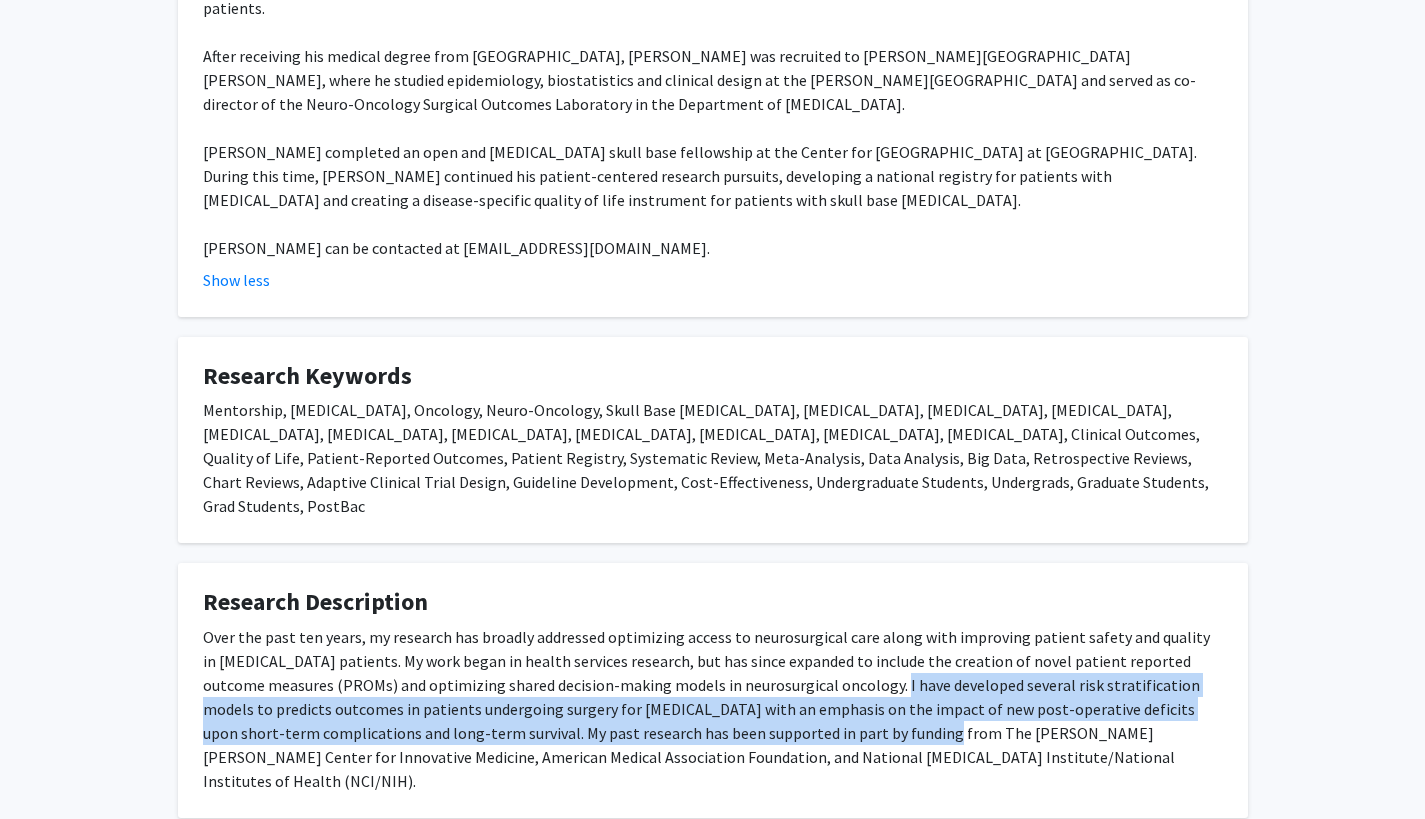 drag, startPoint x: 835, startPoint y: 614, endPoint x: 854, endPoint y: 654, distance: 44.28318 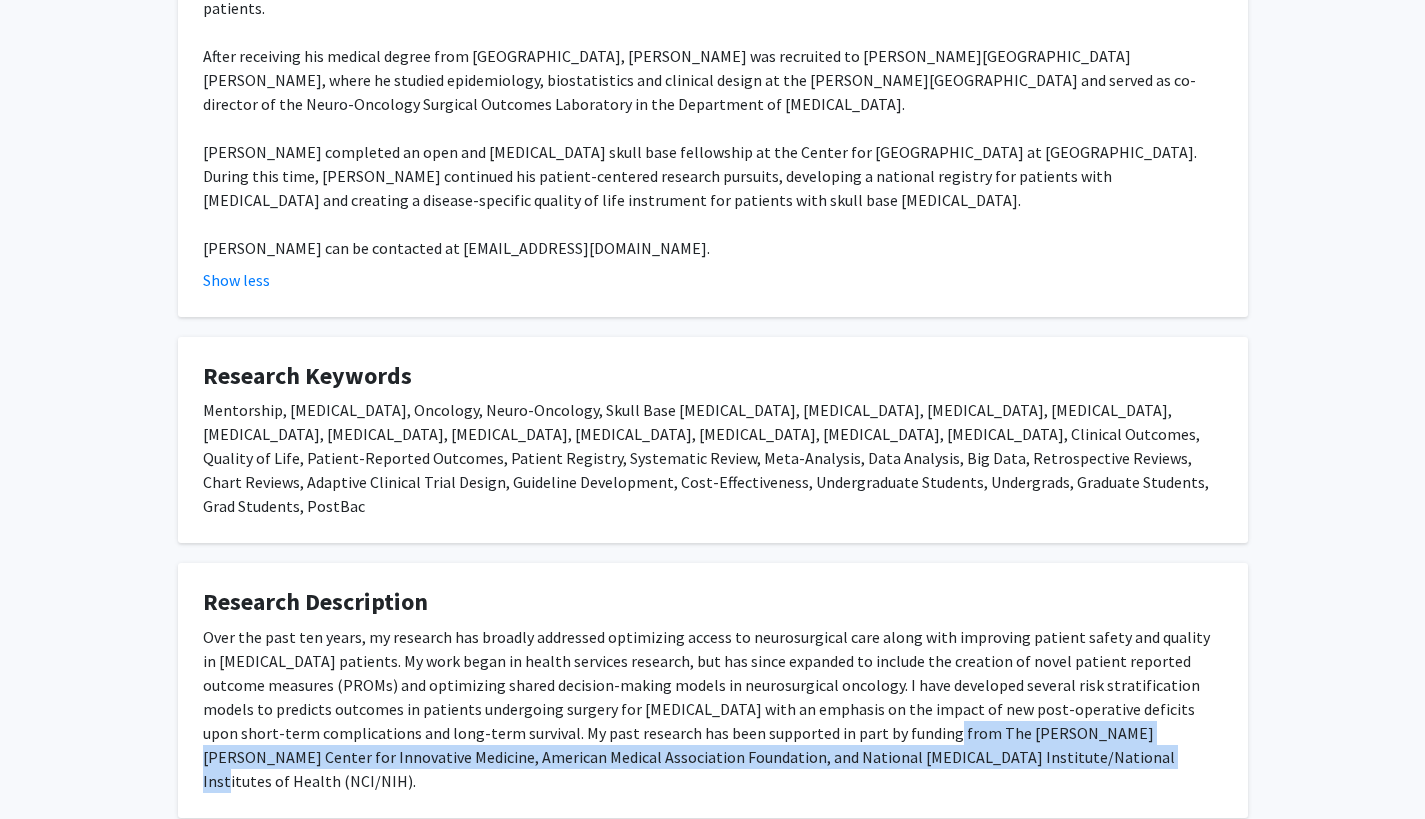 drag, startPoint x: 965, startPoint y: 681, endPoint x: 855, endPoint y: 658, distance: 112.37882 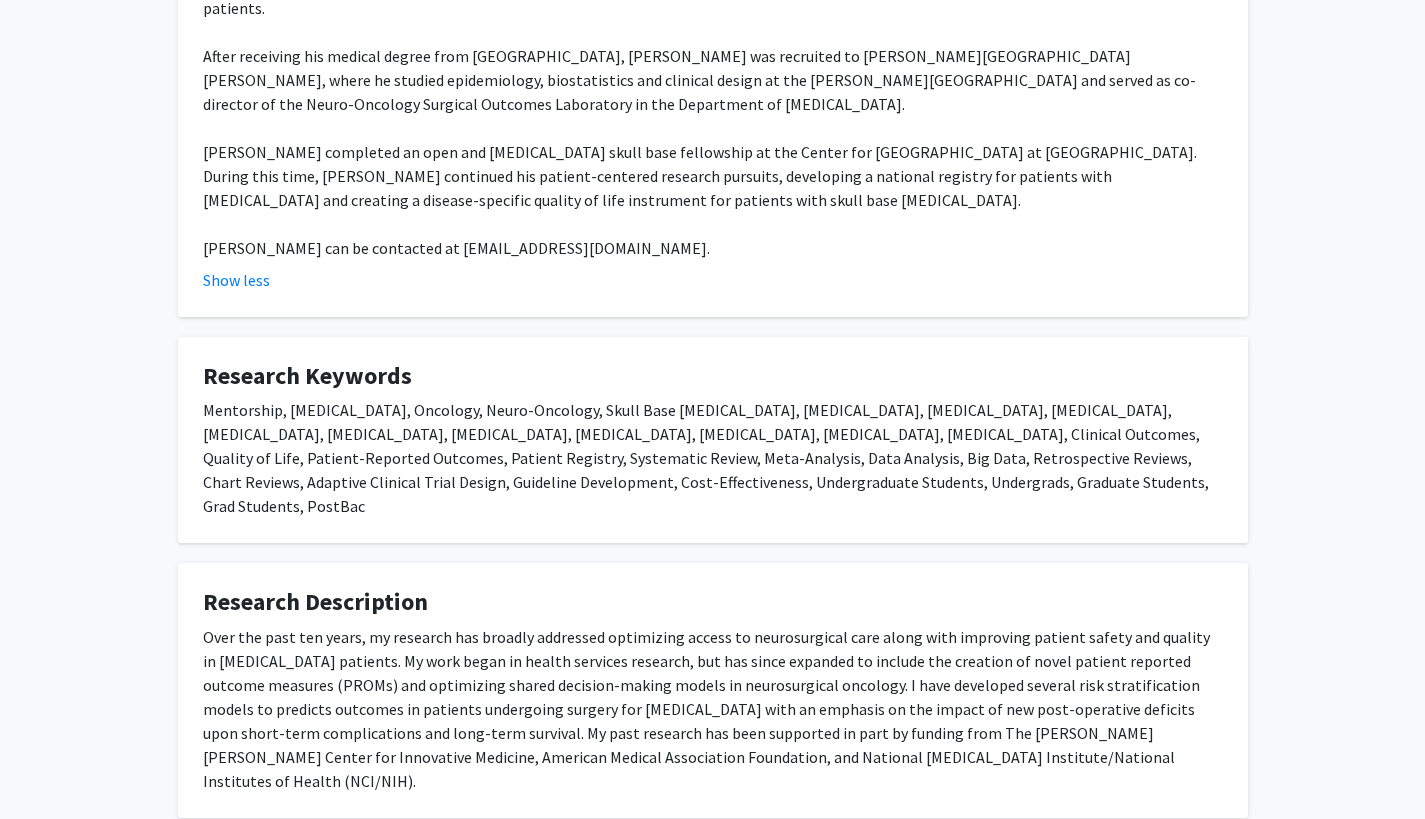 click on "Over the past ten years, my research has broadly addressed optimizing access to neurosurgical care along with improving patient safety and quality in brain tumor patients. My work began in health services research, but has since expanded to include the creation of novel patient reported outcome measures (PROMs) and optimizing shared decision-making models in neurosurgical oncology.  I have developed several risk stratification models to predicts outcomes in patients undergoing surgery for brain tumors with an emphasis on the impact of new post-operative deficits upon short-term complications and long-term survival. My past research has been supported in part by funding from The Johns Hopkins Center for Innovative Medicine, American Medical Association Foundation, and National Cancer Institute/National Institutes of Health (NCI/NIH)." 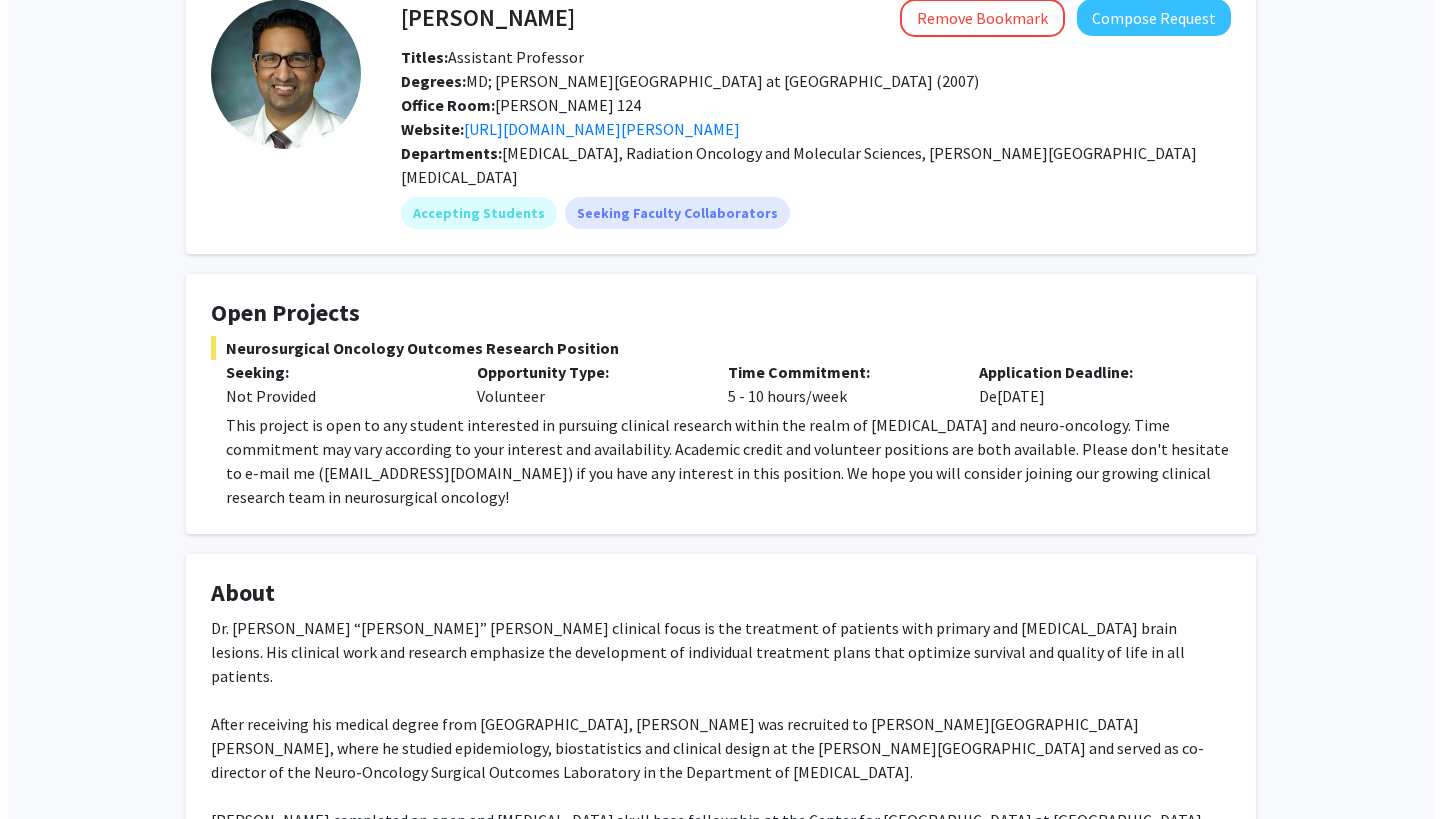 scroll, scrollTop: 75, scrollLeft: 0, axis: vertical 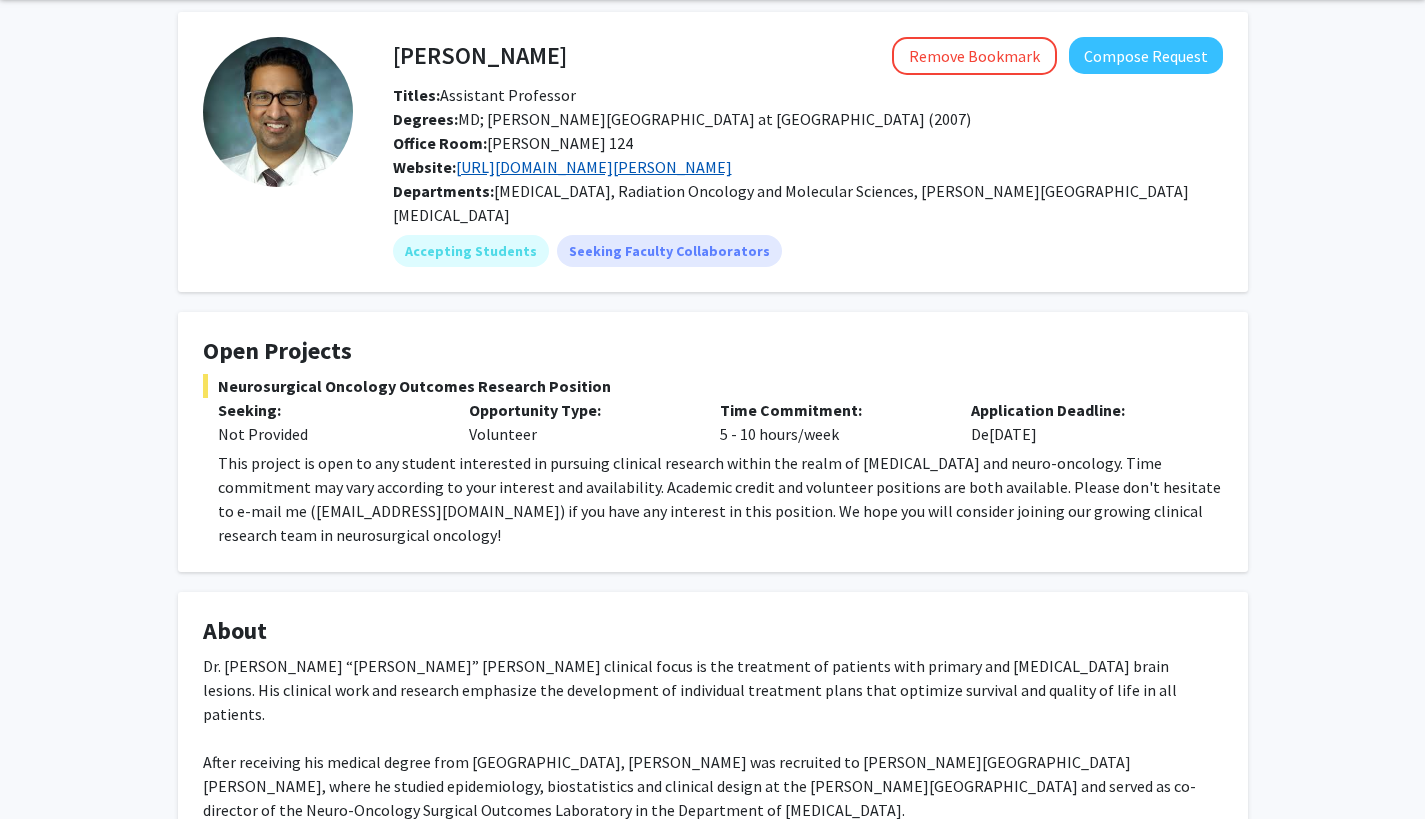click on "https://www.hopkinsmedicine.org/profiles/results/directory/profile/10004317/debraj-mukherjee" 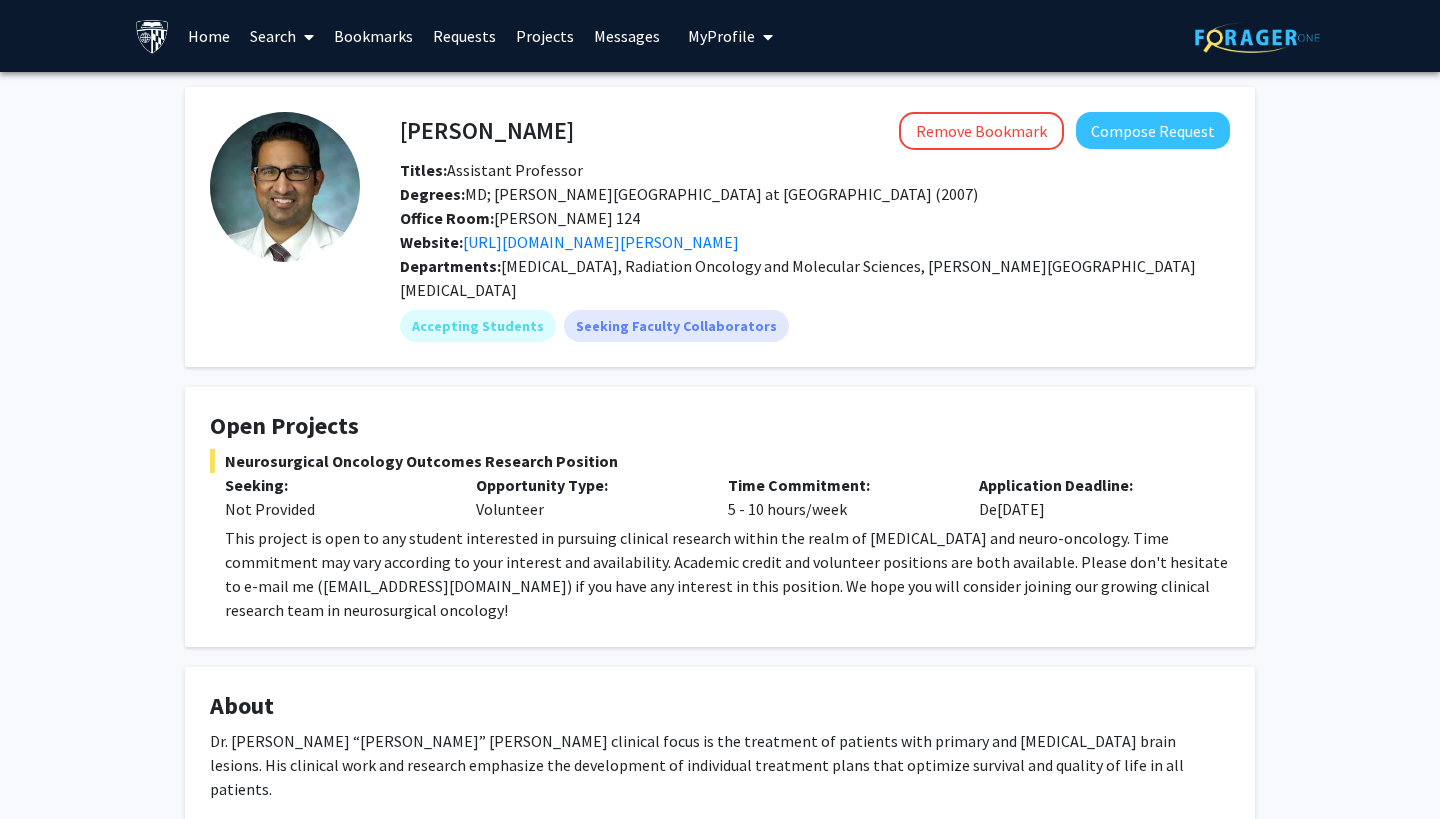 scroll, scrollTop: 0, scrollLeft: 0, axis: both 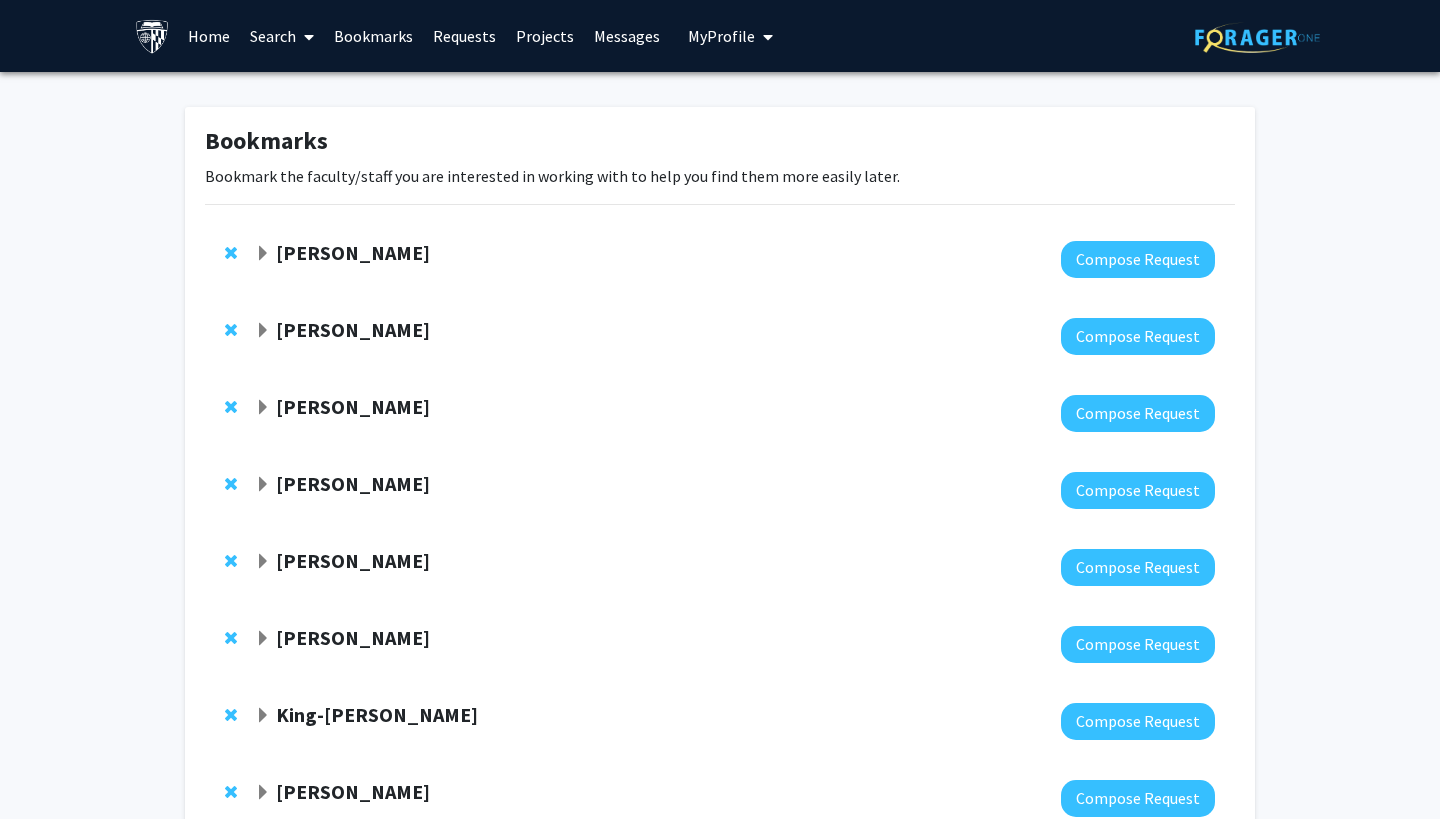 click on "Kenneth Witwer" 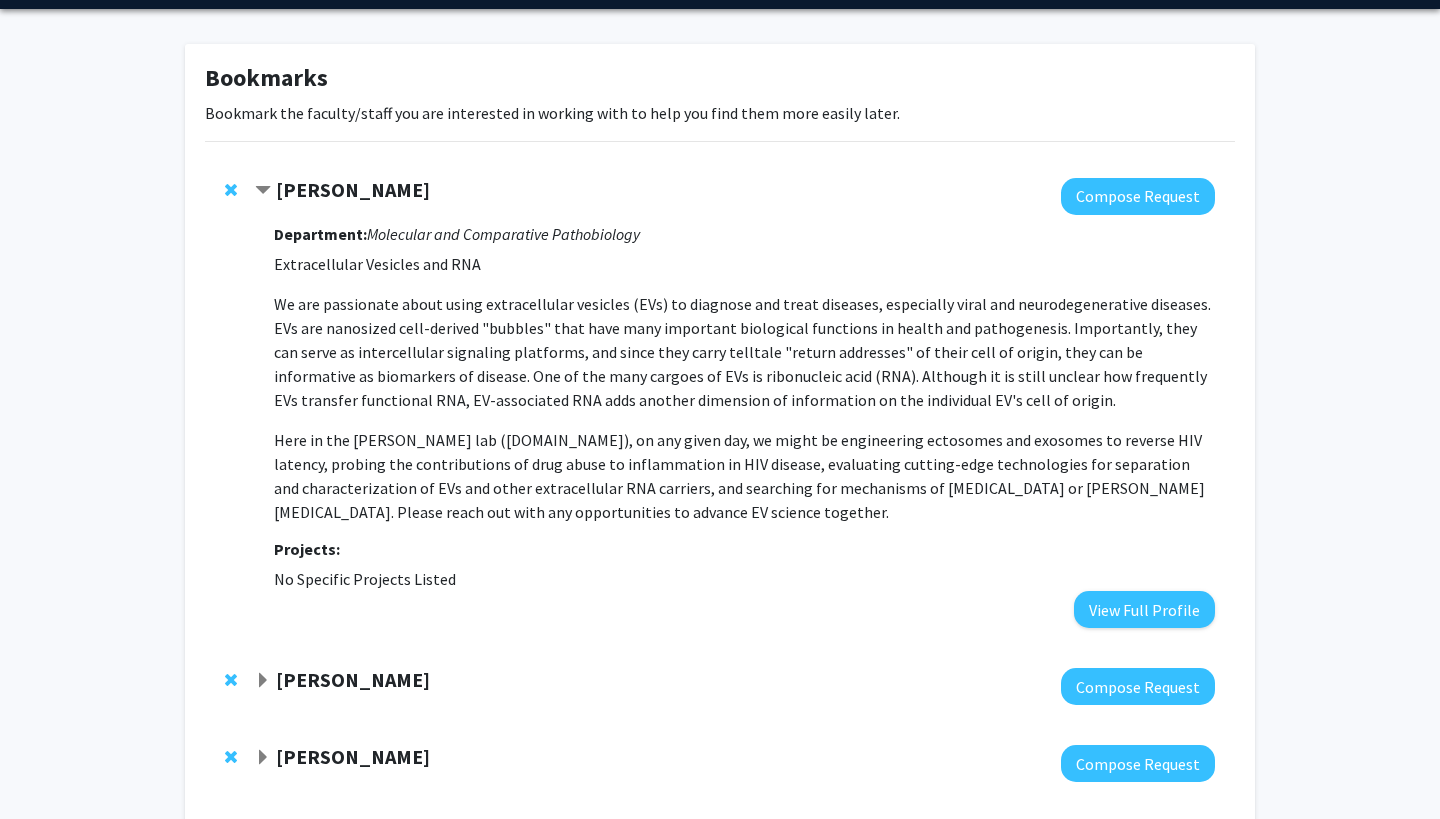 scroll, scrollTop: 71, scrollLeft: 0, axis: vertical 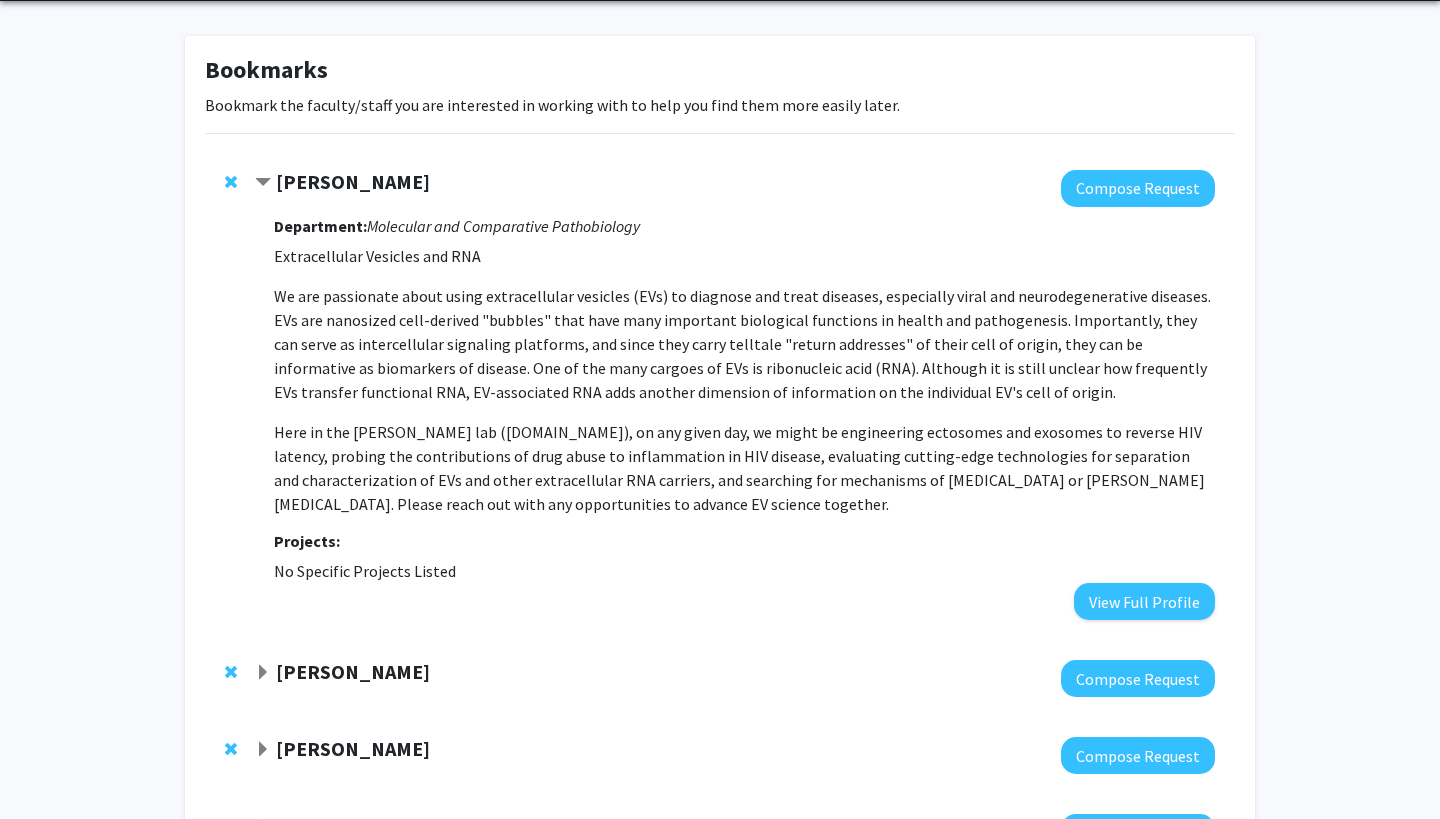 click on "Here in the Witwer lab (witwerlab.com), on any given day, we might be engineering ectosomes and exosomes to reverse HIV latency, probing the contributions of drug abuse to inflammation in HIV disease, evaluating cutting-edge technologies for separation and characterization of EVs and other extracellular RNA carriers, and searching for mechanisms of Alzheimer's or Parkinson's disease. Please reach out with any opportunities to advance EV science together." at bounding box center (744, 468) 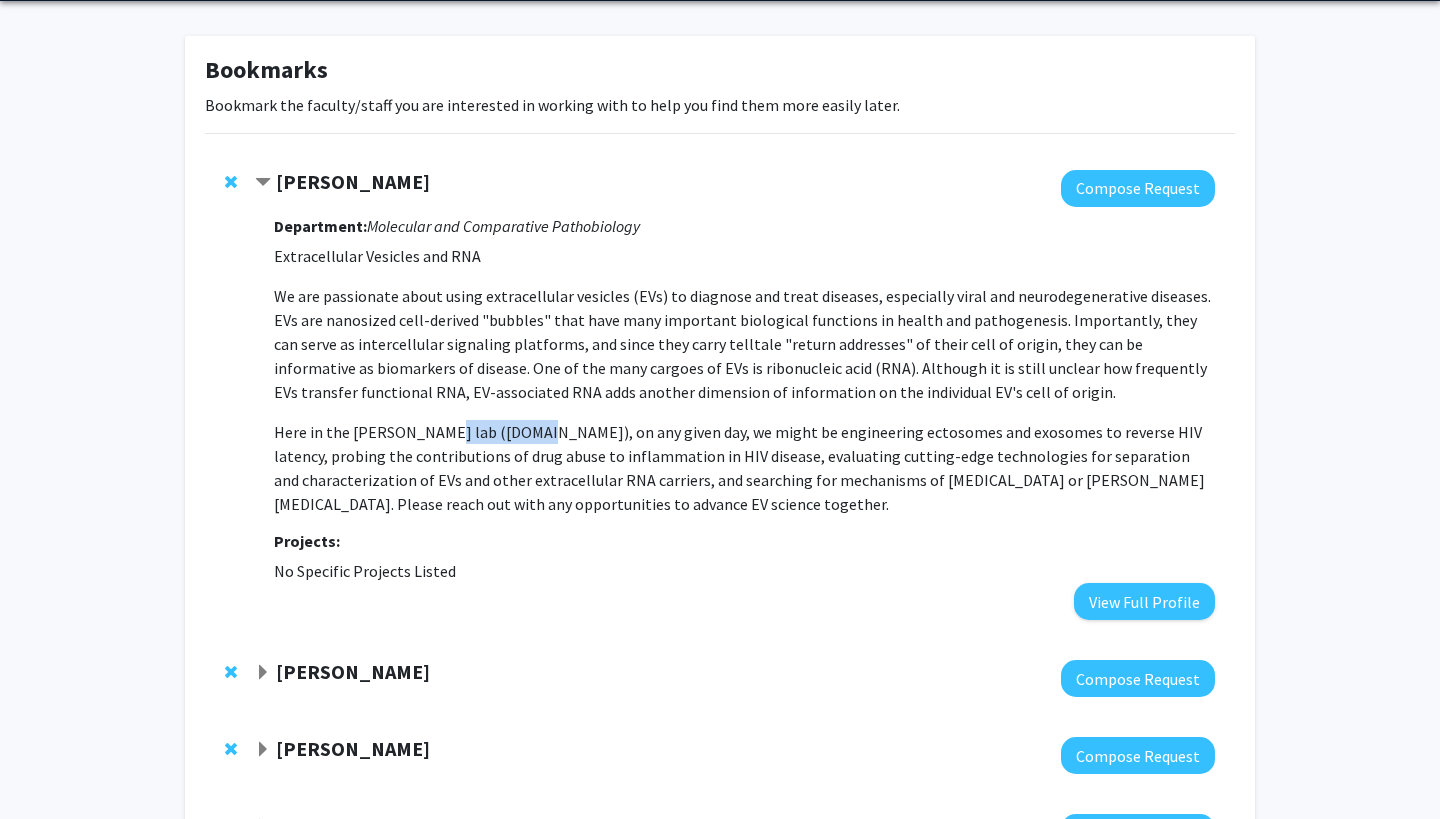 click on "Here in the Witwer lab (witwerlab.com), on any given day, we might be engineering ectosomes and exosomes to reverse HIV latency, probing the contributions of drug abuse to inflammation in HIV disease, evaluating cutting-edge technologies for separation and characterization of EVs and other extracellular RNA carriers, and searching for mechanisms of Alzheimer's or Parkinson's disease. Please reach out with any opportunities to advance EV science together." at bounding box center [744, 468] 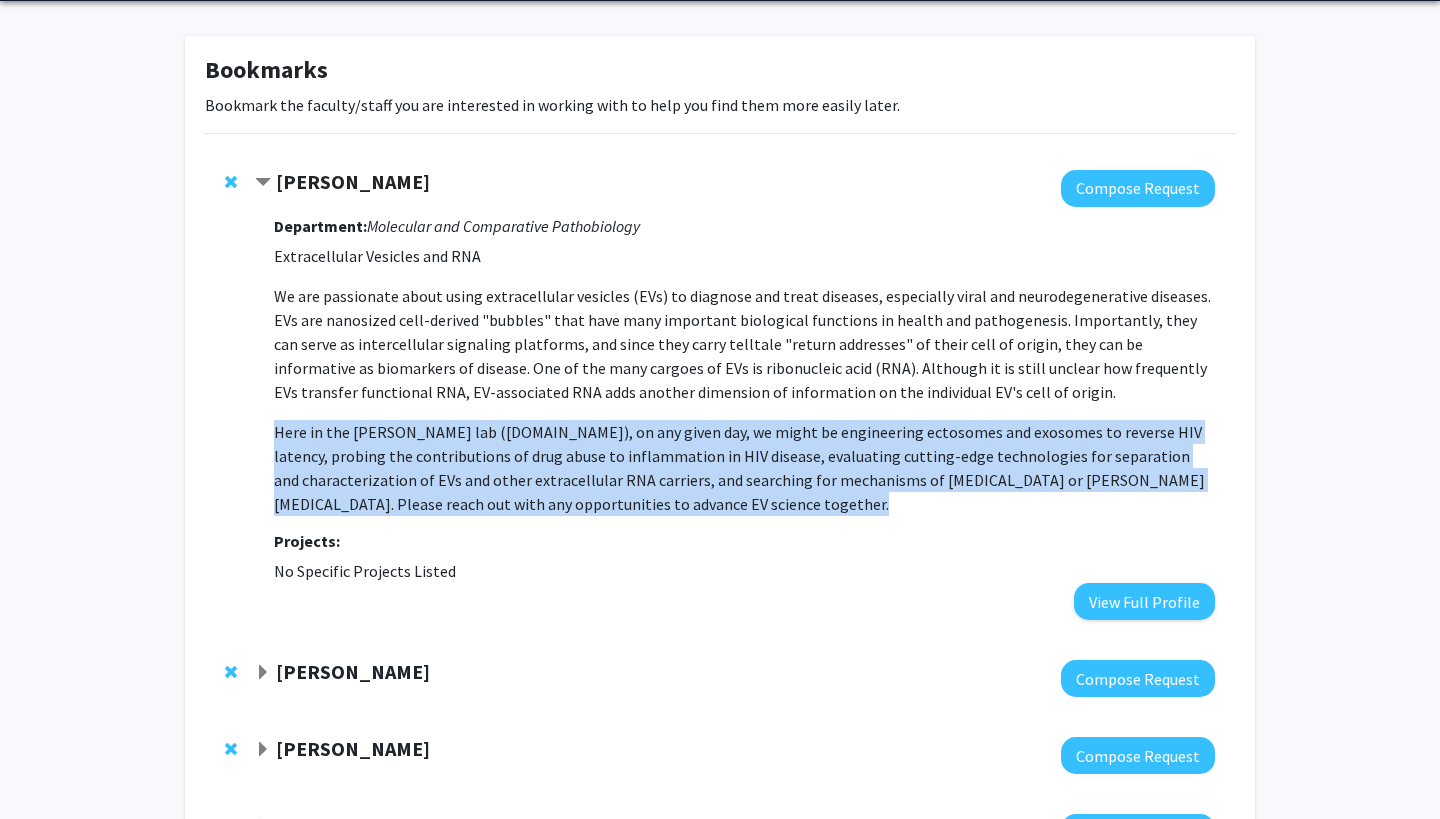 click on "Here in the Witwer lab (witwerlab.com), on any given day, we might be engineering ectosomes and exosomes to reverse HIV latency, probing the contributions of drug abuse to inflammation in HIV disease, evaluating cutting-edge technologies for separation and characterization of EVs and other extracellular RNA carriers, and searching for mechanisms of Alzheimer's or Parkinson's disease. Please reach out with any opportunities to advance EV science together." at bounding box center [744, 468] 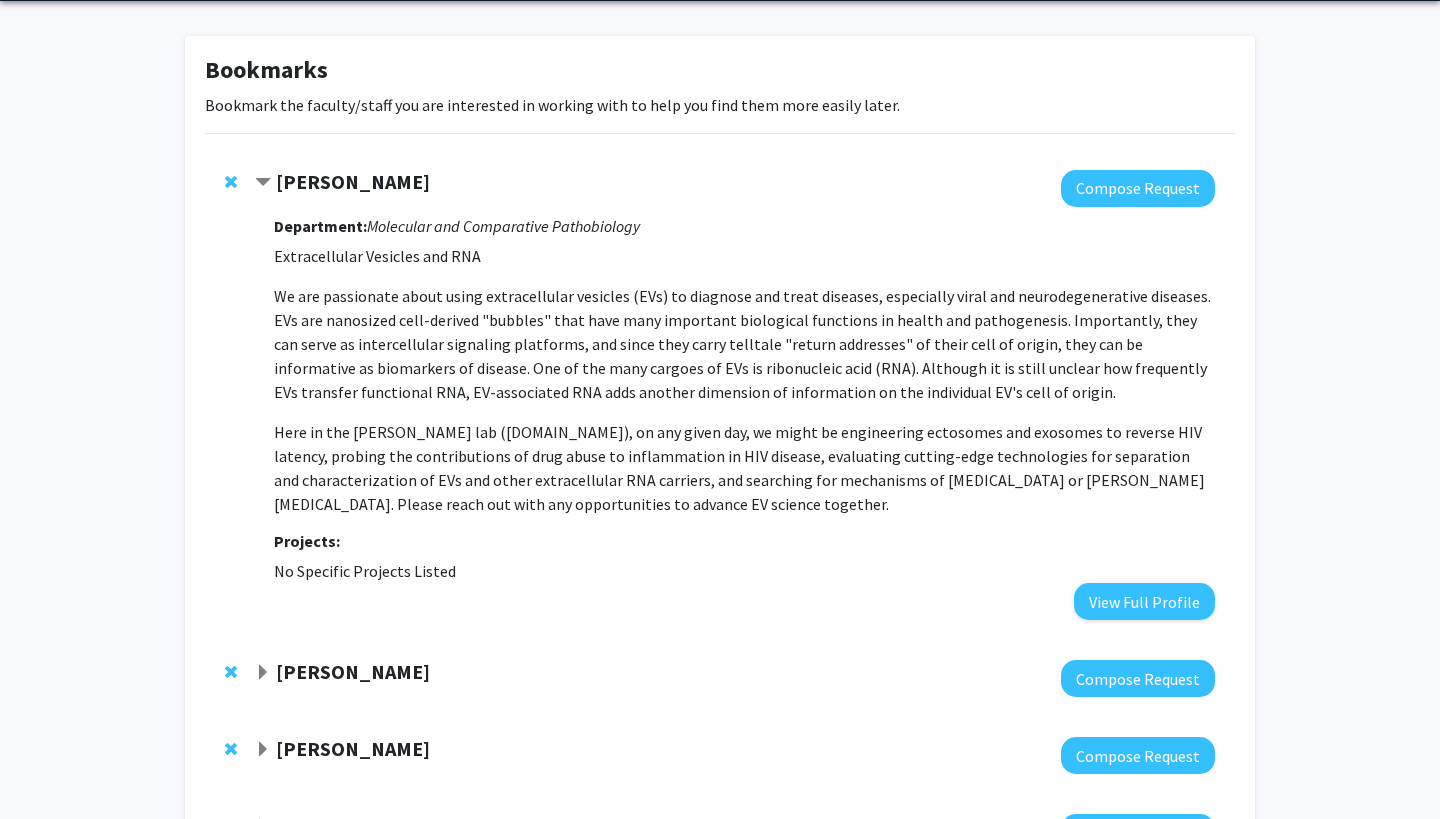 click on "Here in the Witwer lab (witwerlab.com), on any given day, we might be engineering ectosomes and exosomes to reverse HIV latency, probing the contributions of drug abuse to inflammation in HIV disease, evaluating cutting-edge technologies for separation and characterization of EVs and other extracellular RNA carriers, and searching for mechanisms of Alzheimer's or Parkinson's disease. Please reach out with any opportunities to advance EV science together." at bounding box center (744, 468) 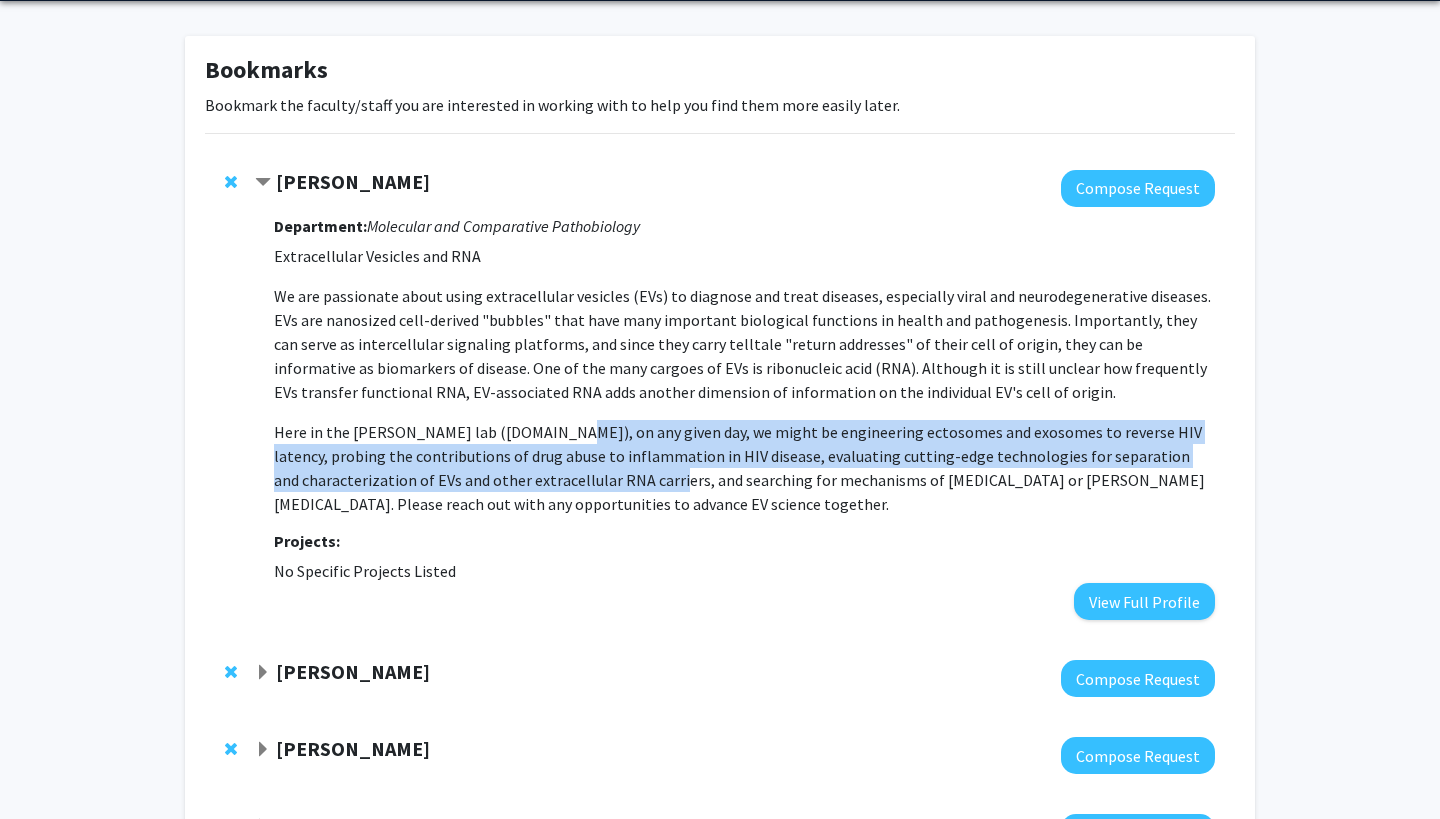 drag, startPoint x: 553, startPoint y: 443, endPoint x: 561, endPoint y: 486, distance: 43.737854 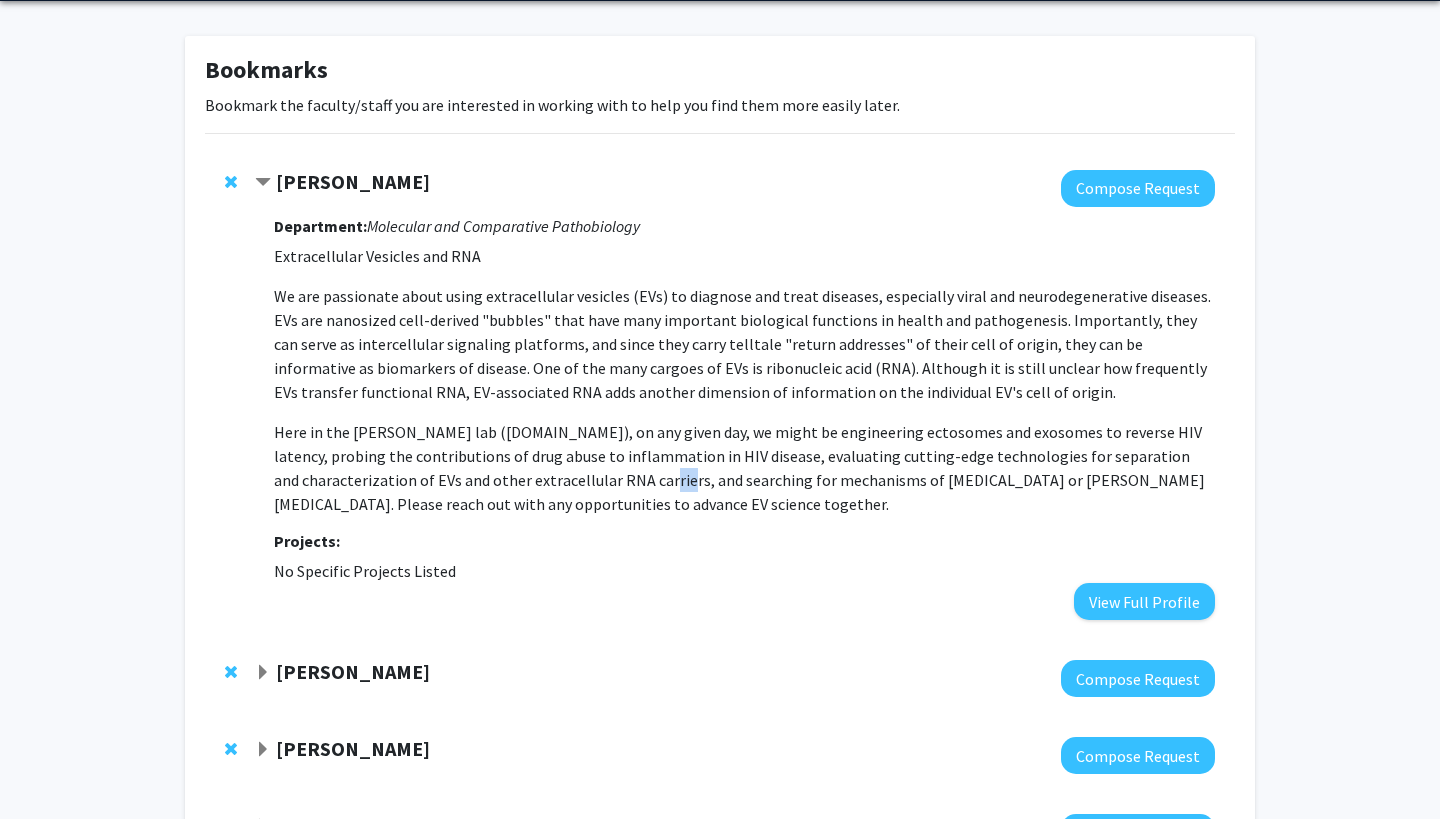 click on "Here in the Witwer lab (witwerlab.com), on any given day, we might be engineering ectosomes and exosomes to reverse HIV latency, probing the contributions of drug abuse to inflammation in HIV disease, evaluating cutting-edge technologies for separation and characterization of EVs and other extracellular RNA carriers, and searching for mechanisms of Alzheimer's or Parkinson's disease. Please reach out with any opportunities to advance EV science together." at bounding box center (744, 468) 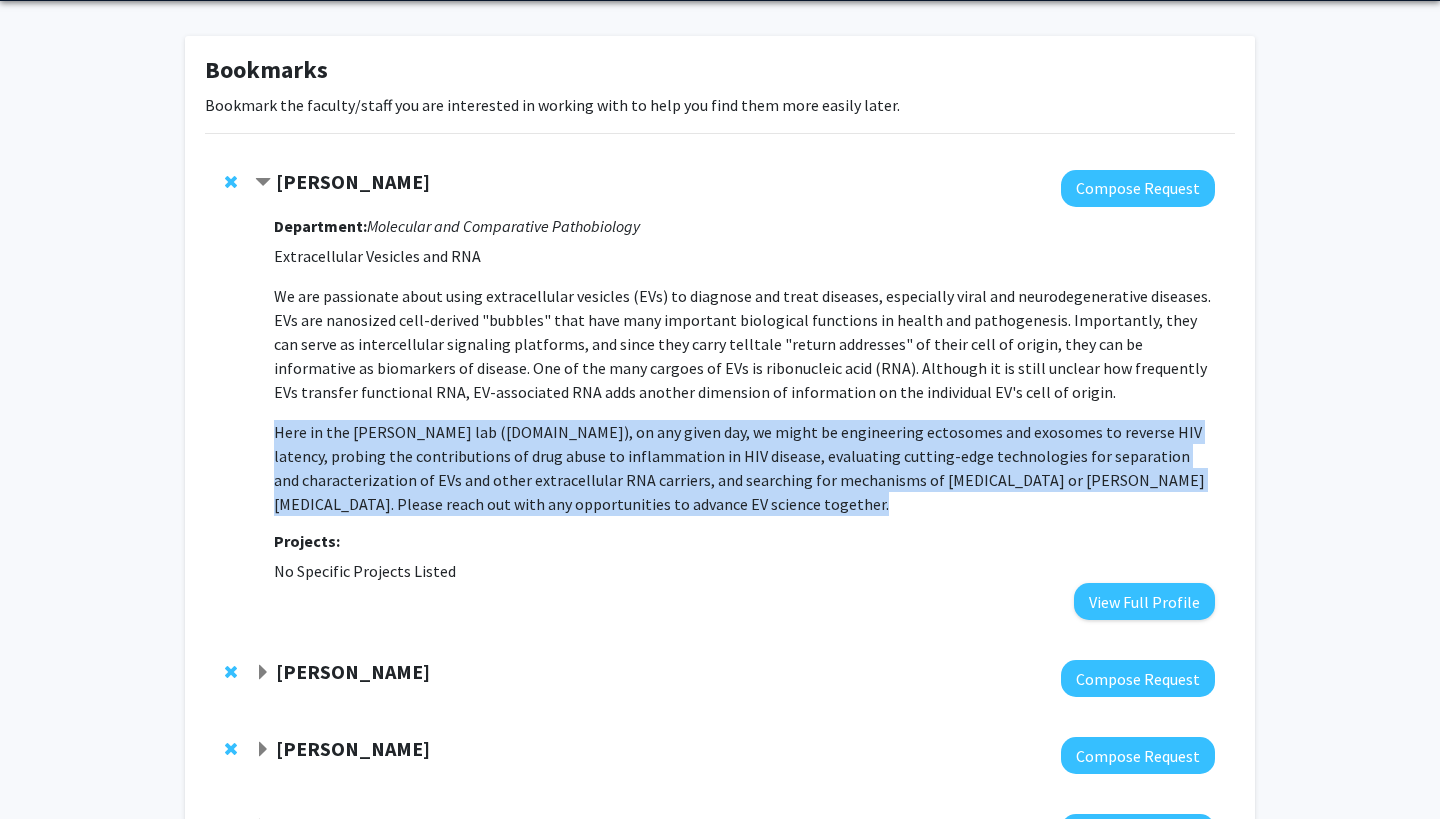 click on "Here in the Witwer lab (witwerlab.com), on any given day, we might be engineering ectosomes and exosomes to reverse HIV latency, probing the contributions of drug abuse to inflammation in HIV disease, evaluating cutting-edge technologies for separation and characterization of EVs and other extracellular RNA carriers, and searching for mechanisms of Alzheimer's or Parkinson's disease. Please reach out with any opportunities to advance EV science together." at bounding box center [744, 468] 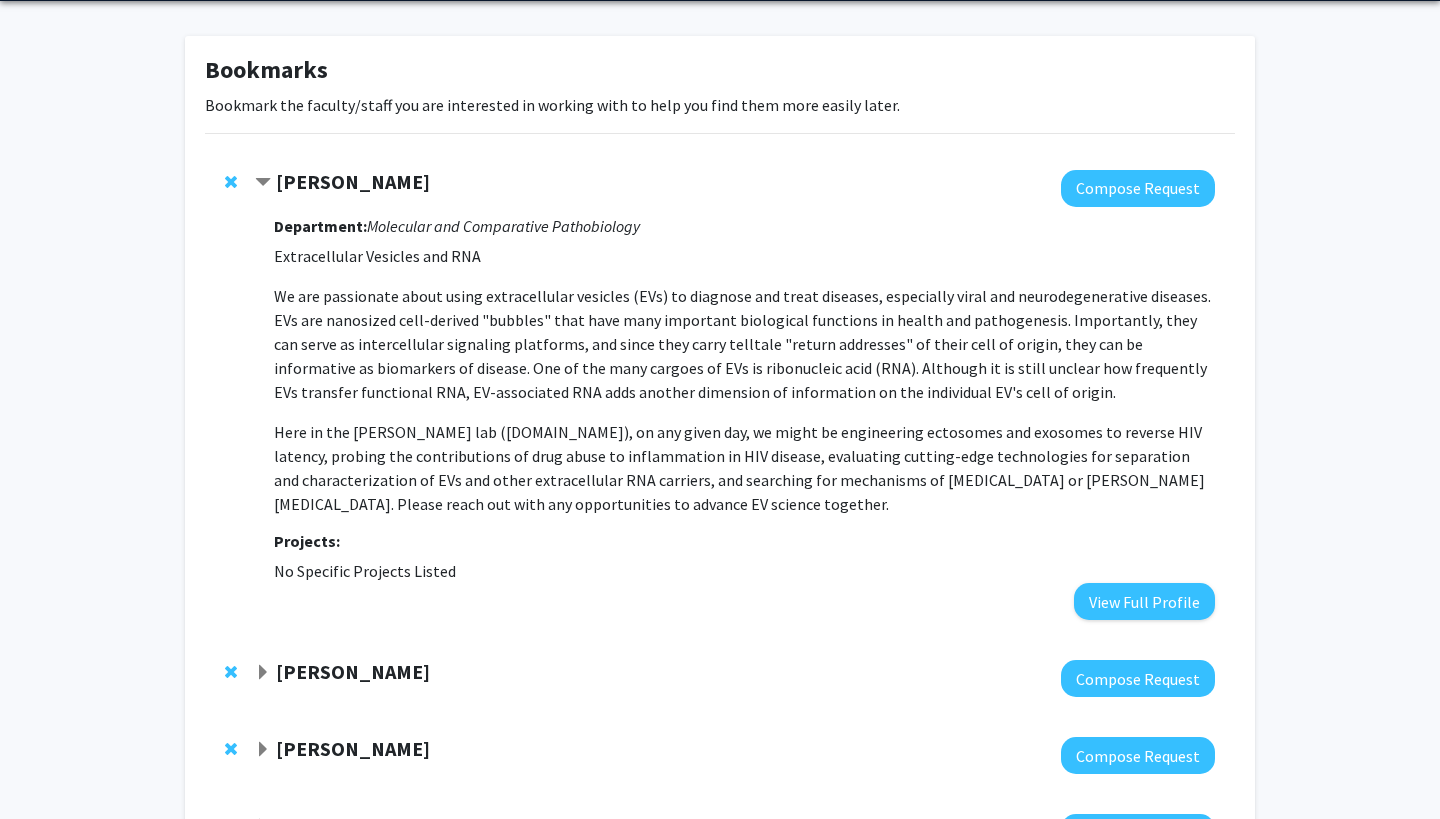 click on "Kenneth Witwer" 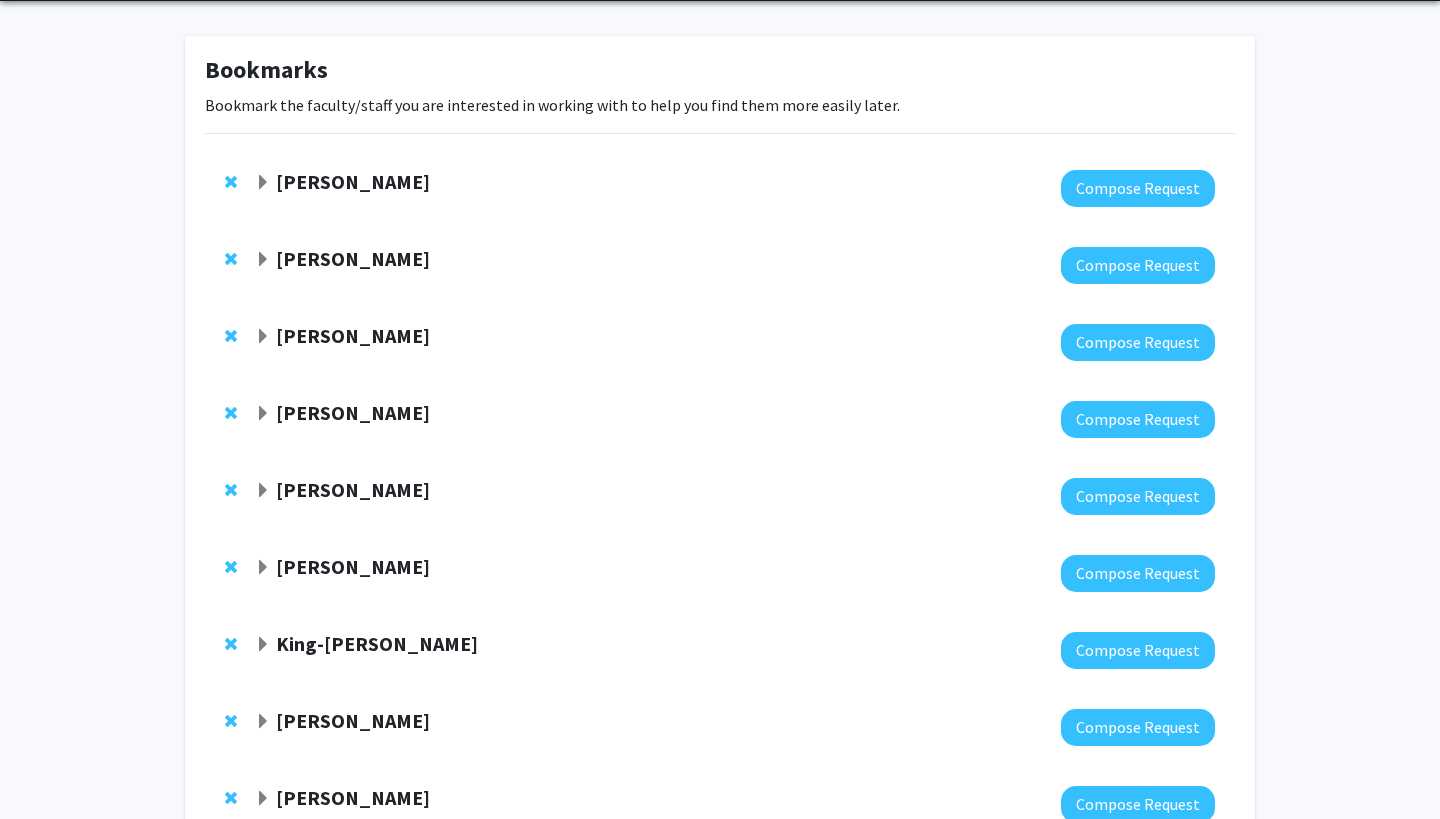 click on "Kenneth Witwer" 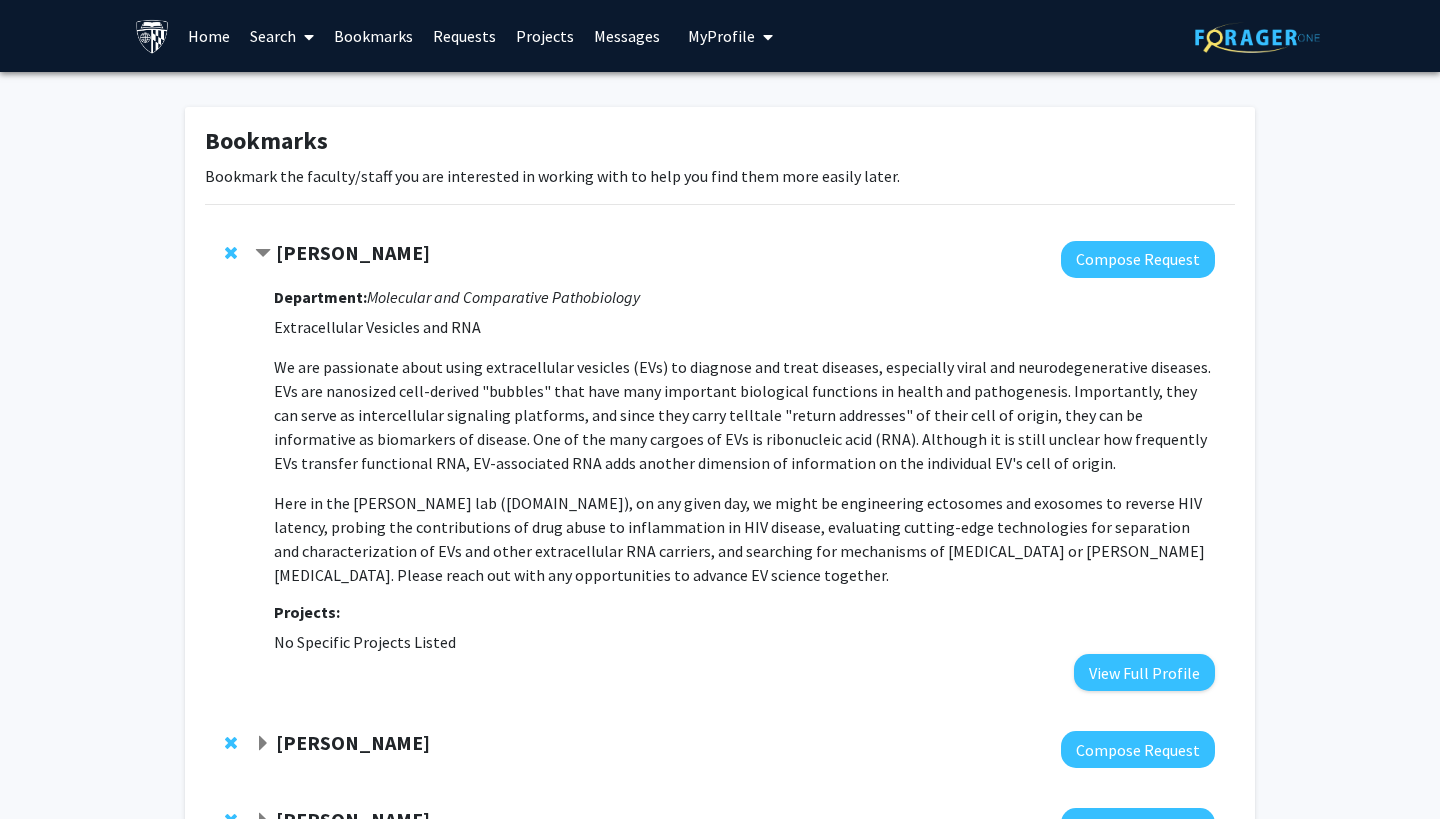 scroll, scrollTop: 0, scrollLeft: 0, axis: both 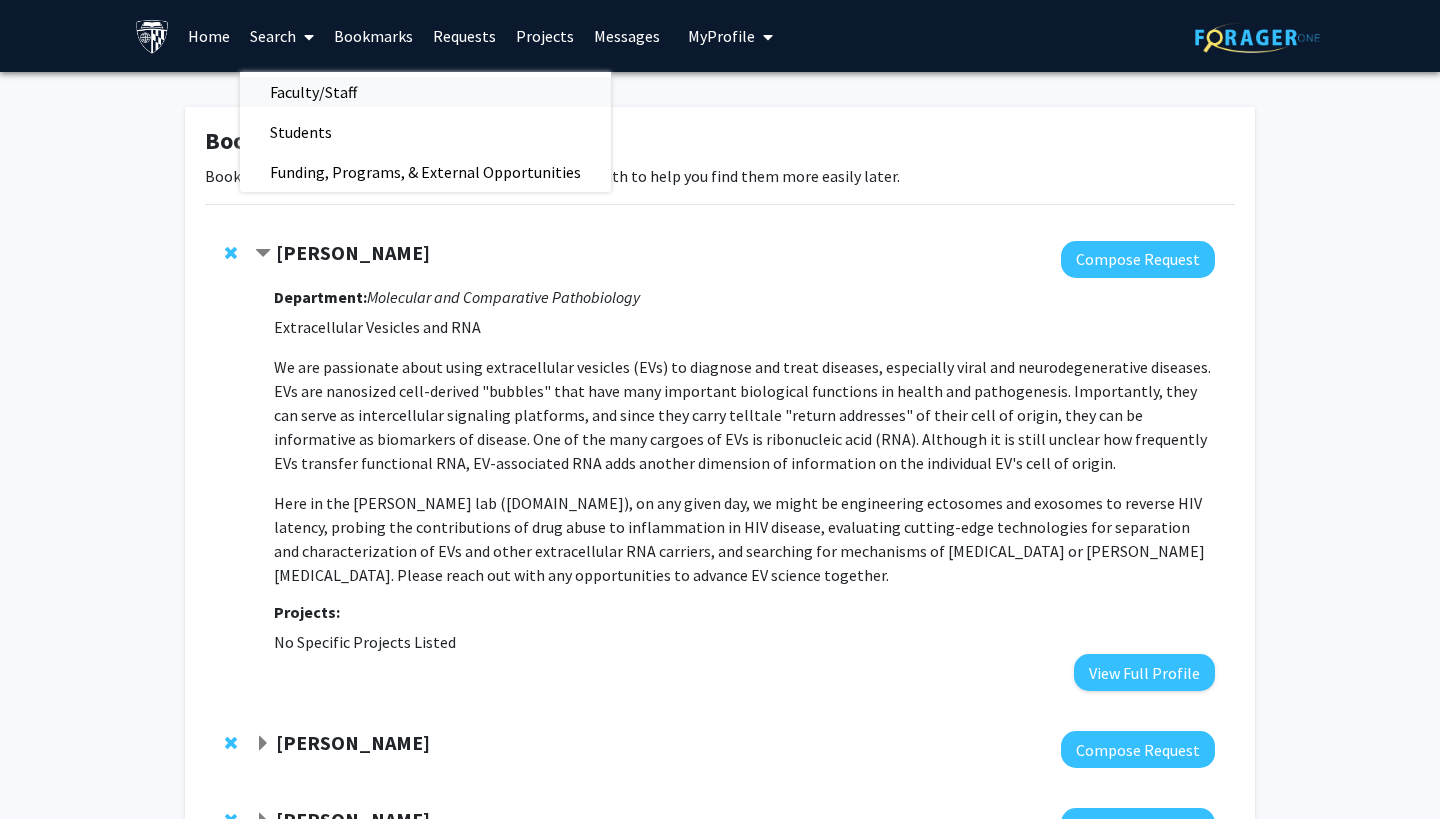 click on "Faculty/Staff" at bounding box center [313, 92] 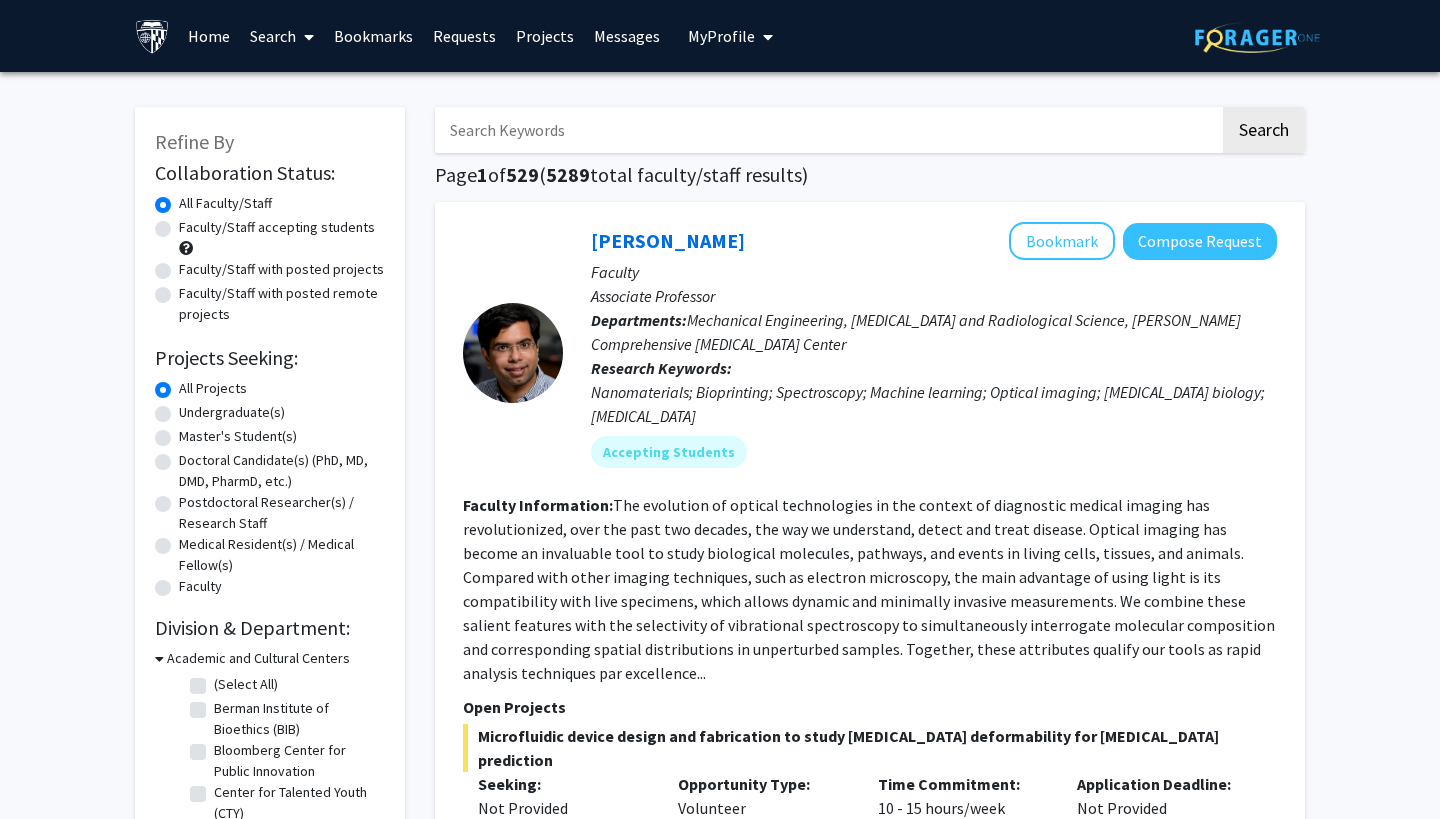 click at bounding box center [827, 130] 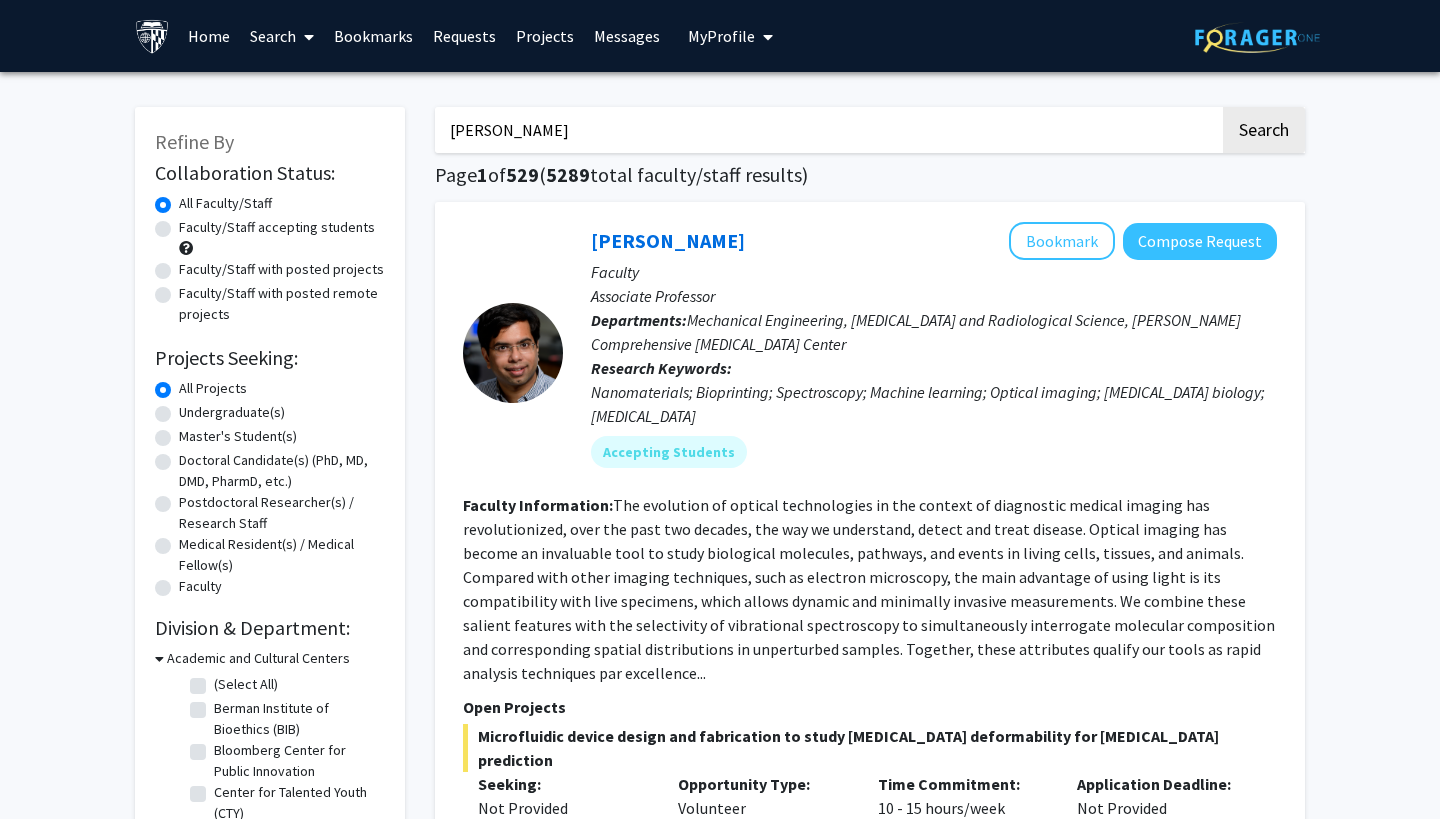 type on "Kenneth witwer" 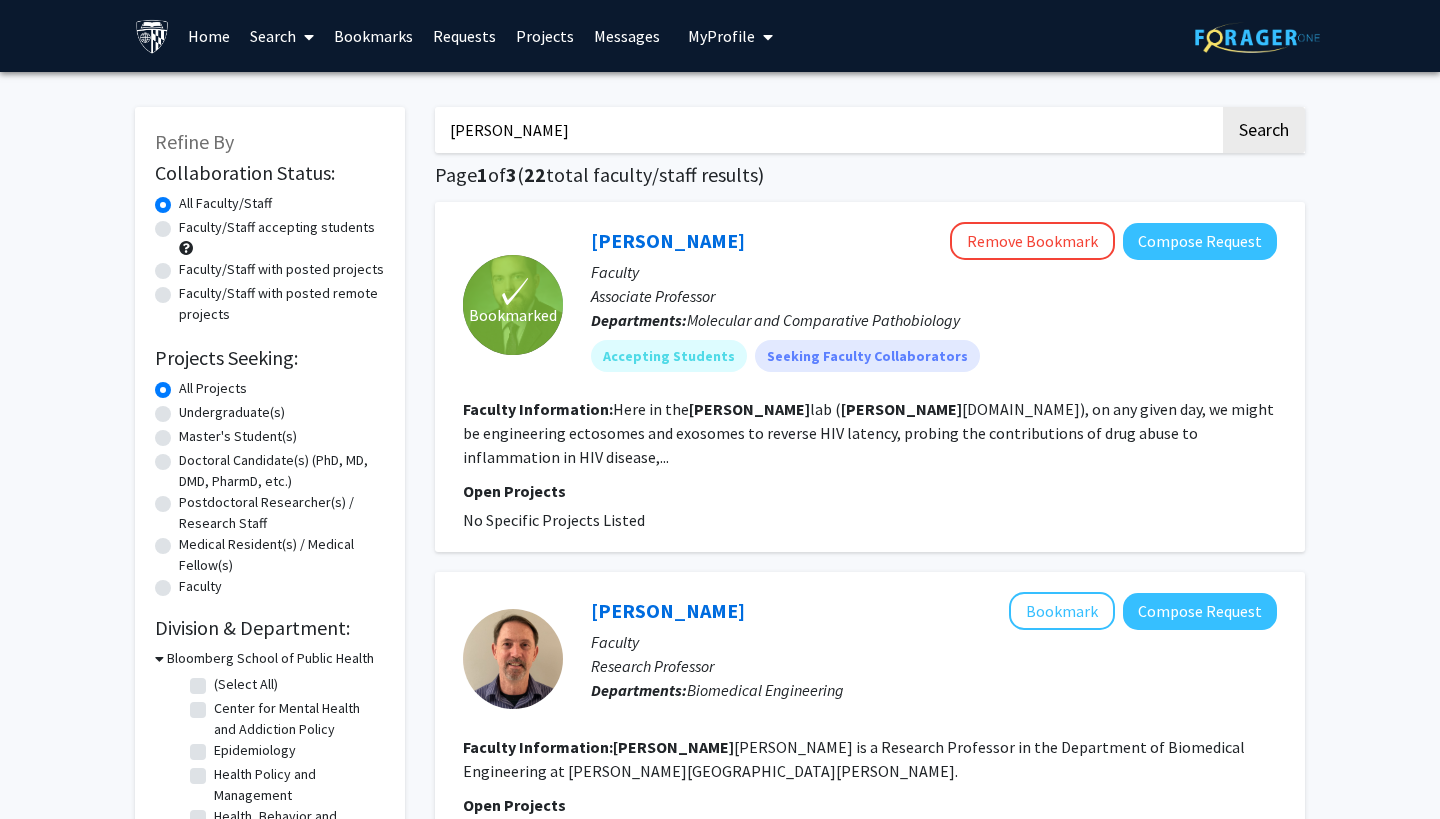 click on "Kenneth Witwer  Remove Bookmark  Compose Request" 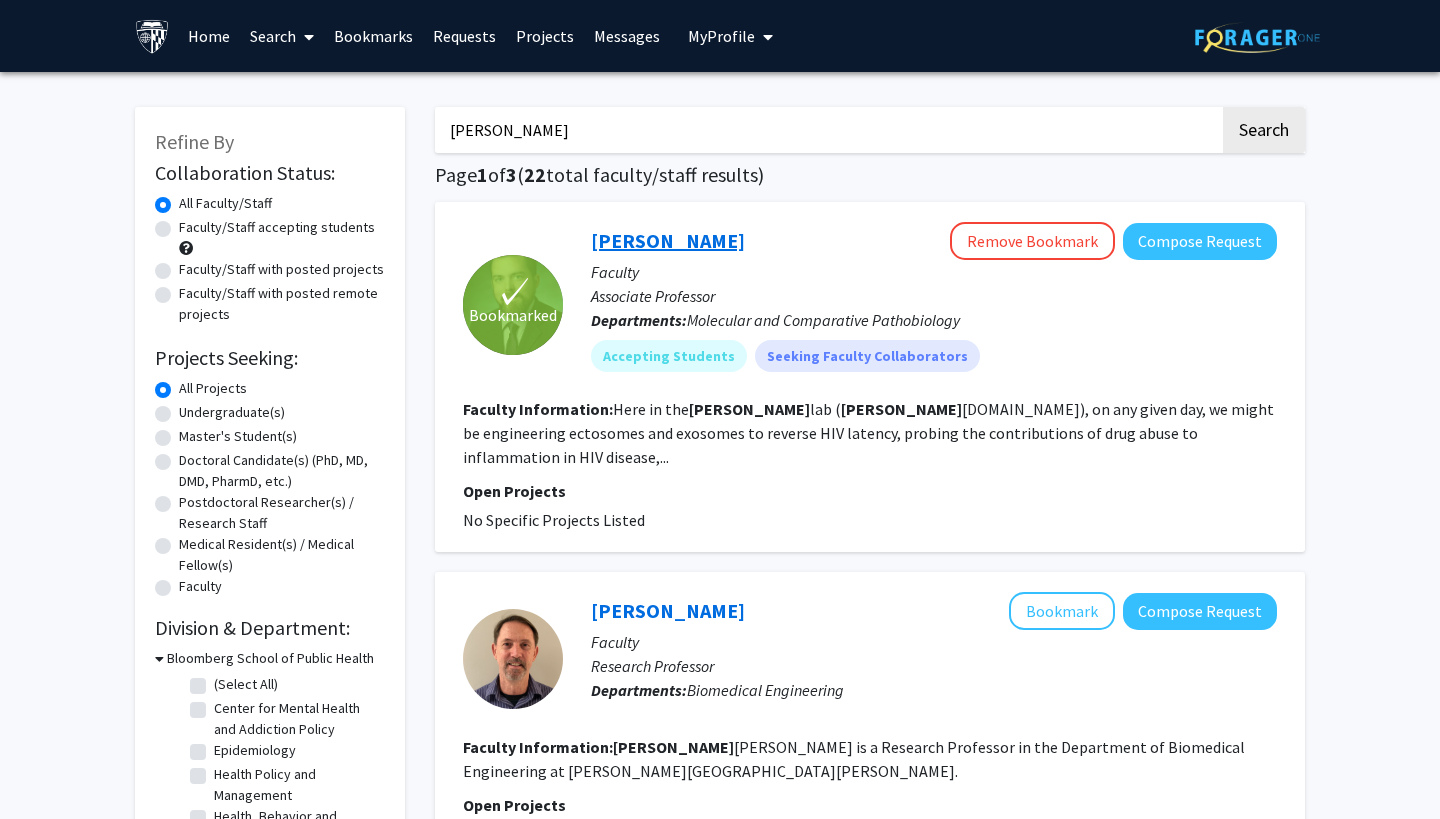 click on "Kenneth Witwer" 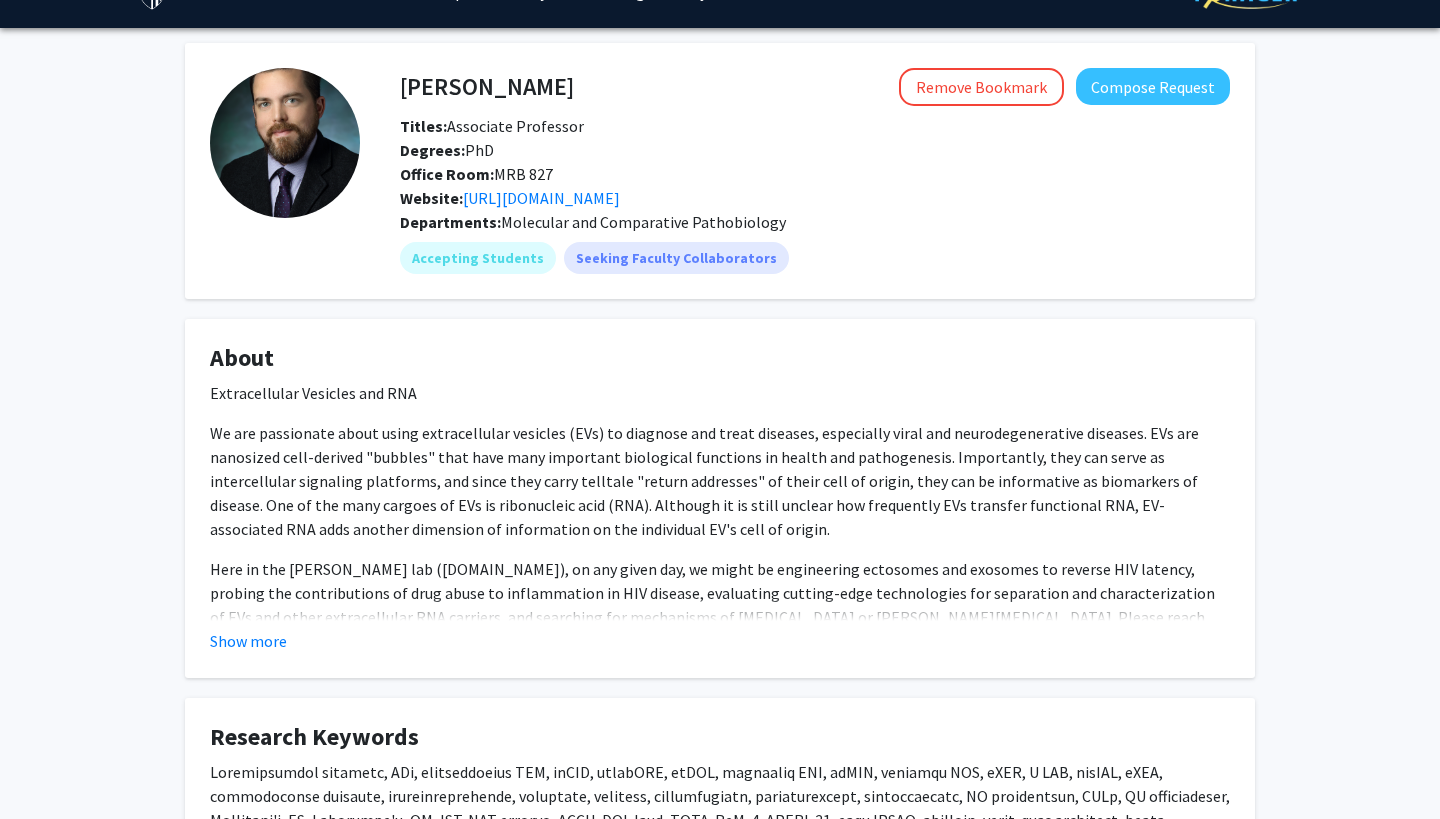 scroll, scrollTop: 78, scrollLeft: 0, axis: vertical 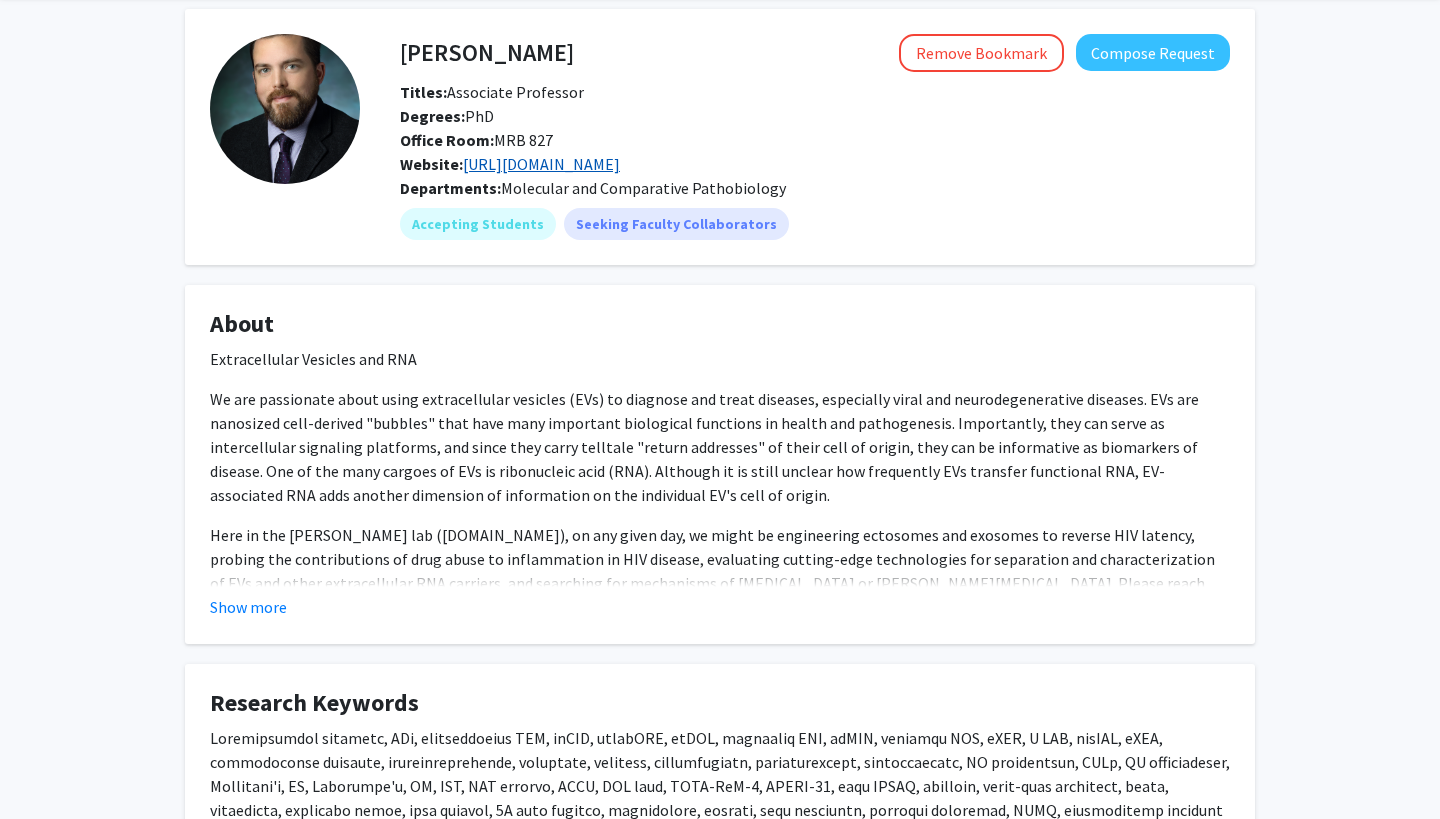 click on "https://www.witwerlab.com/" 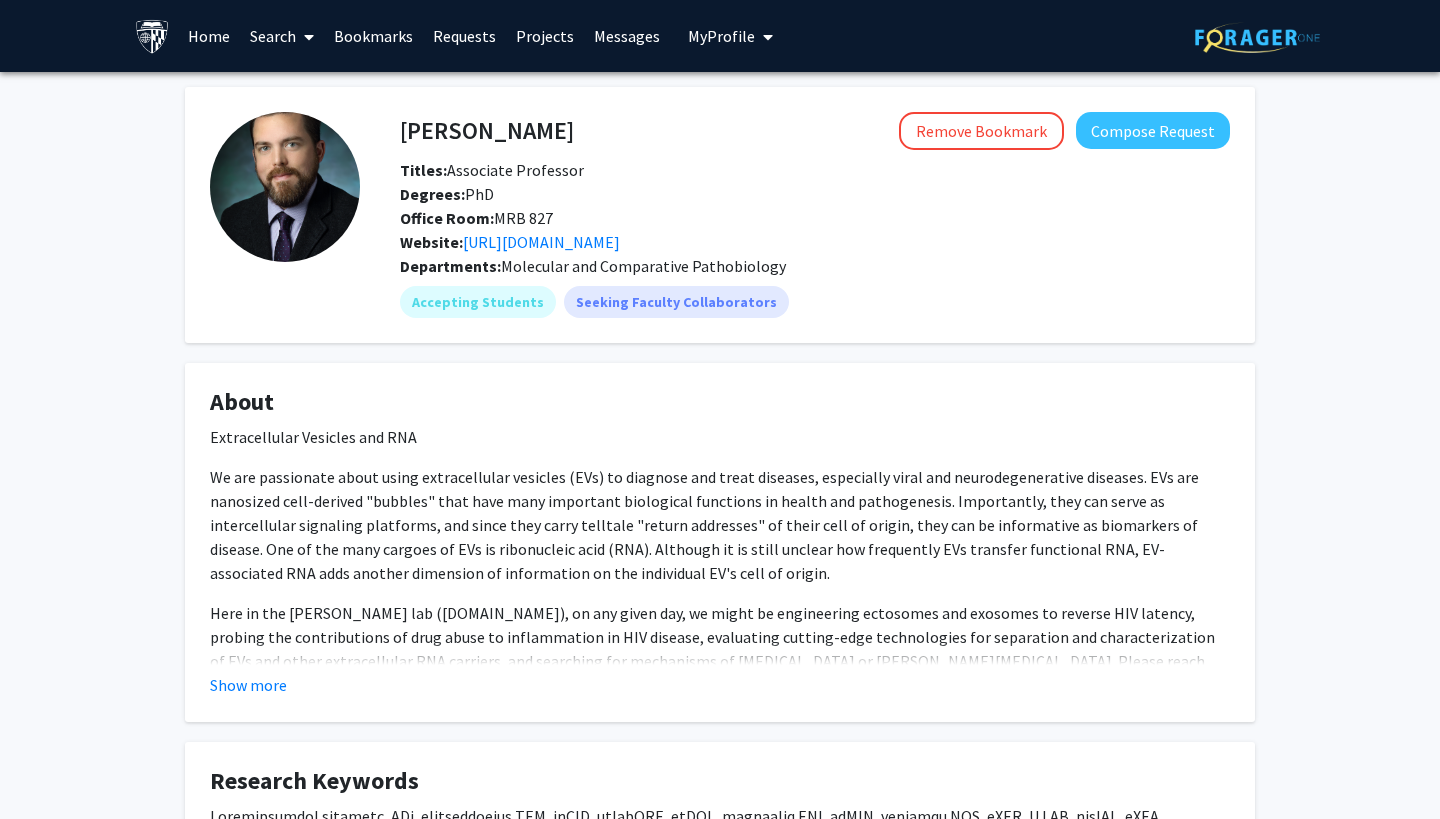 scroll, scrollTop: 0, scrollLeft: 0, axis: both 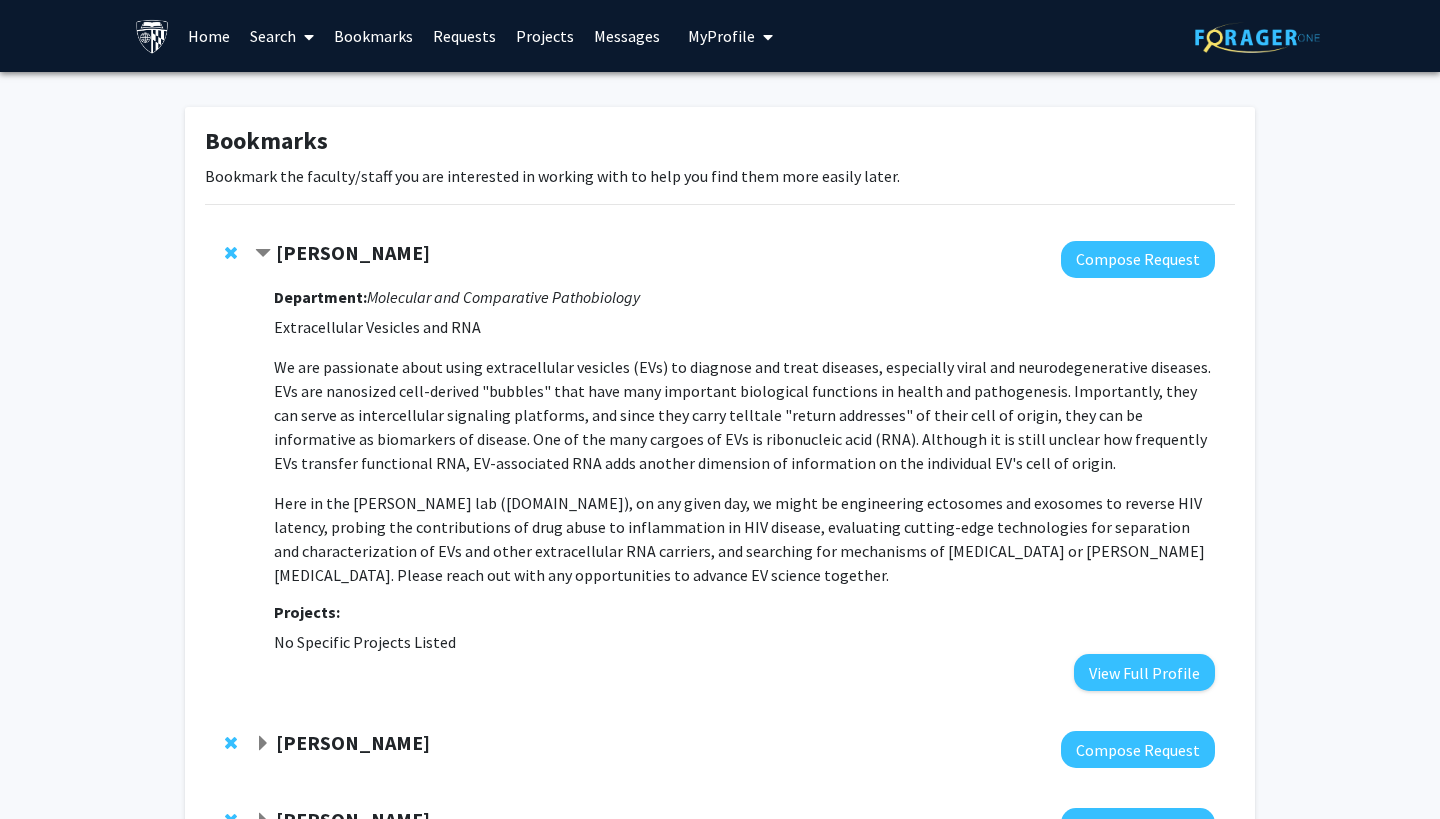 click 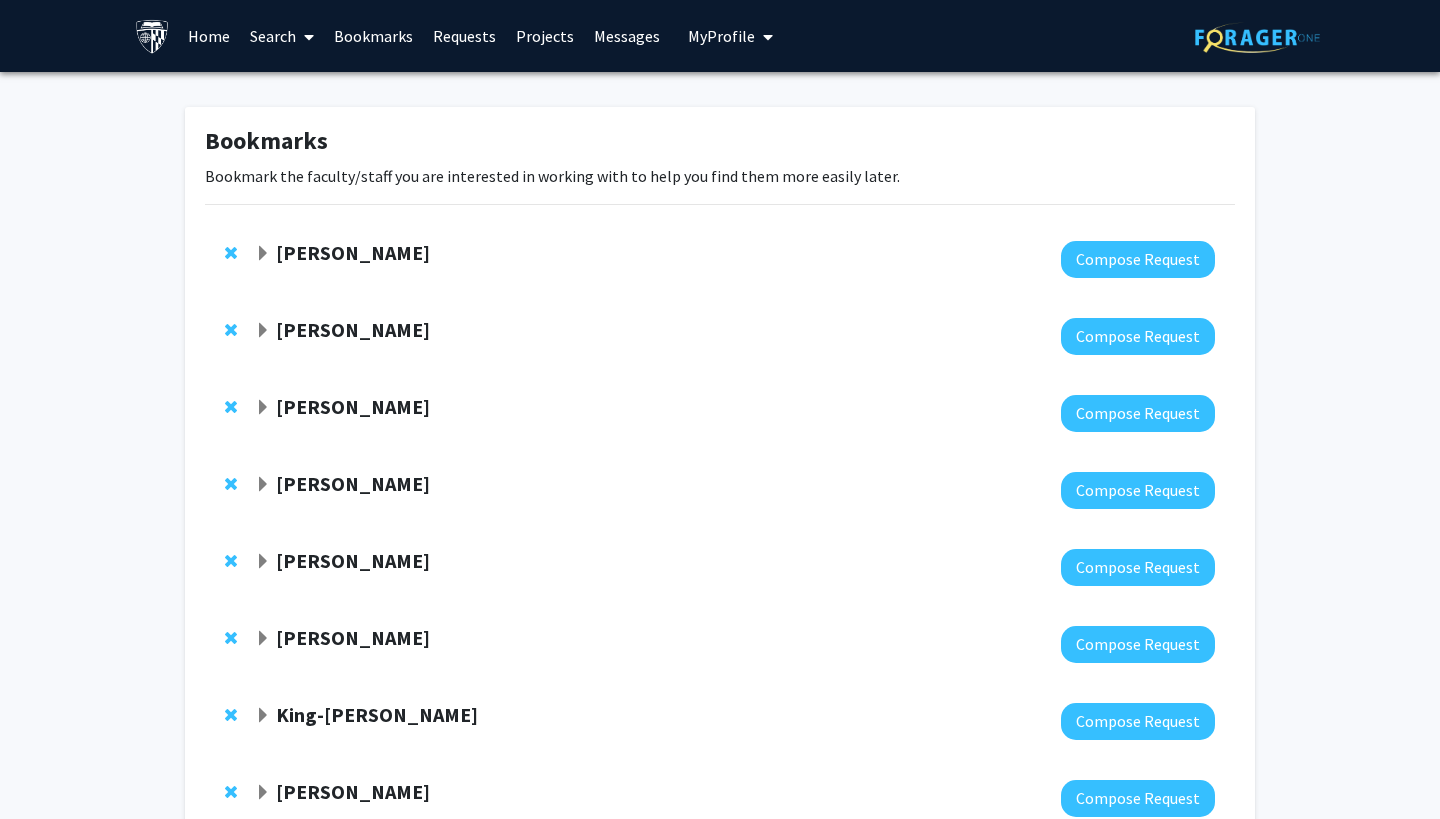 click on "Karen Fleming" 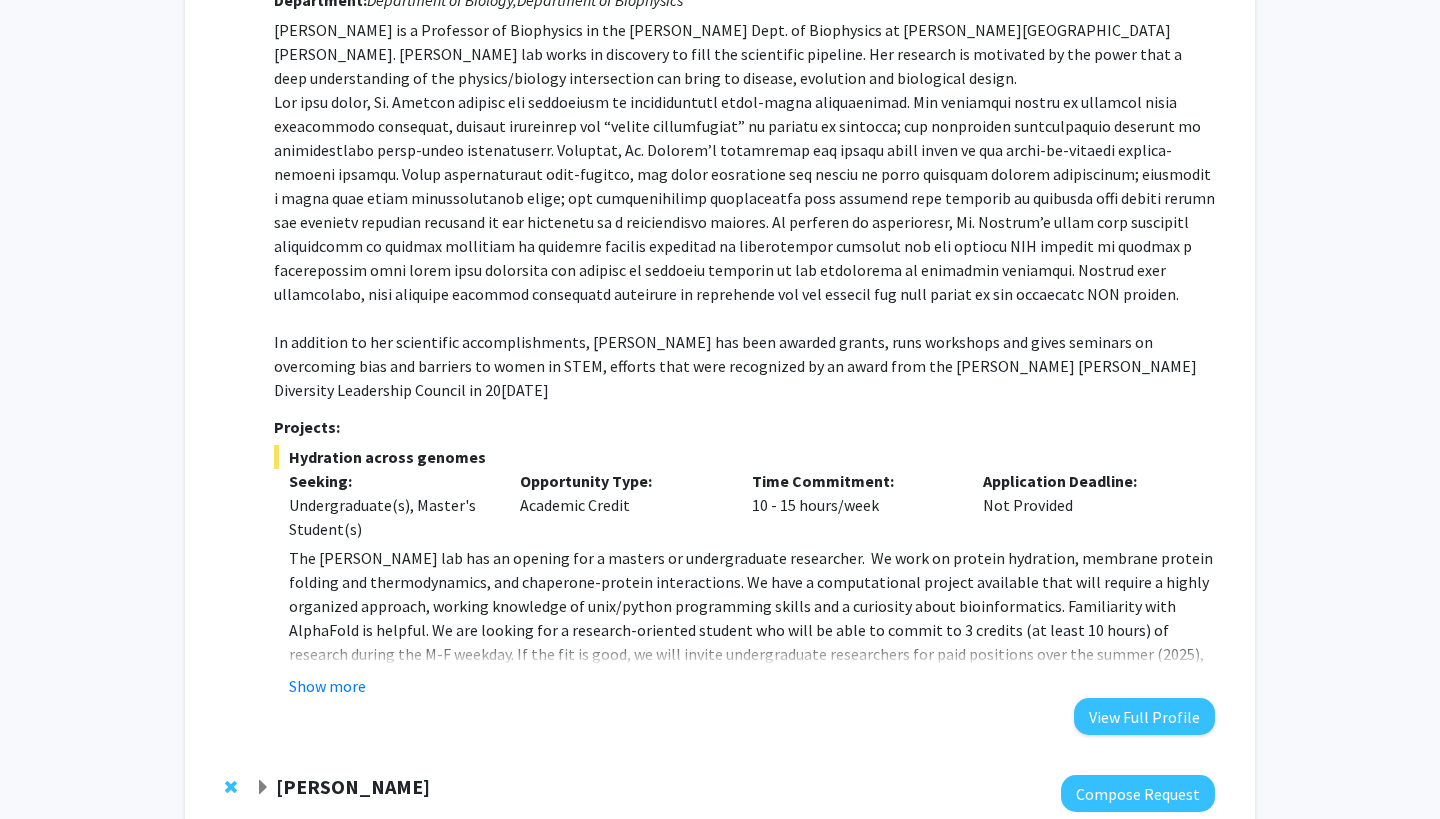 scroll, scrollTop: 378, scrollLeft: 0, axis: vertical 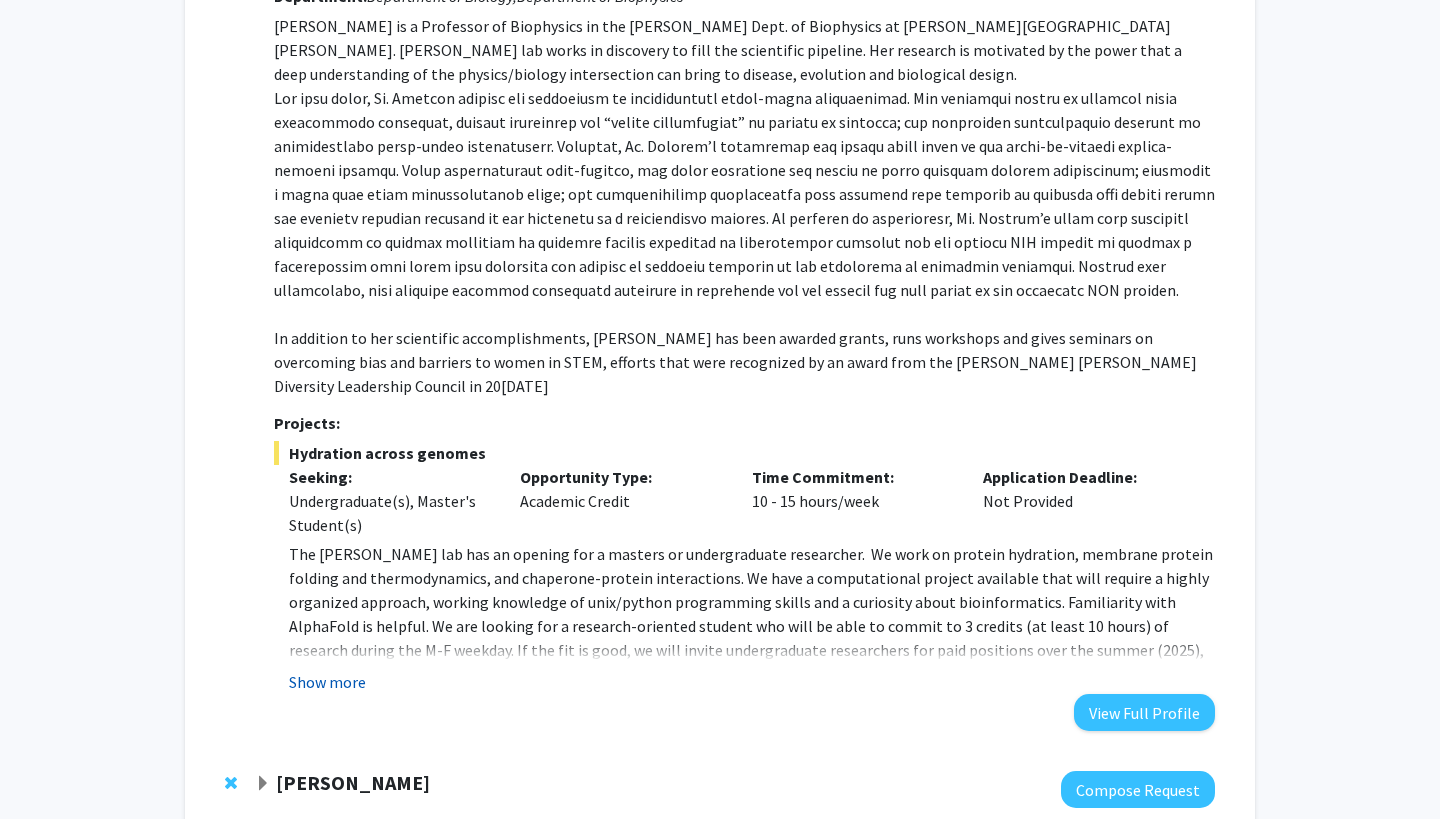click on "Show more" at bounding box center [327, 682] 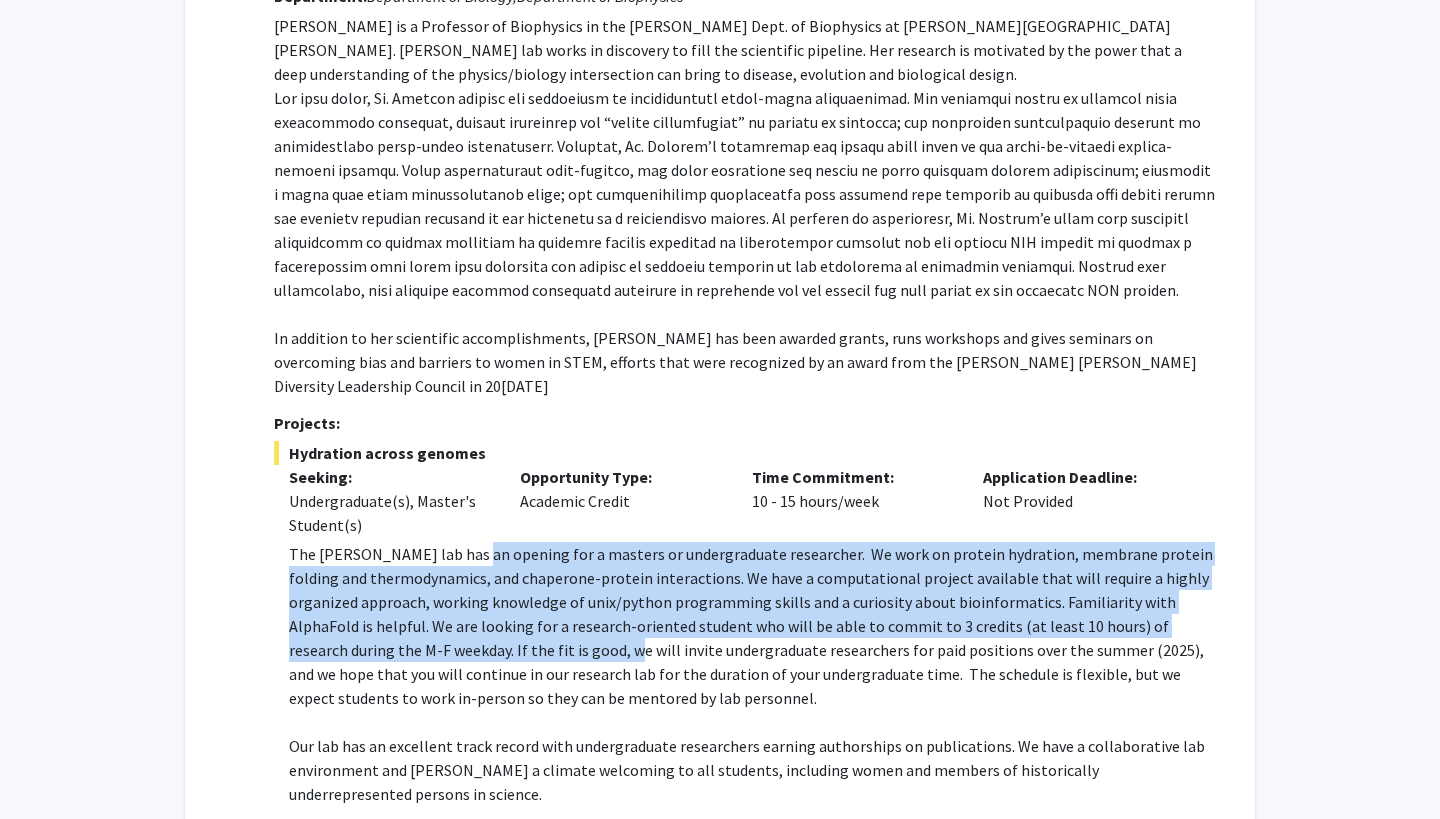 drag, startPoint x: 473, startPoint y: 538, endPoint x: 509, endPoint y: 617, distance: 86.815895 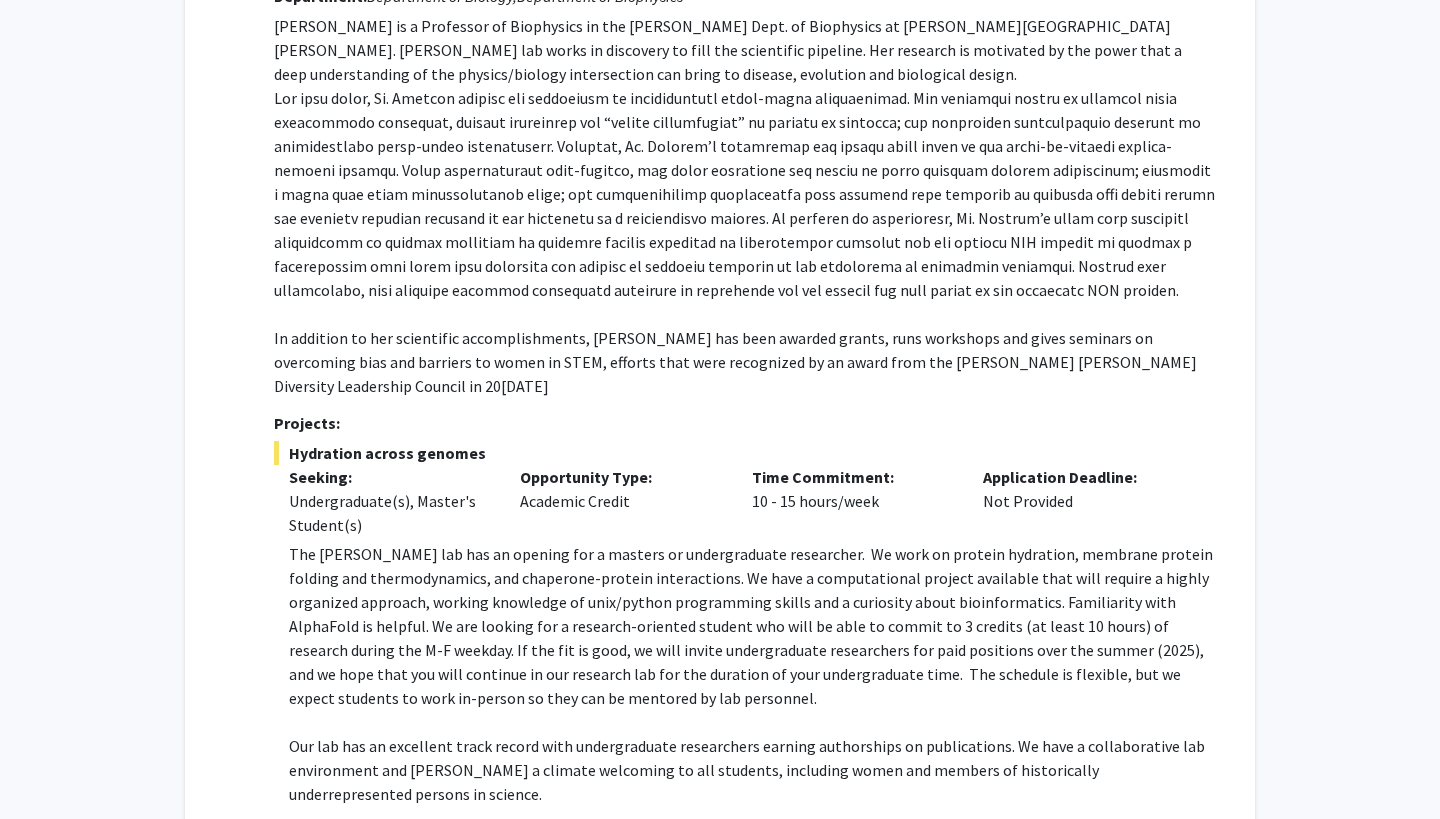 click on "The Fleming lab has an opening for a masters or undergraduate researcher.  We work on protein hydration, membrane protein folding and thermodynamics, and chaperone-protein interactions. We have a computational project available that will require a highly organized approach, working knowledge of unix/python programming skills and a curiosity about bioinformatics. Familiarity with AlphaFold is helpful. We are looking for a research-oriented student who will be able to commit to 3 credits (at least 10 hours) of research during the M-F weekday. If the fit is good, we will invite undergraduate researchers for paid positions over the summer (2025), and we hope that you will continue in our research lab for the duration of your undergraduate time.  The schedule is flexible, but we expect students to work in-person so they can be mentored by lab personnel." at bounding box center (752, 626) 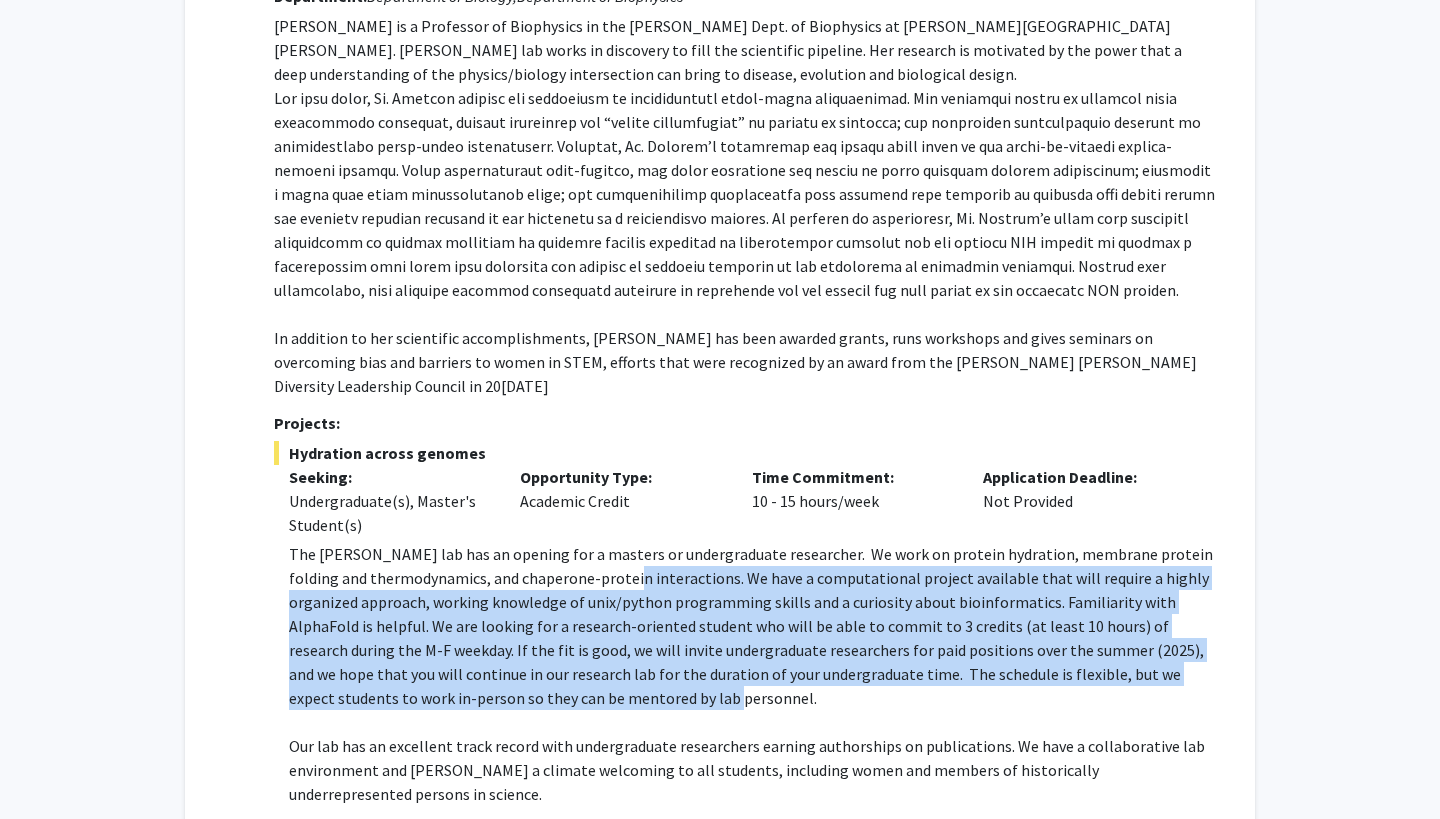 drag, startPoint x: 591, startPoint y: 550, endPoint x: 593, endPoint y: 667, distance: 117.01709 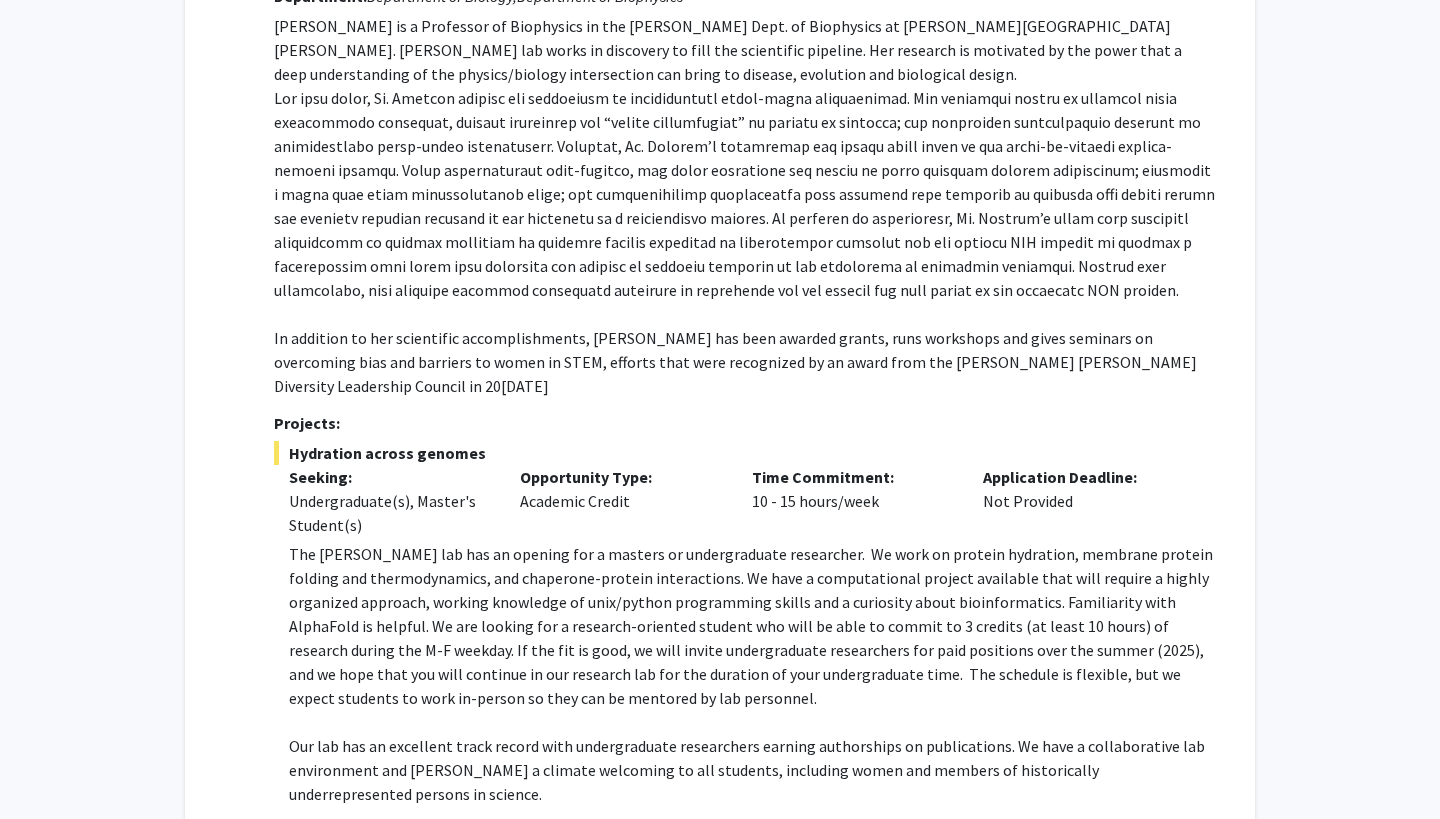 click on "The Fleming lab has an opening for a masters or undergraduate researcher.  We work on protein hydration, membrane protein folding and thermodynamics, and chaperone-protein interactions. We have a computational project available that will require a highly organized approach, working knowledge of unix/python programming skills and a curiosity about bioinformatics. Familiarity with AlphaFold is helpful. We are looking for a research-oriented student who will be able to commit to 3 credits (at least 10 hours) of research during the M-F weekday. If the fit is good, we will invite undergraduate researchers for paid positions over the summer (2025), and we hope that you will continue in our research lab for the duration of your undergraduate time.  The schedule is flexible, but we expect students to work in-person so they can be mentored by lab personnel." at bounding box center [752, 626] 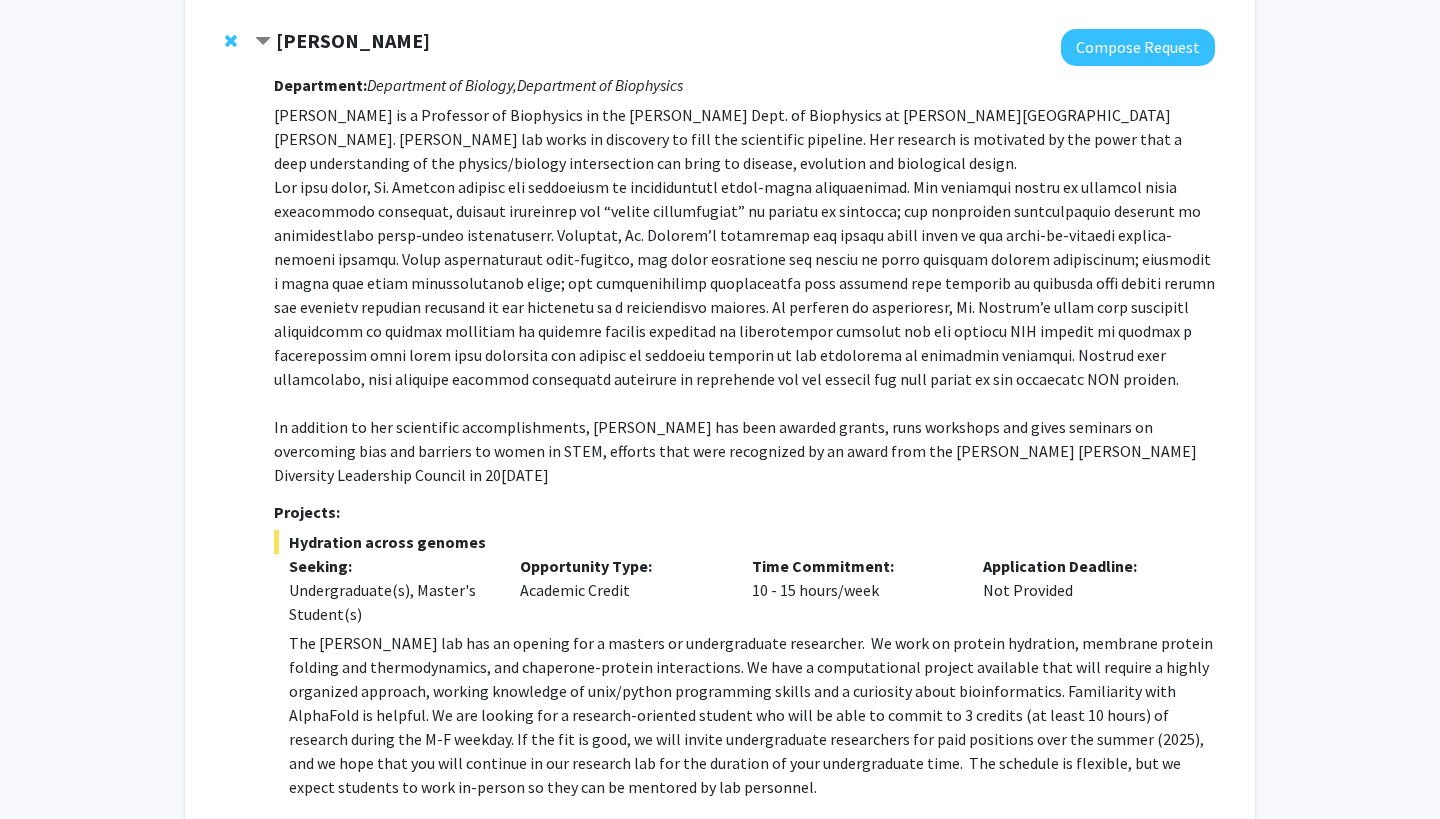 scroll, scrollTop: 97, scrollLeft: 0, axis: vertical 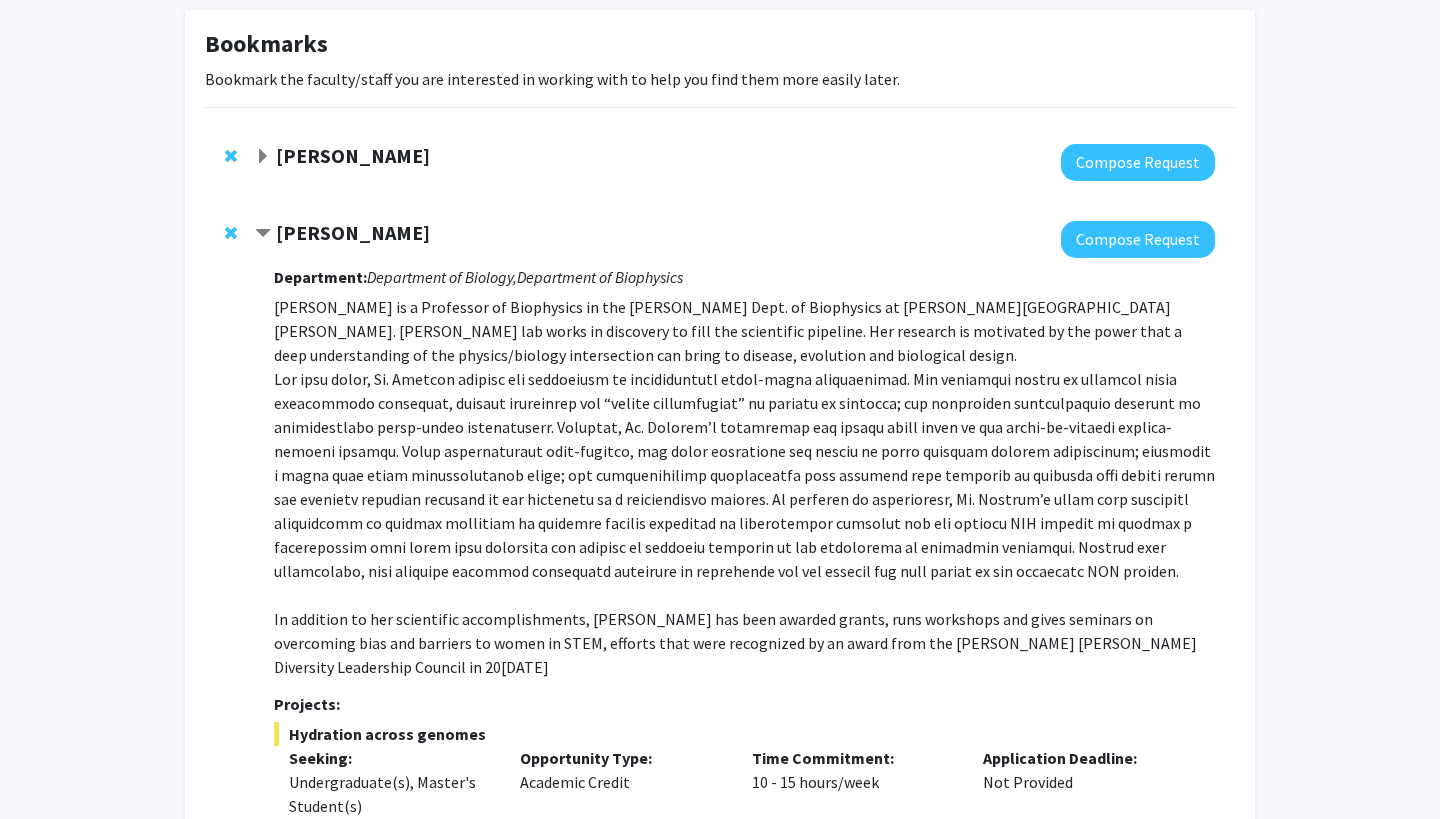 click on "Karen Fleming" 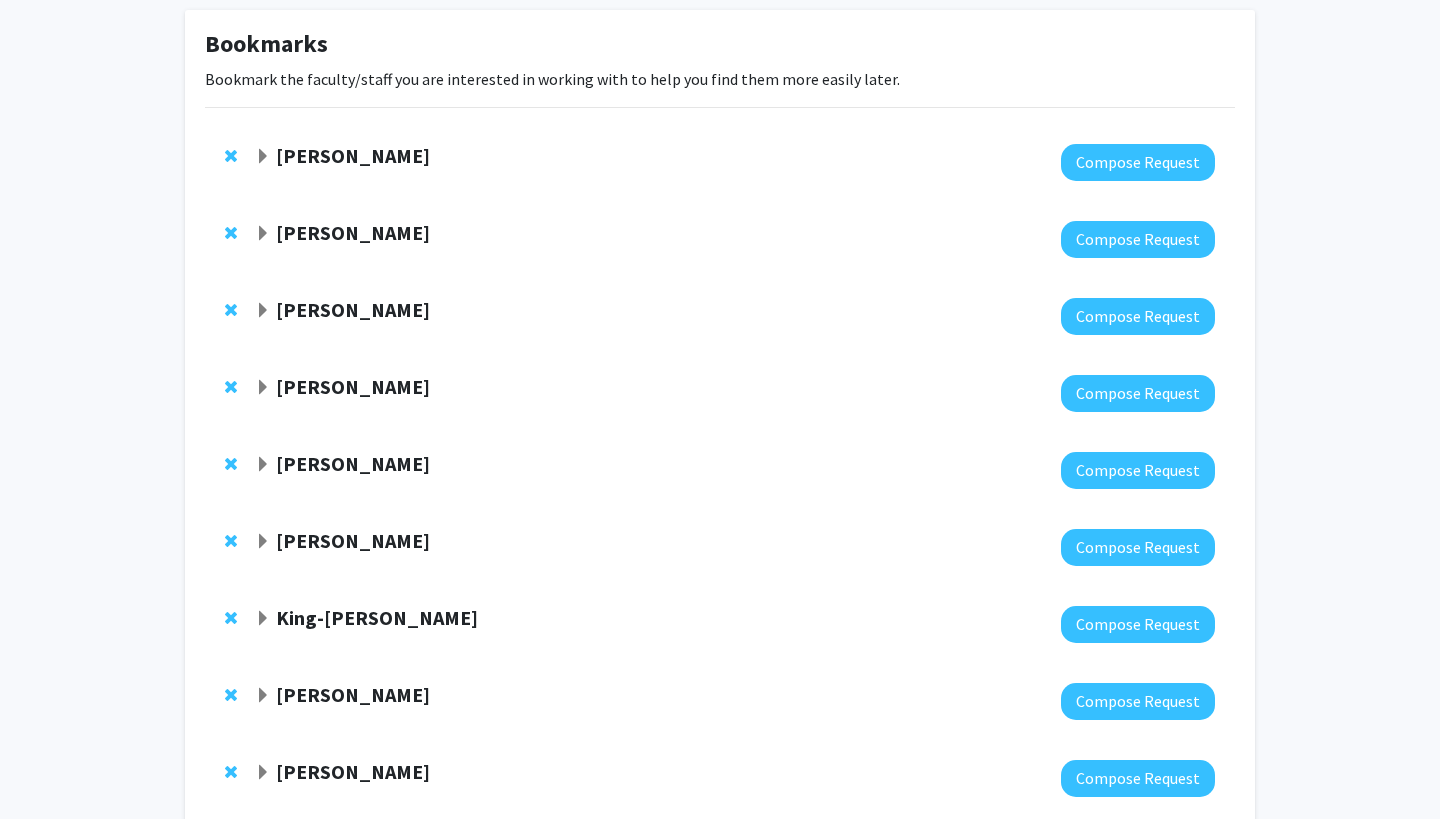 click 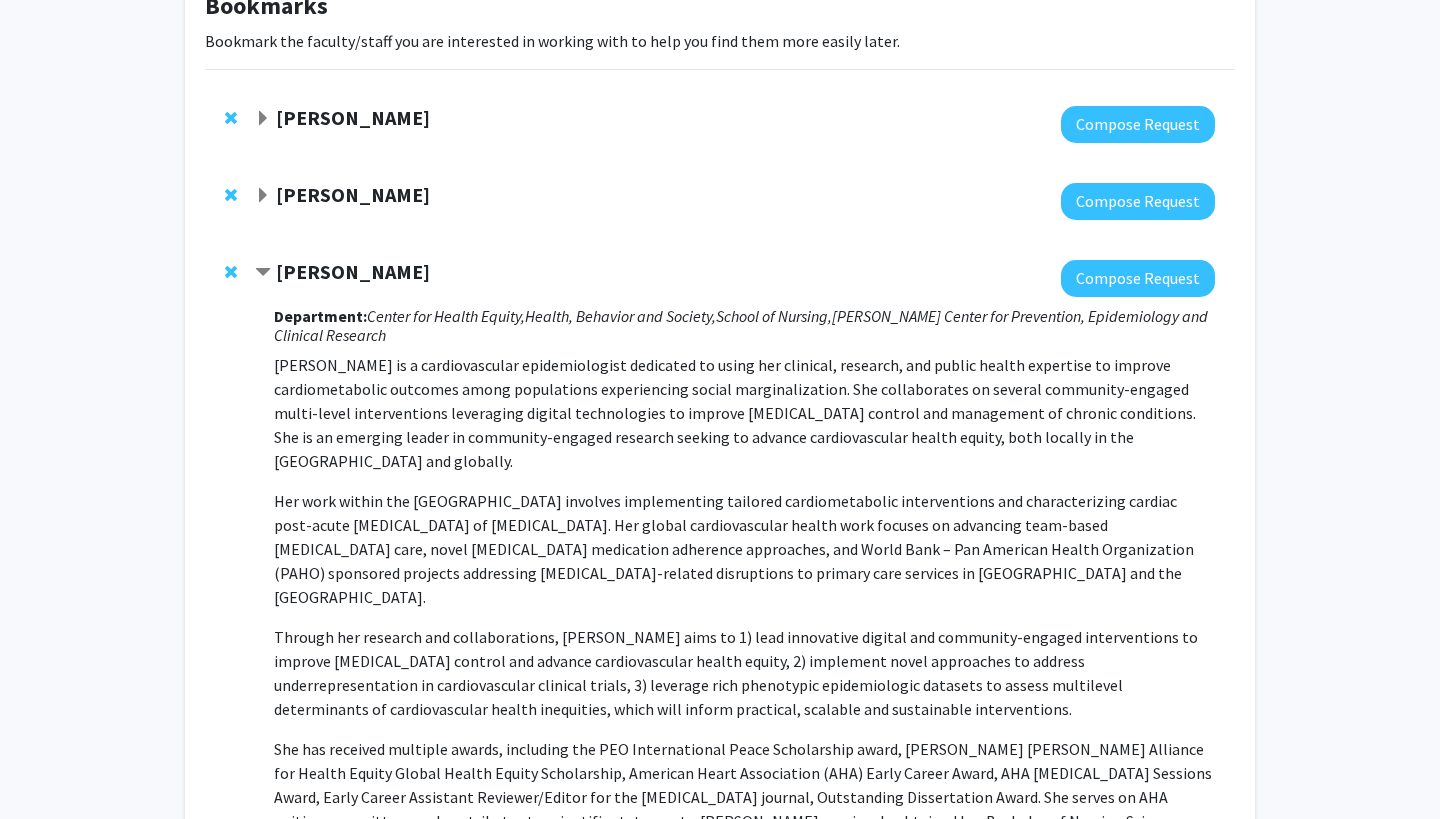 scroll, scrollTop: 109, scrollLeft: 0, axis: vertical 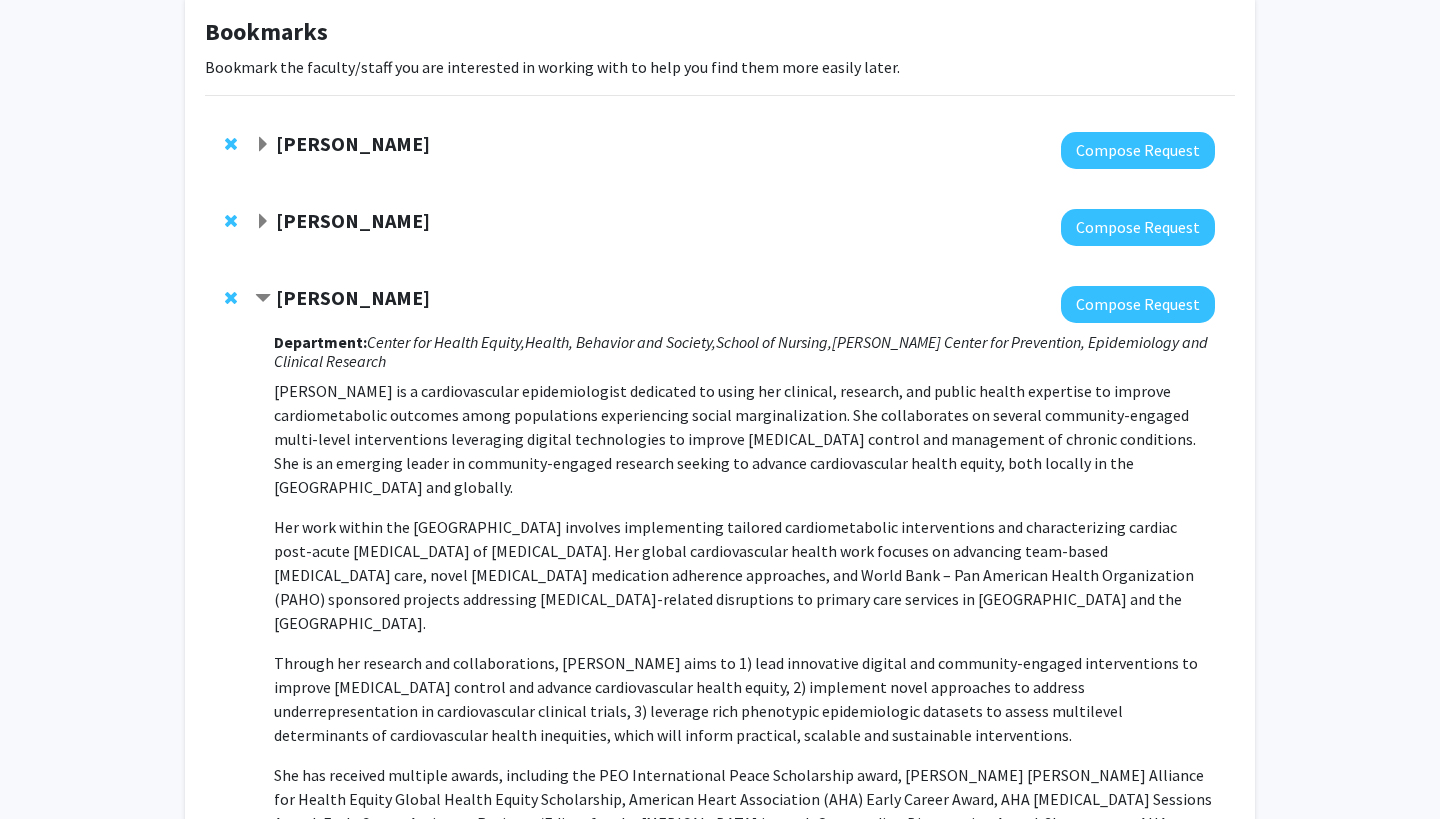 click on "Bunmi Ogungbe" 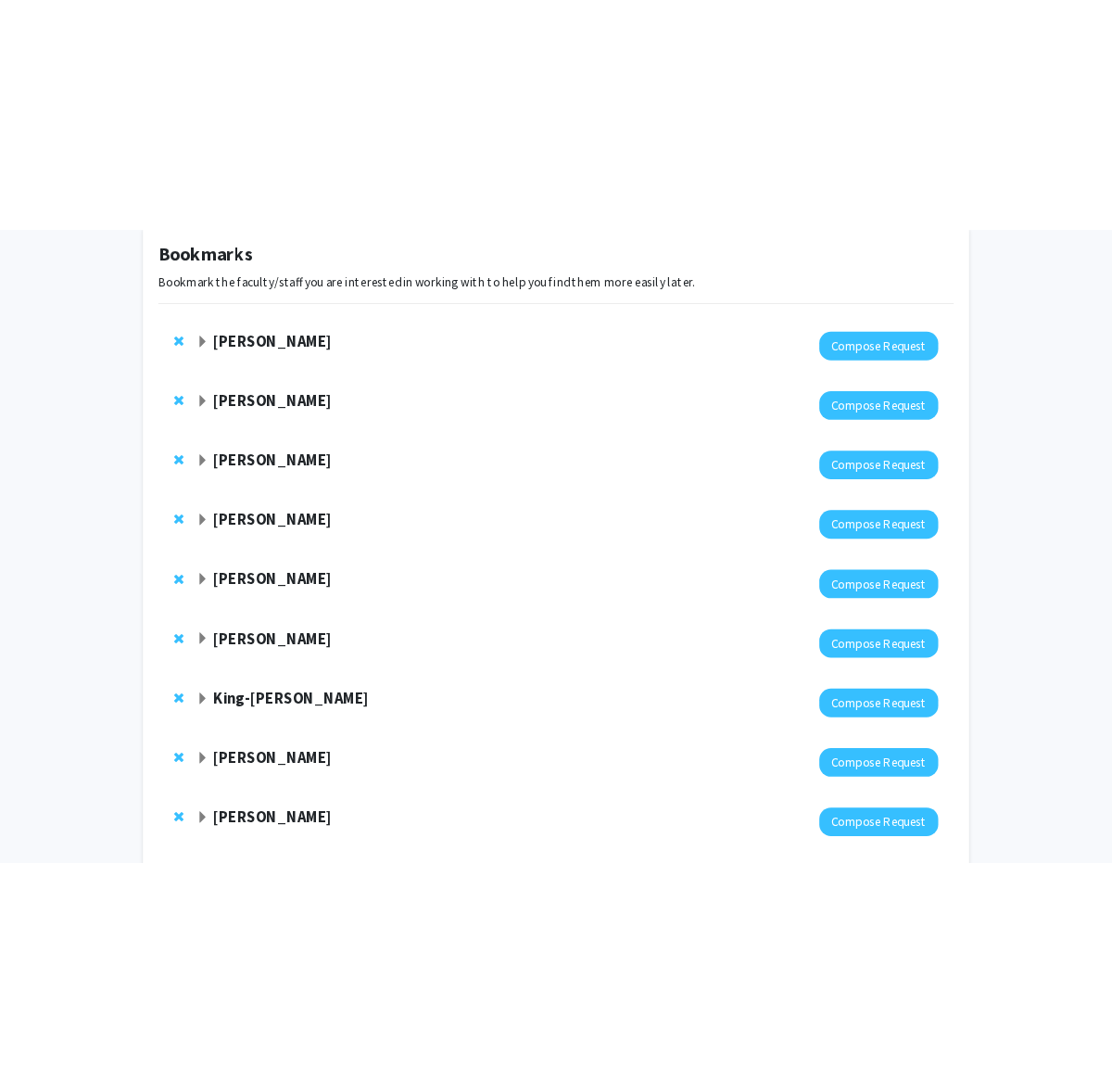 scroll, scrollTop: 15, scrollLeft: 0, axis: vertical 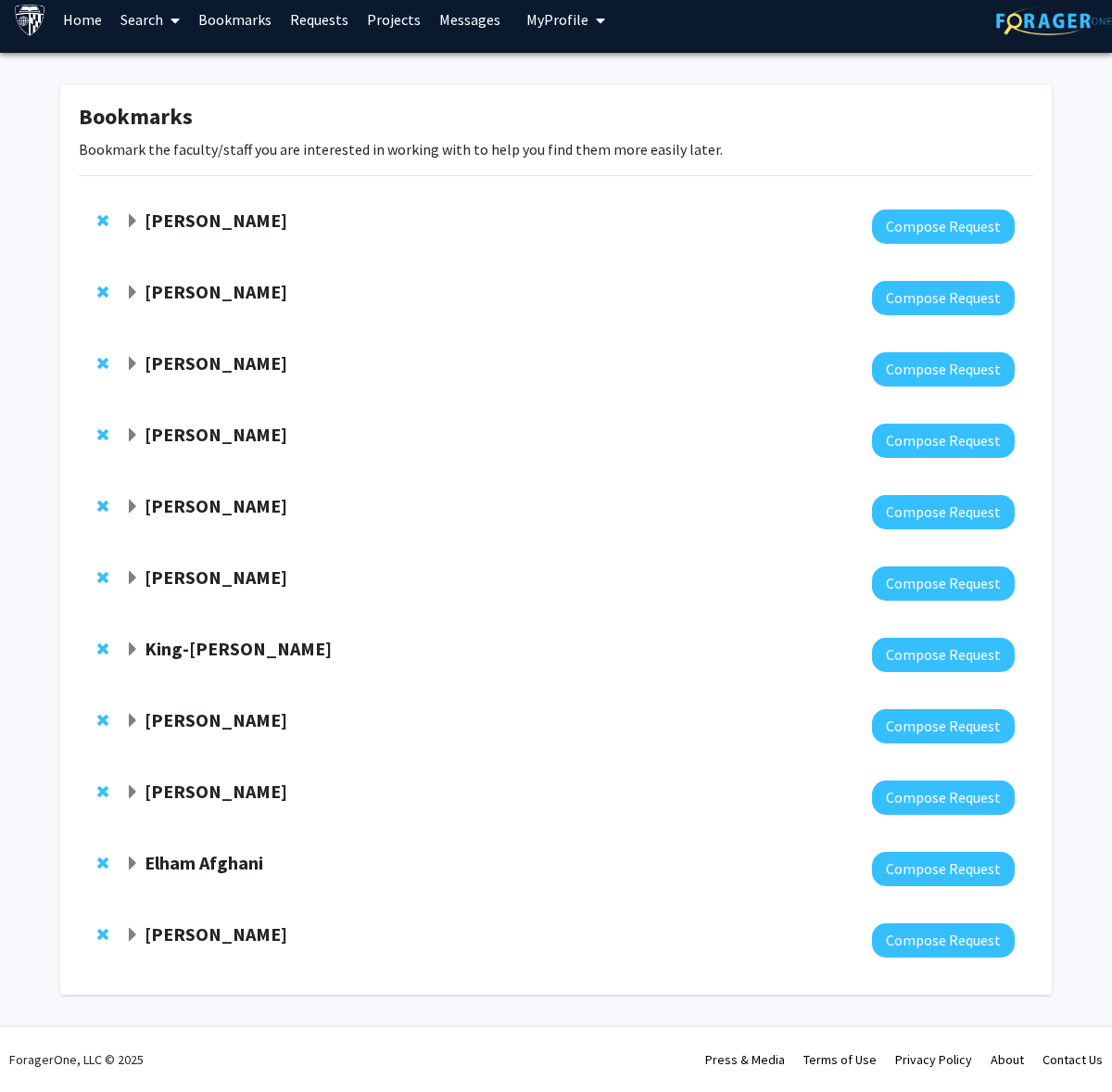 click on "Karen Fleming" 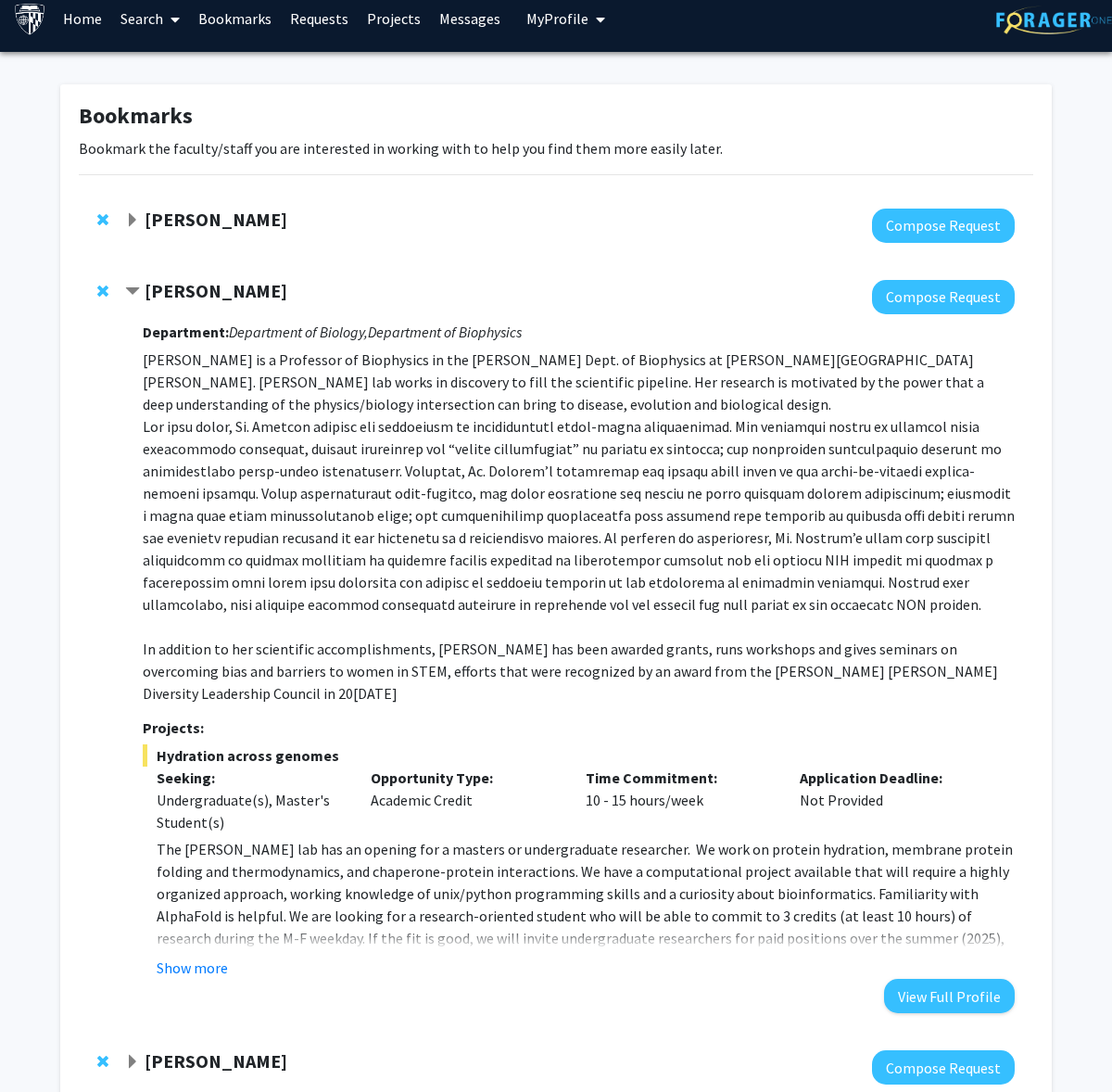 click on "Karen Fleming" 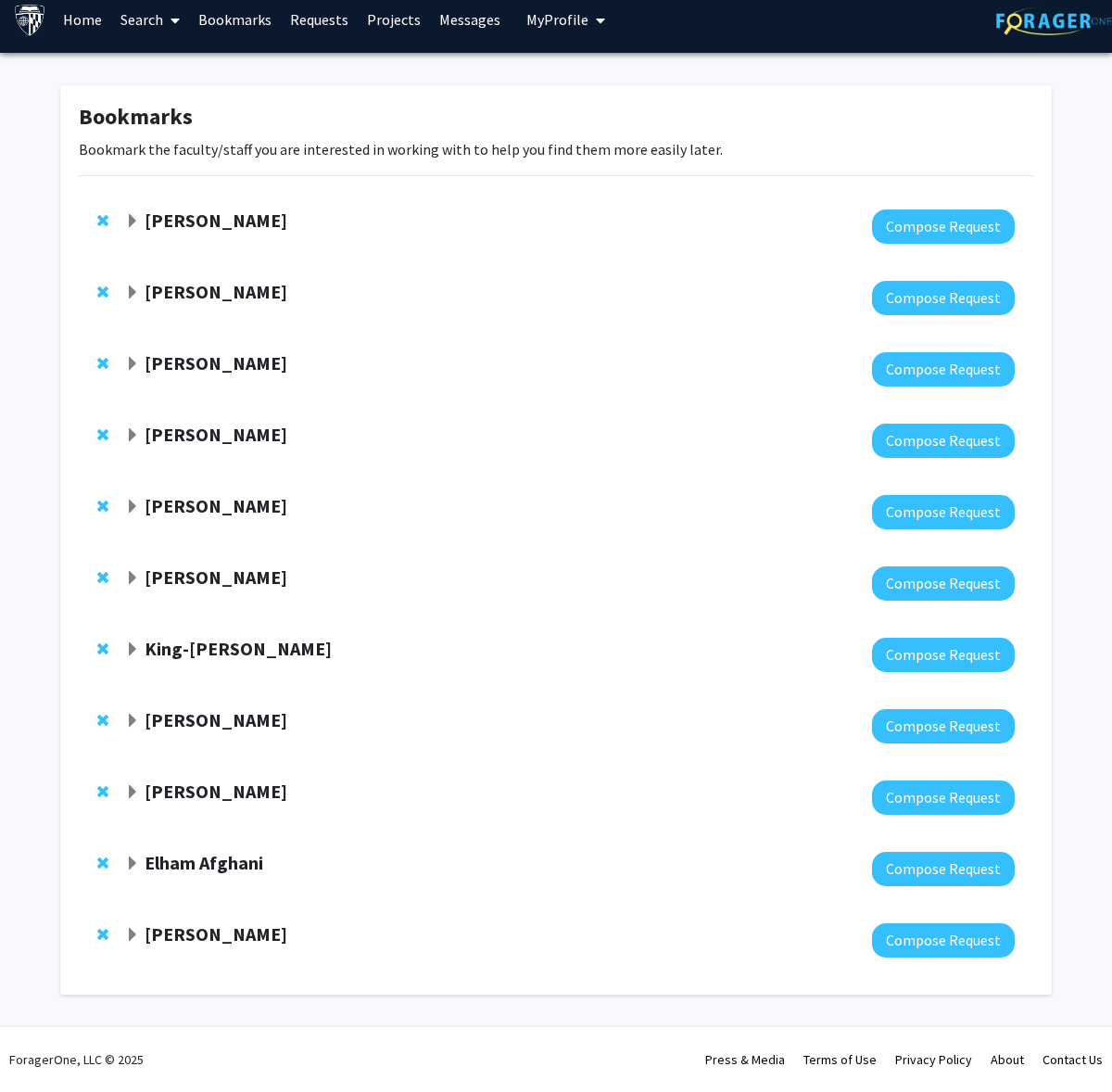 click on "Bunmi Ogungbe" 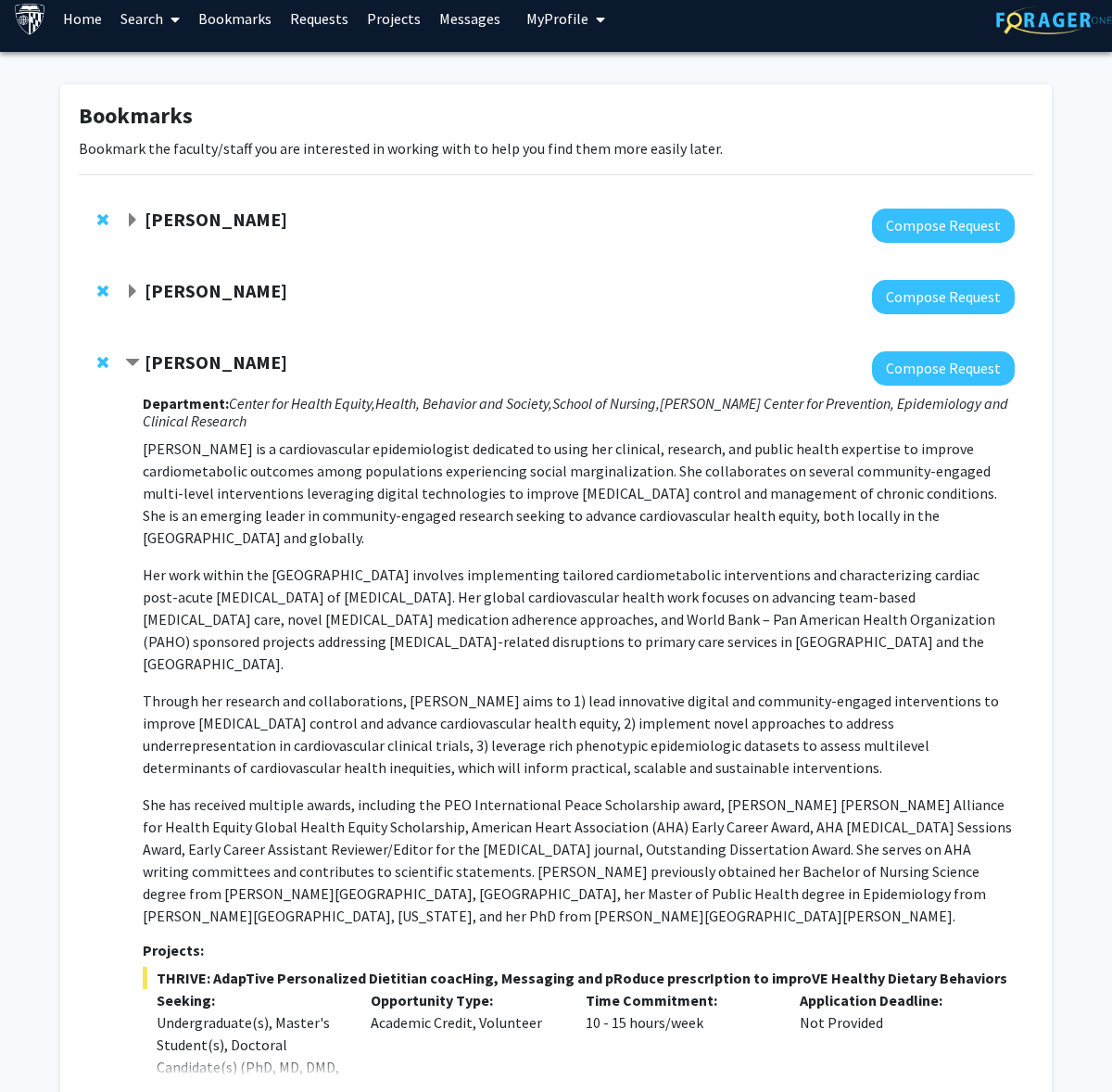 click on "Bunmi Ogungbe" 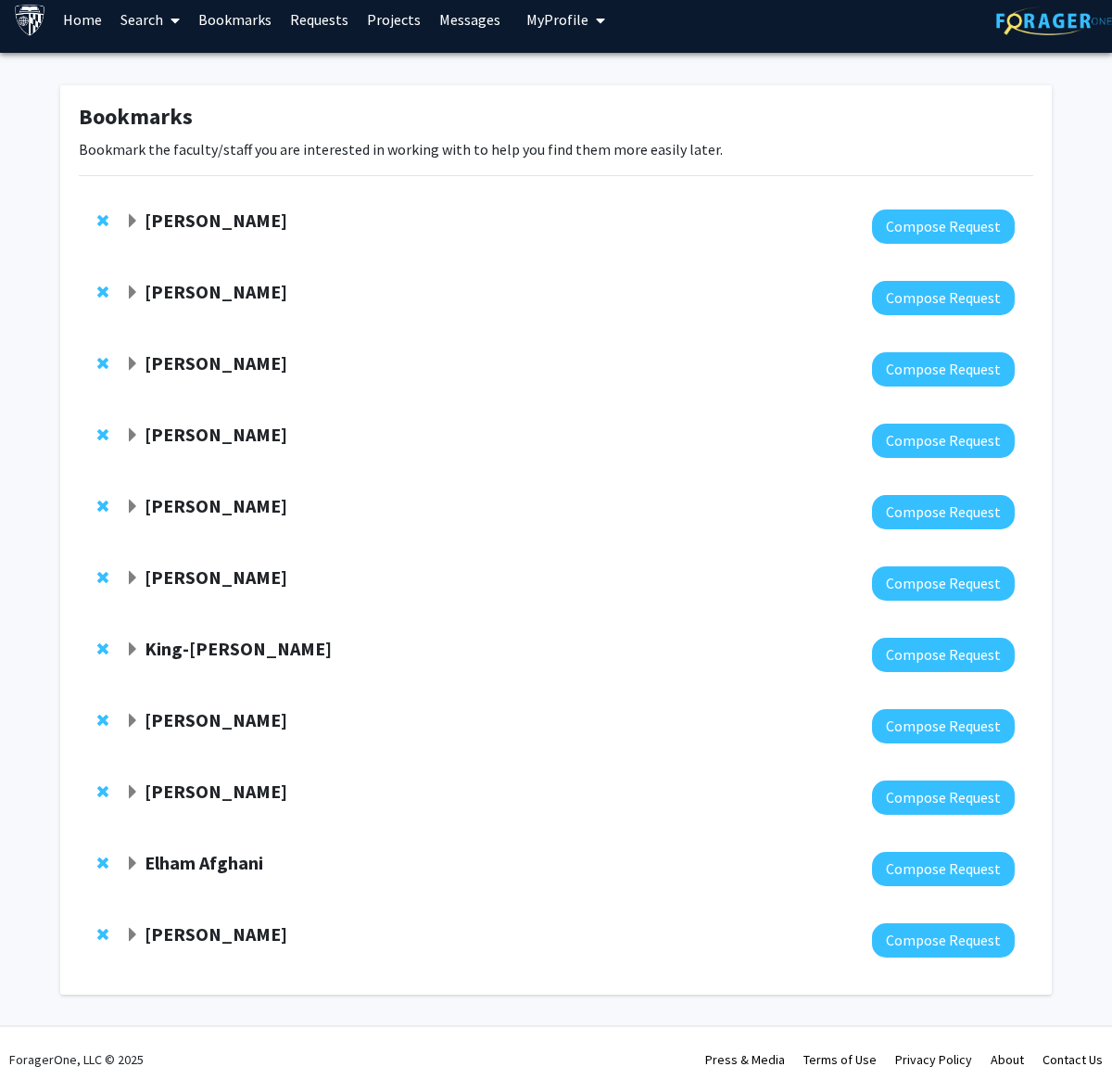 click on "[PERSON_NAME]" 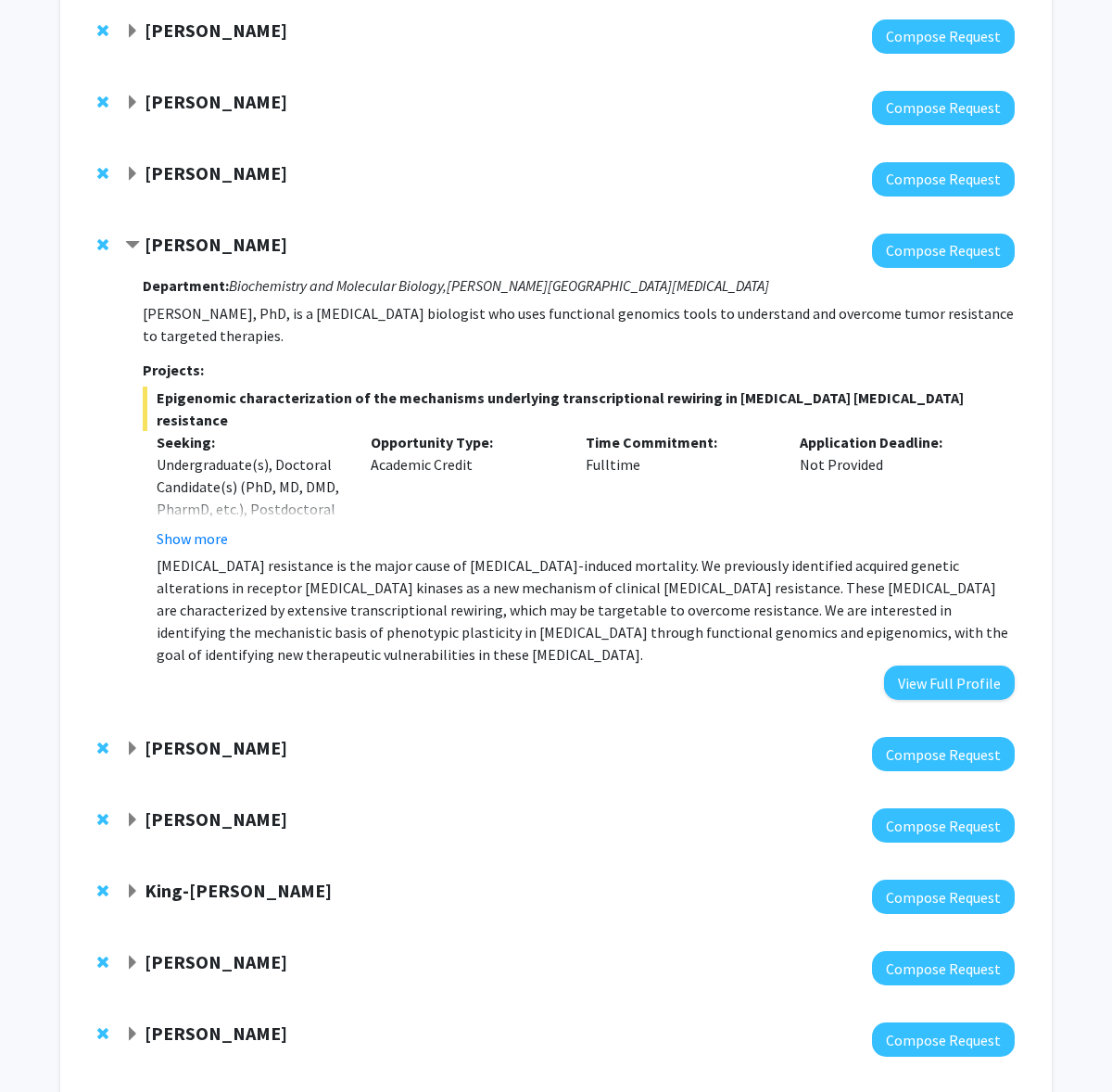 scroll, scrollTop: 222, scrollLeft: 0, axis: vertical 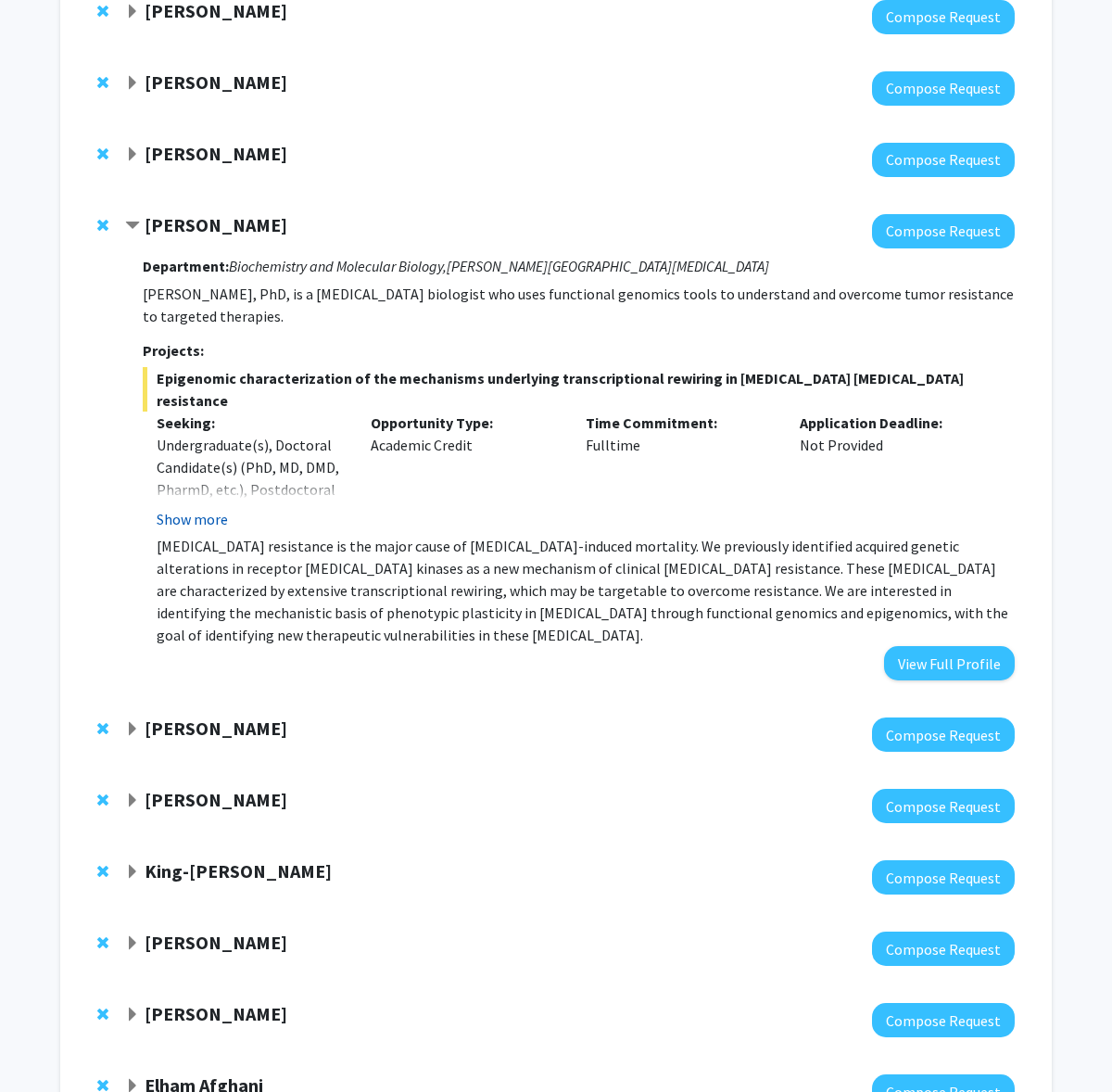 click on "Show more" at bounding box center (192, 520) 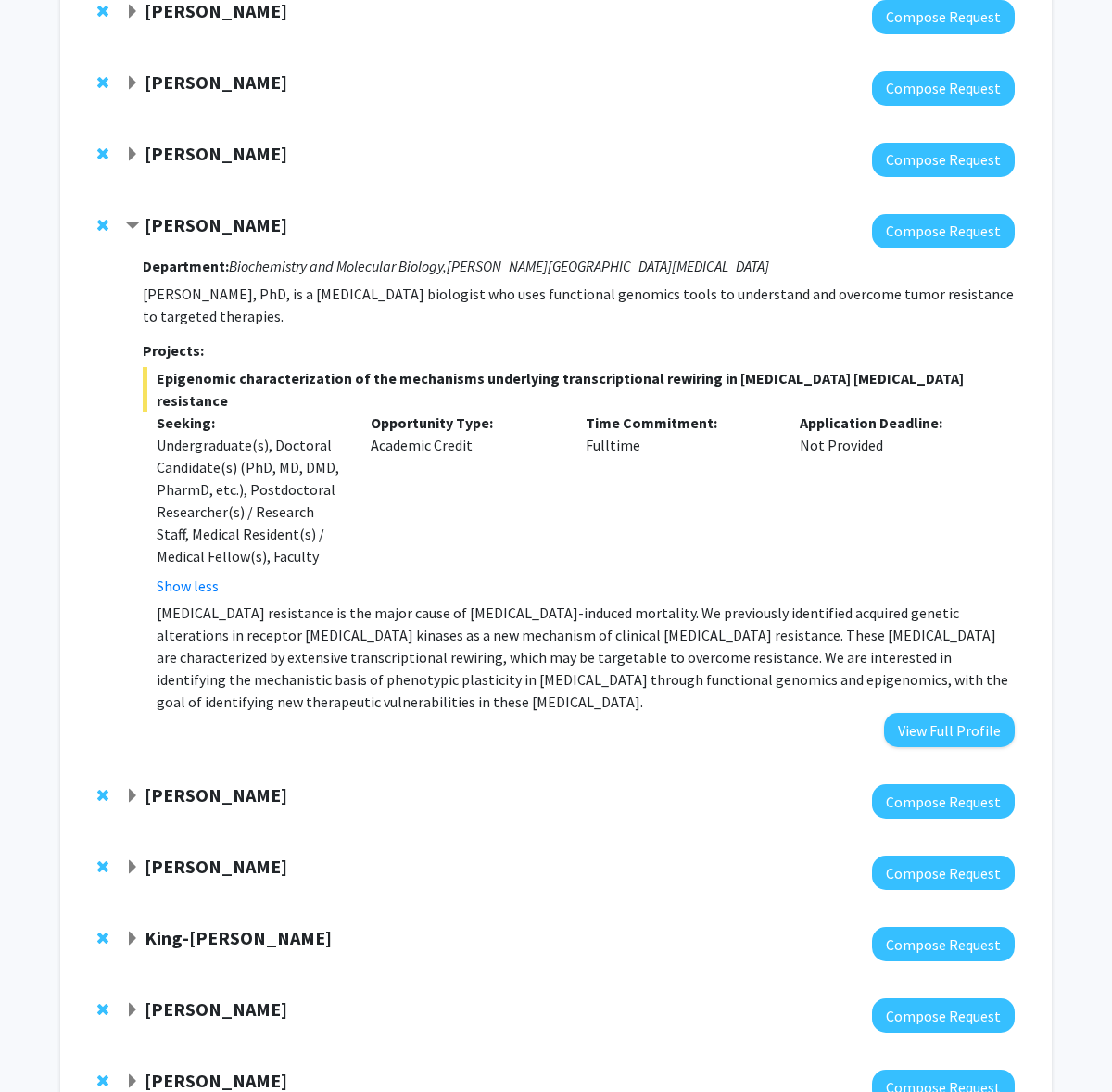 scroll, scrollTop: 295, scrollLeft: 0, axis: vertical 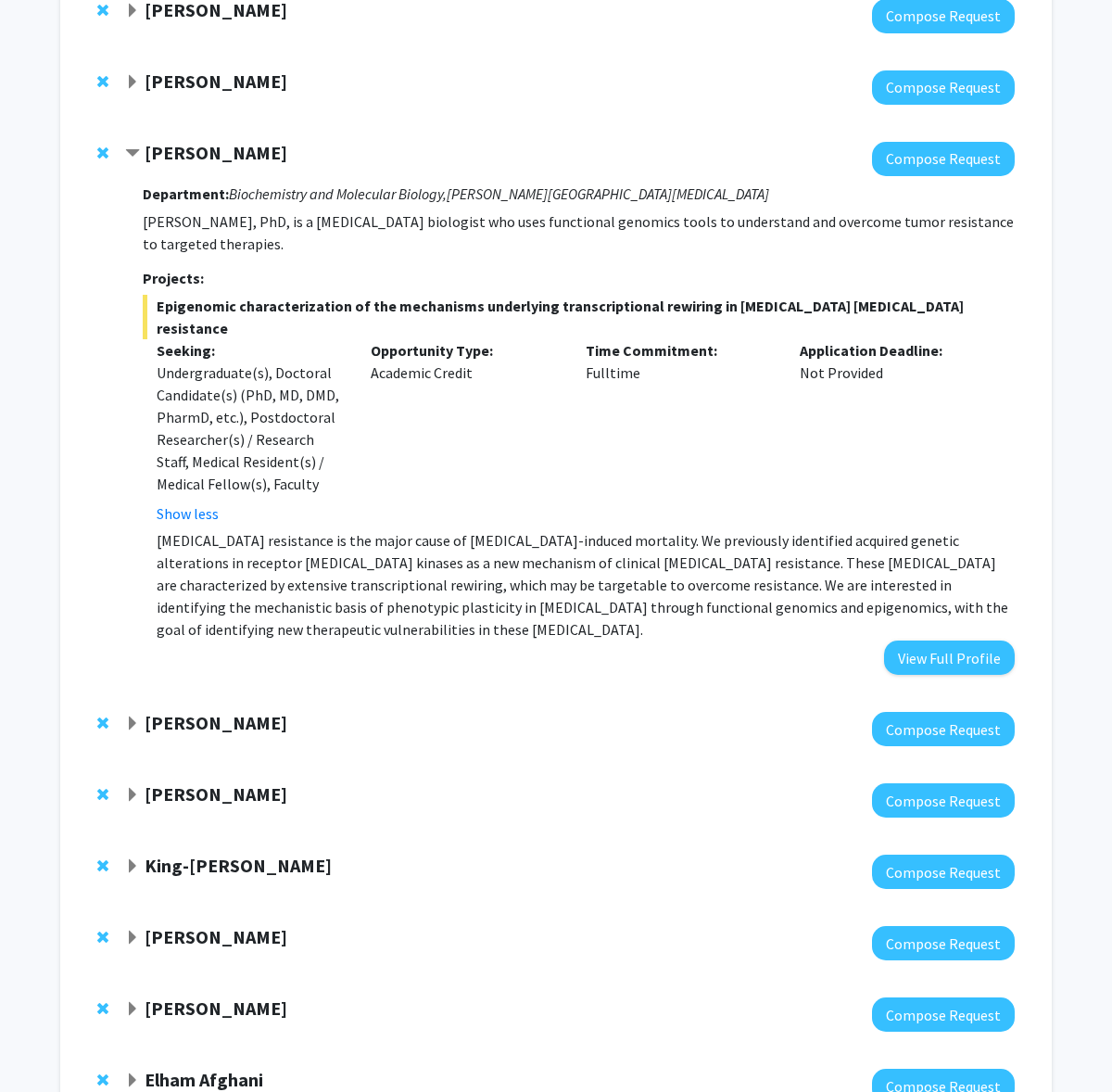 click on "[MEDICAL_DATA] resistance is the major cause of [MEDICAL_DATA]-induced mortality. We previously identified acquired genetic alterations in receptor [MEDICAL_DATA] kinases as a new mechanism of clinical [MEDICAL_DATA] resistance. These [MEDICAL_DATA] are characterized by extensive transcriptional rewiring, which may be targetable to overcome resistance. We are interested in identifying the mechanistic basis of phenotypic plasticity in [MEDICAL_DATA] through functional genomics and epigenomics, with the goal of identifying new therapeutic vulnerabilities in these [MEDICAL_DATA]." at bounding box center (586, 586) 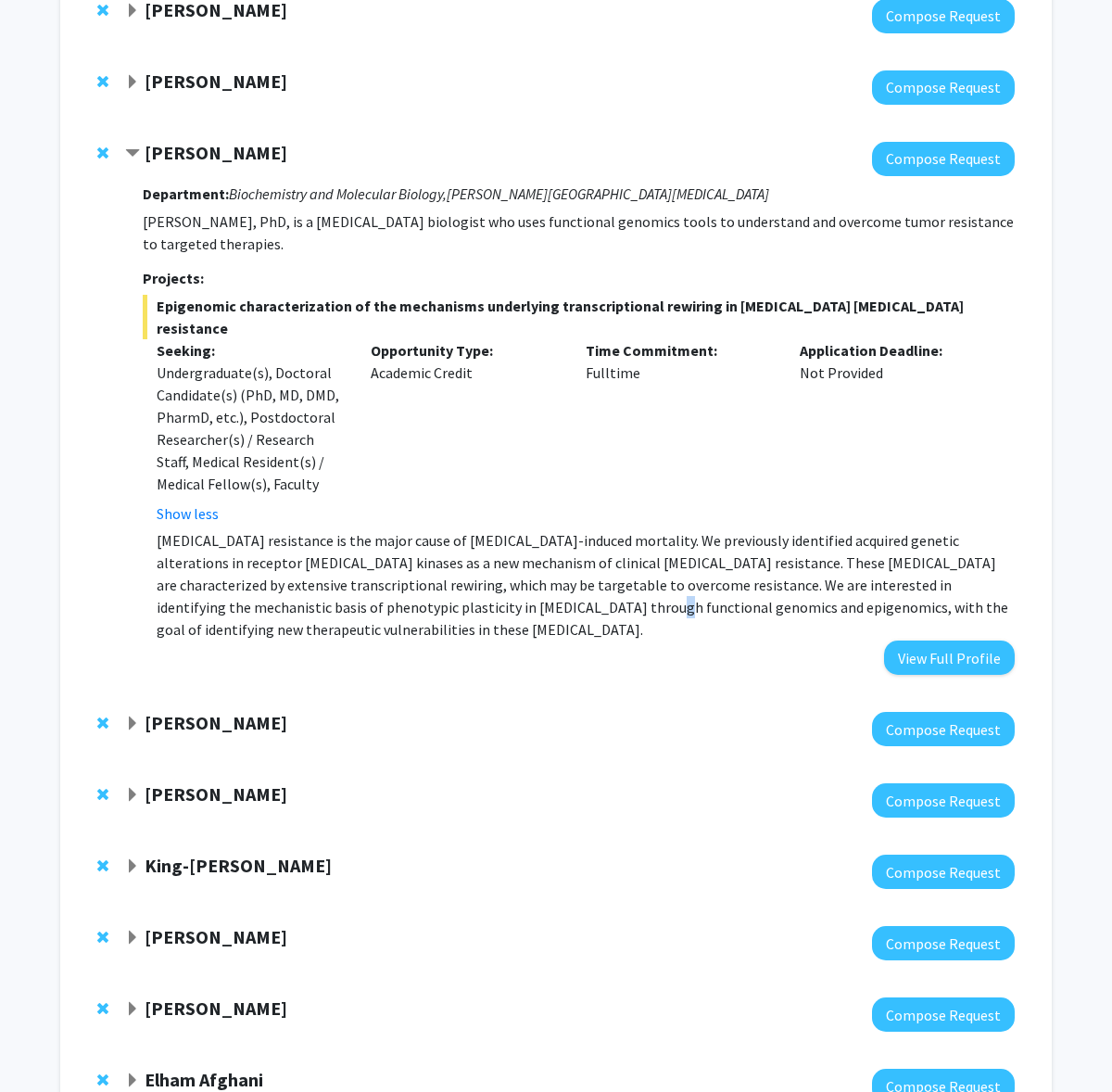 click on "[MEDICAL_DATA] resistance is the major cause of [MEDICAL_DATA]-induced mortality. We previously identified acquired genetic alterations in receptor [MEDICAL_DATA] kinases as a new mechanism of clinical [MEDICAL_DATA] resistance. These [MEDICAL_DATA] are characterized by extensive transcriptional rewiring, which may be targetable to overcome resistance. We are interested in identifying the mechanistic basis of phenotypic plasticity in [MEDICAL_DATA] through functional genomics and epigenomics, with the goal of identifying new therapeutic vulnerabilities in these [MEDICAL_DATA]." at bounding box center [586, 586] 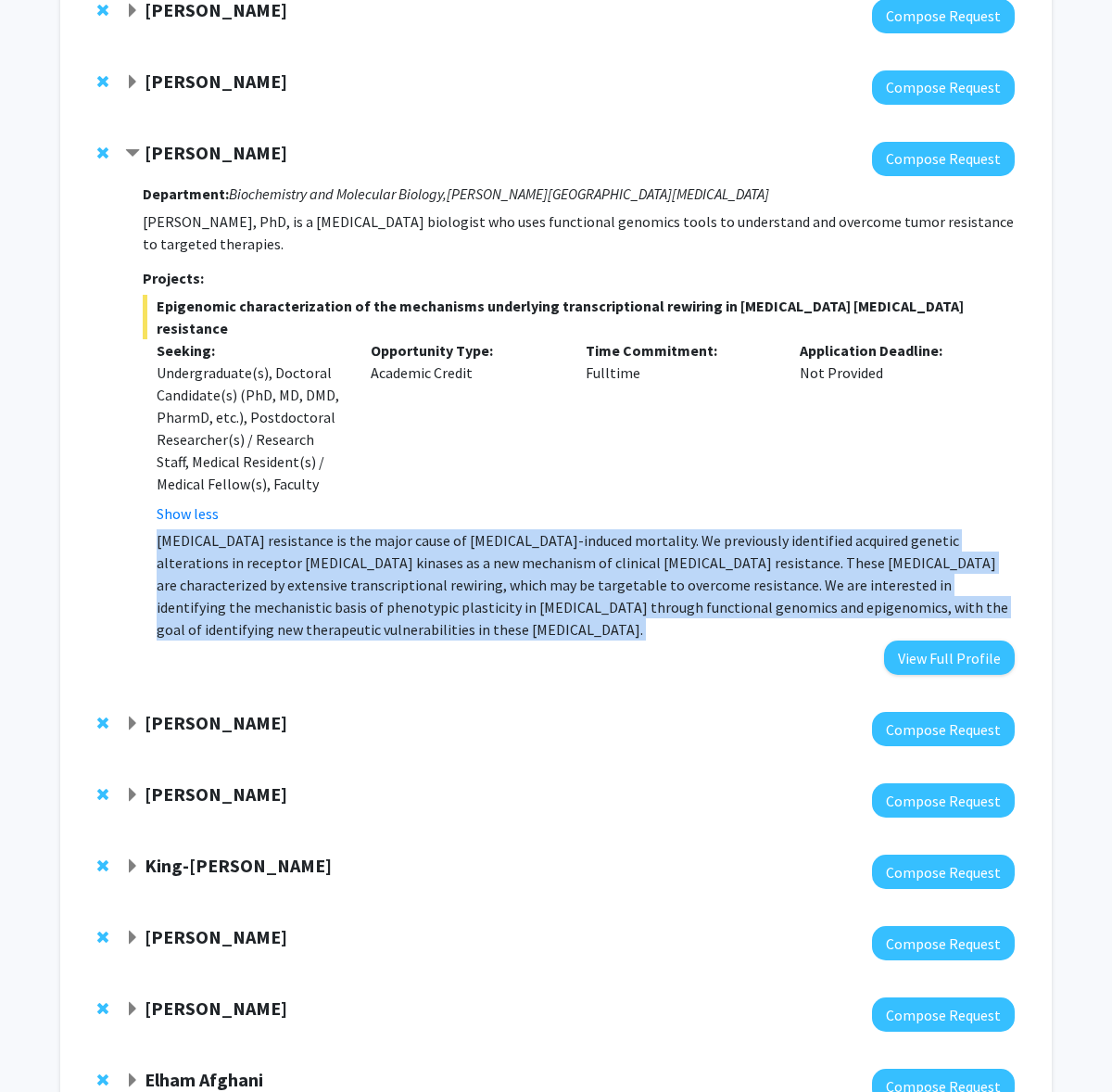 click on "[MEDICAL_DATA] resistance is the major cause of [MEDICAL_DATA]-induced mortality. We previously identified acquired genetic alterations in receptor [MEDICAL_DATA] kinases as a new mechanism of clinical [MEDICAL_DATA] resistance. These [MEDICAL_DATA] are characterized by extensive transcriptional rewiring, which may be targetable to overcome resistance. We are interested in identifying the mechanistic basis of phenotypic plasticity in [MEDICAL_DATA] through functional genomics and epigenomics, with the goal of identifying new therapeutic vulnerabilities in these [MEDICAL_DATA]." at bounding box center [586, 586] 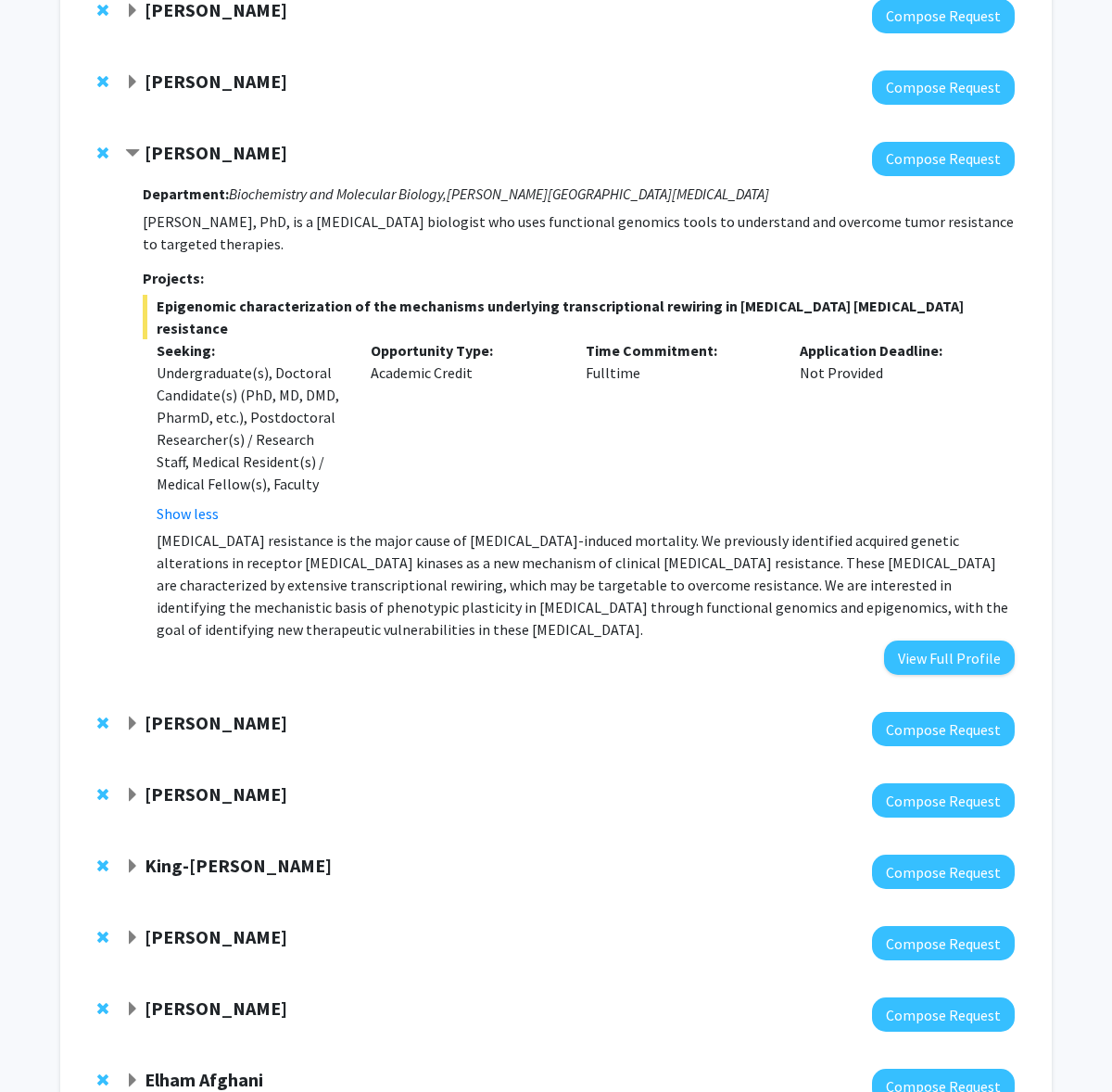 click on "[MEDICAL_DATA] resistance is the major cause of [MEDICAL_DATA]-induced mortality. We previously identified acquired genetic alterations in receptor [MEDICAL_DATA] kinases as a new mechanism of clinical [MEDICAL_DATA] resistance. These [MEDICAL_DATA] are characterized by extensive transcriptional rewiring, which may be targetable to overcome resistance. We are interested in identifying the mechanistic basis of phenotypic plasticity in [MEDICAL_DATA] through functional genomics and epigenomics, with the goal of identifying new therapeutic vulnerabilities in these [MEDICAL_DATA]." at bounding box center [586, 586] 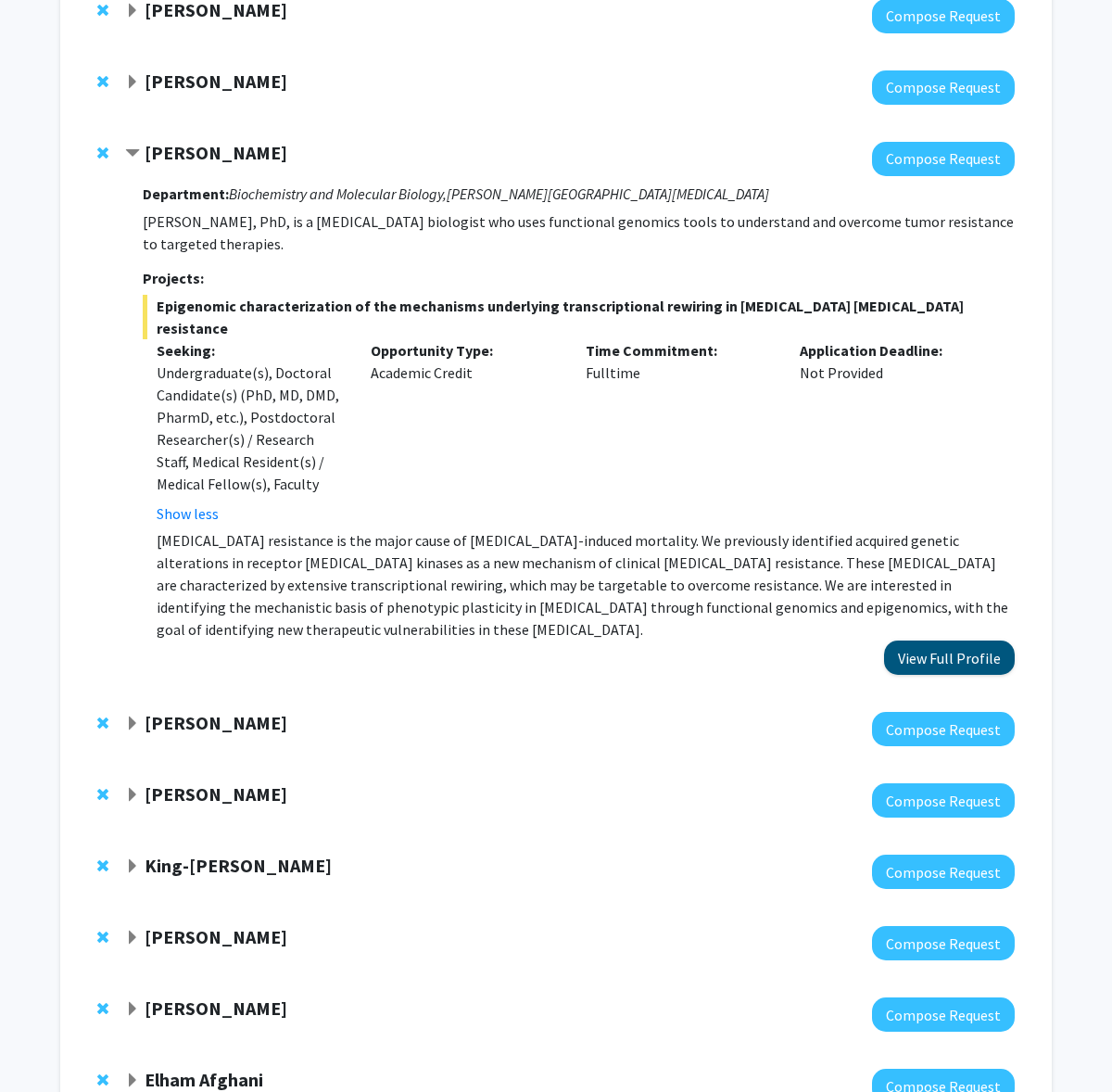 click on "View Full Profile" at bounding box center [949, 658] 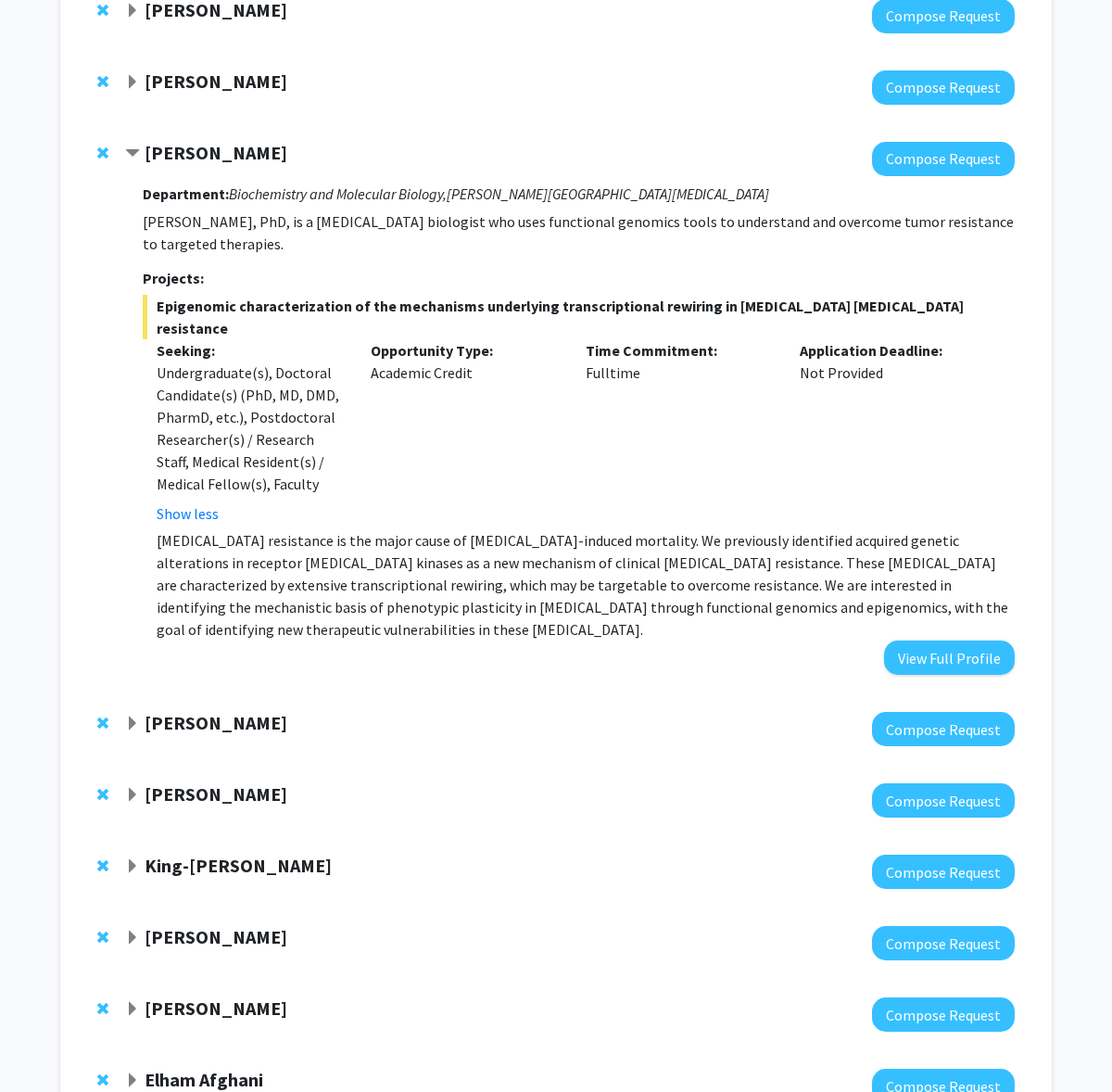click on "[PERSON_NAME], PhD, is a [MEDICAL_DATA] biologist who uses functional genomics tools to understand and overcome tumor resistance to targeted therapies." at bounding box center [578, 234] 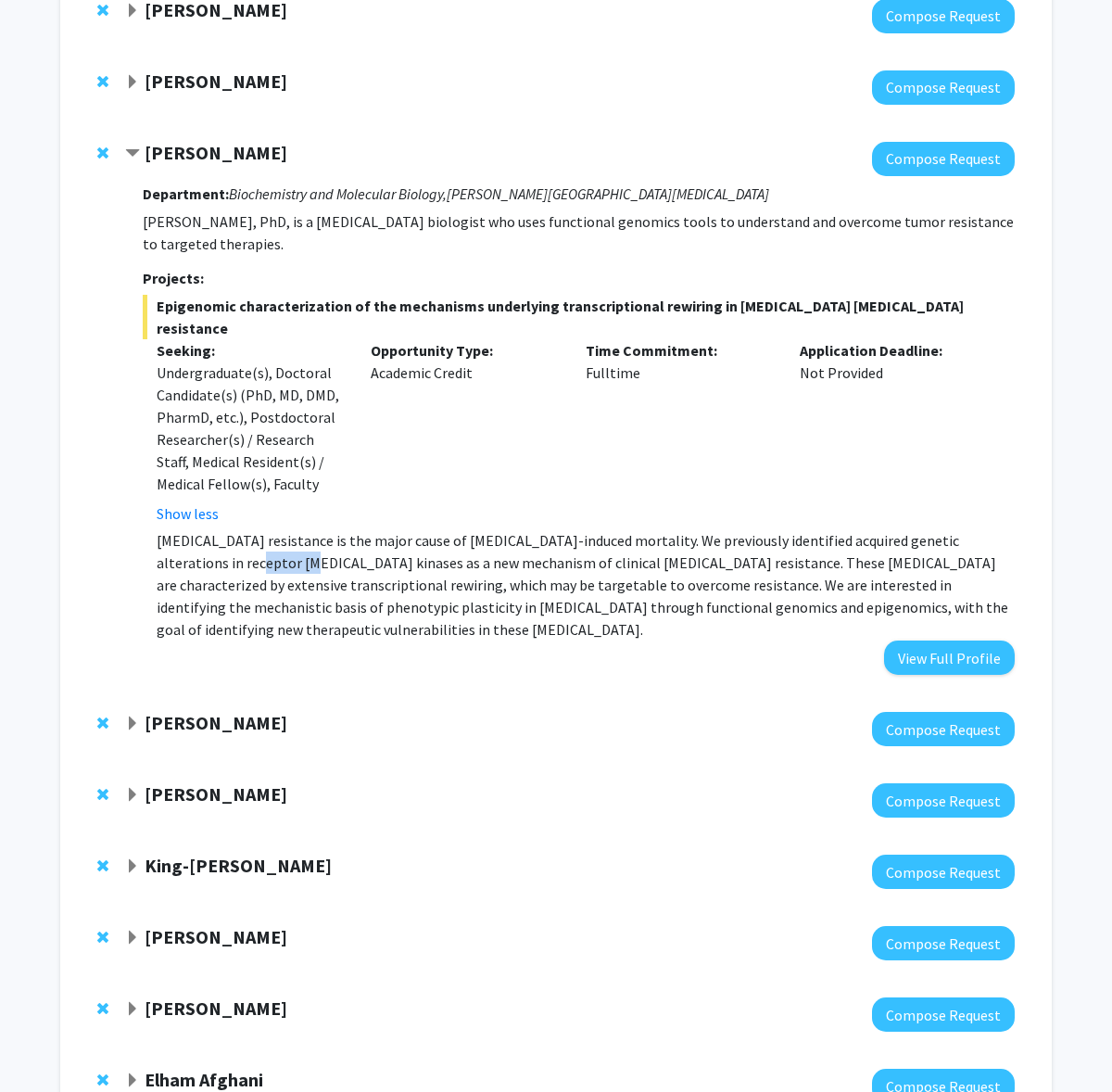 click on "[MEDICAL_DATA] resistance is the major cause of [MEDICAL_DATA]-induced mortality. We previously identified acquired genetic alterations in receptor [MEDICAL_DATA] kinases as a new mechanism of clinical [MEDICAL_DATA] resistance. These [MEDICAL_DATA] are characterized by extensive transcriptional rewiring, which may be targetable to overcome resistance. We are interested in identifying the mechanistic basis of phenotypic plasticity in [MEDICAL_DATA] through functional genomics and epigenomics, with the goal of identifying new therapeutic vulnerabilities in these [MEDICAL_DATA]." at bounding box center [586, 586] 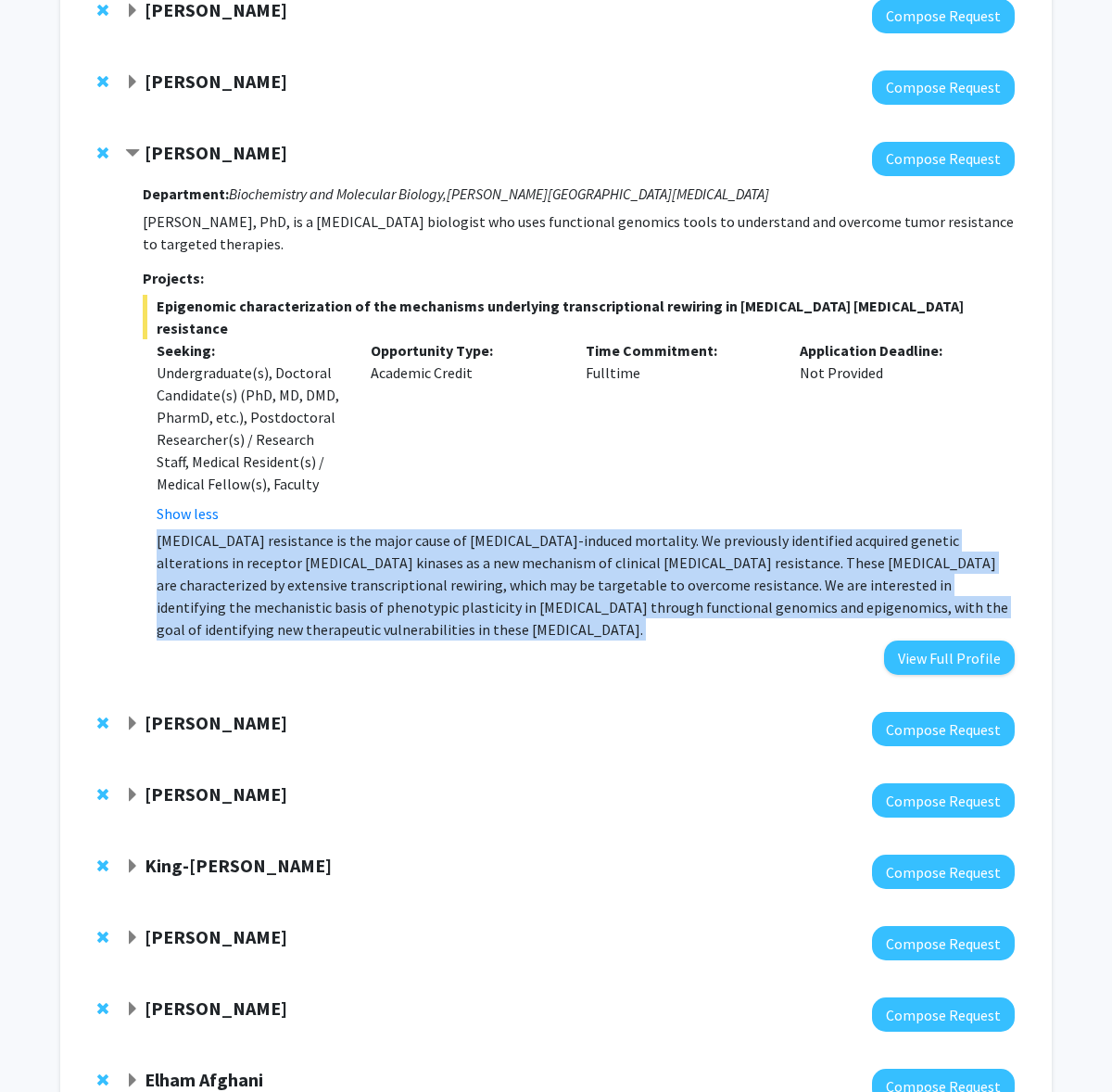 click on "[MEDICAL_DATA] resistance is the major cause of [MEDICAL_DATA]-induced mortality. We previously identified acquired genetic alterations in receptor [MEDICAL_DATA] kinases as a new mechanism of clinical [MEDICAL_DATA] resistance. These [MEDICAL_DATA] are characterized by extensive transcriptional rewiring, which may be targetable to overcome resistance. We are interested in identifying the mechanistic basis of phenotypic plasticity in [MEDICAL_DATA] through functional genomics and epigenomics, with the goal of identifying new therapeutic vulnerabilities in these [MEDICAL_DATA]." at bounding box center [586, 586] 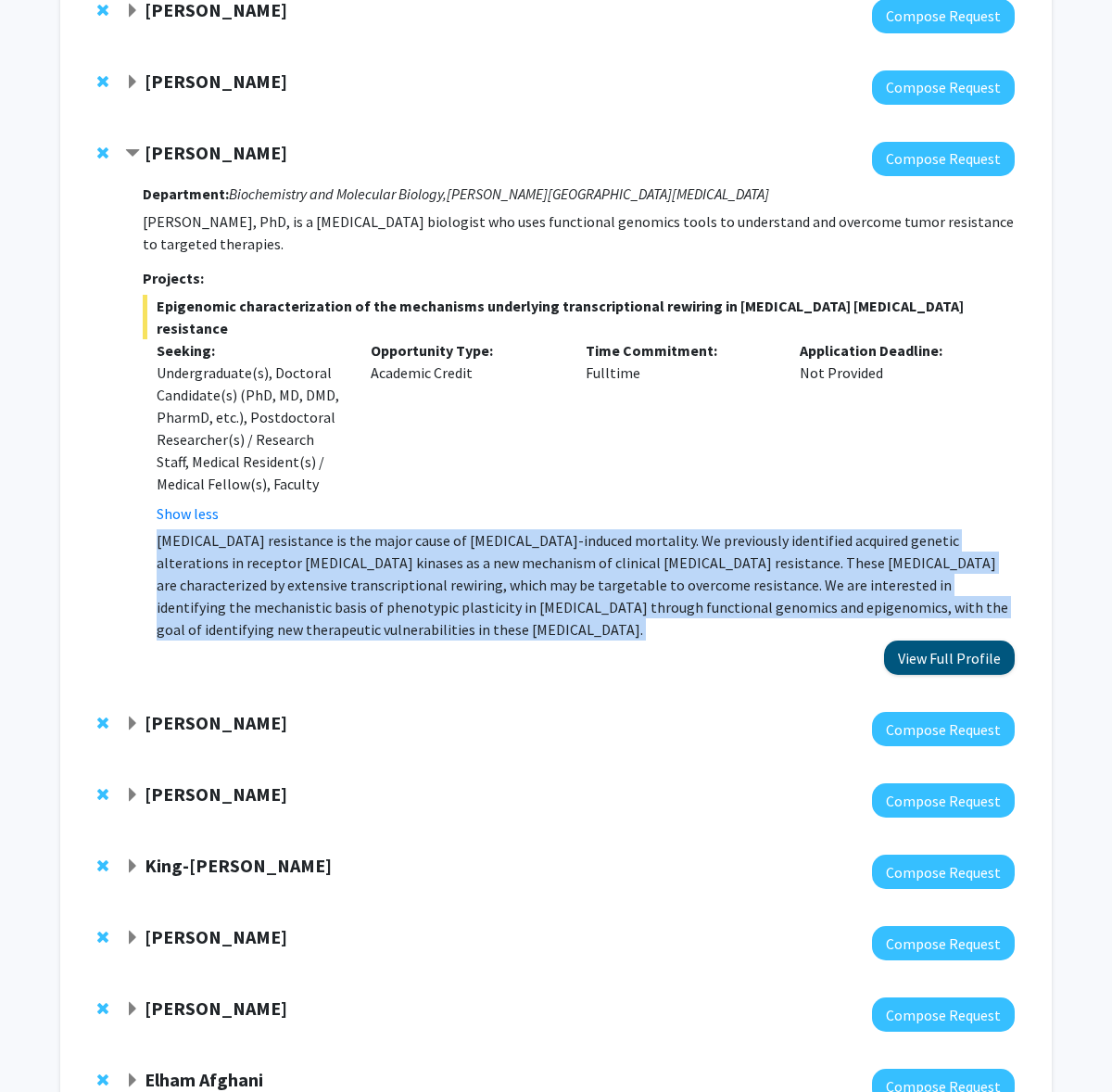 click on "View Full Profile" at bounding box center [949, 658] 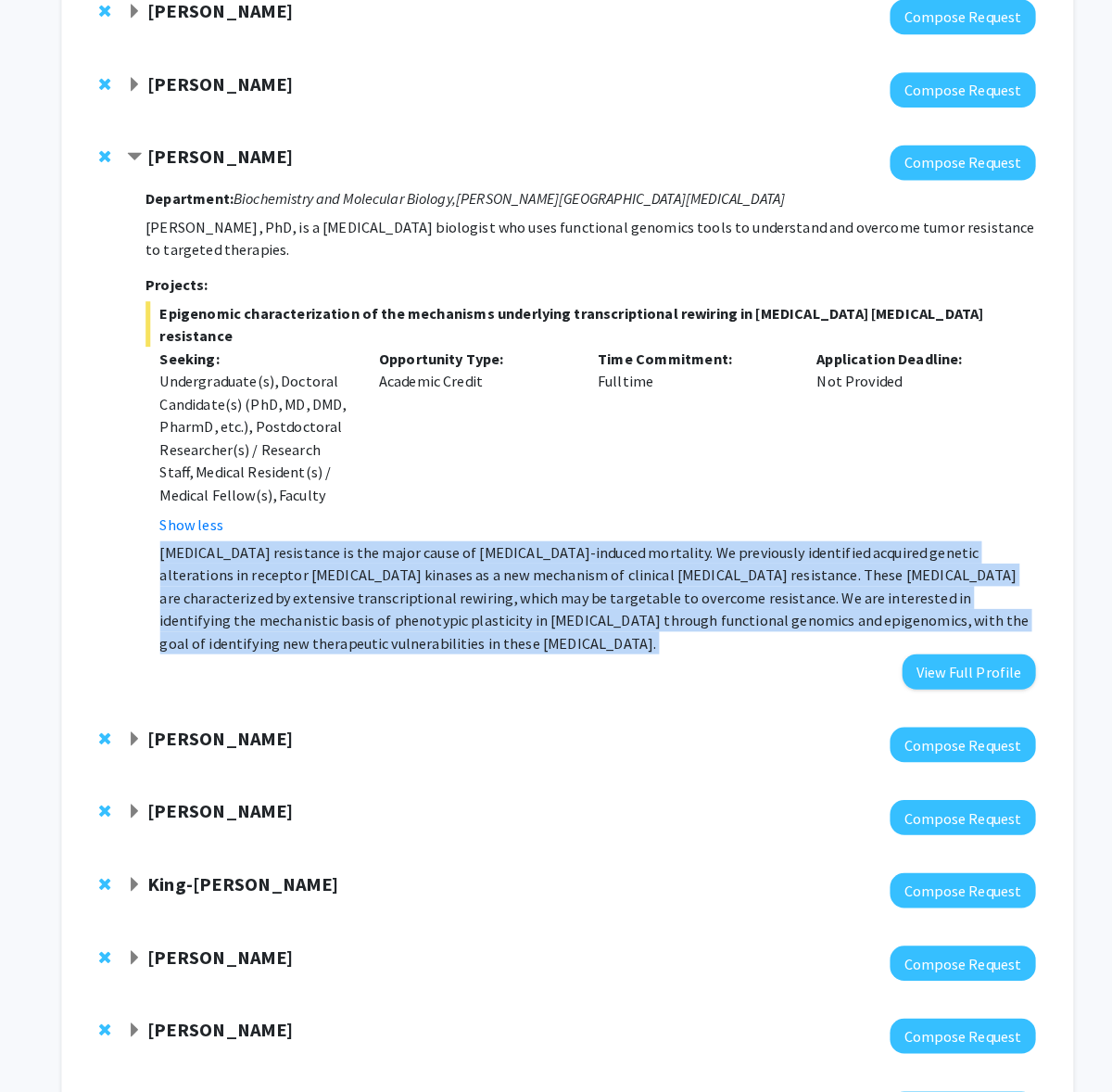 click on "Department:  Biochemistry and Molecular Biology,    Sidney Kimmel Comprehensive Cancer Center  Utthara Nayar, PhD, is a breast cancer biologist who uses functional genomics tools to understand and overcome tumor resistance to targeted therapies. Projects:  Epigenomic characterization of the mechanisms underlying transcriptional rewiring in breast cancer endocrine resistance  Seeking: Undergraduate(s), Doctoral Candidate(s) (PhD, MD, DMD, PharmD, etc.), Postdoctoral Researcher(s) / Research Staff, Medical Resident(s) / Medical Fellow(s), Faculty Show less Opportunity Type:  Academic Credit  Time Commitment:  Fulltime   Application Deadline:  Not Provided   View Full Profile" at bounding box center (578, 426) 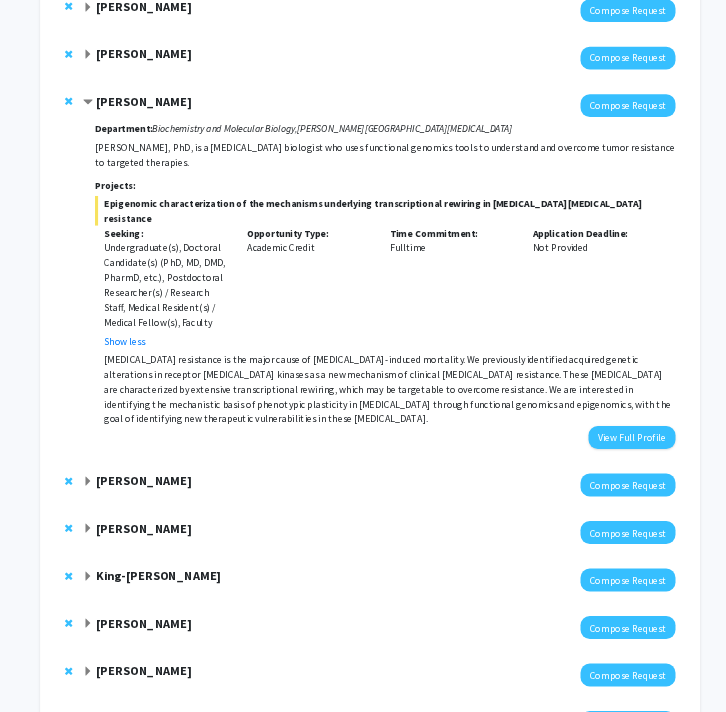 scroll, scrollTop: 319, scrollLeft: 0, axis: vertical 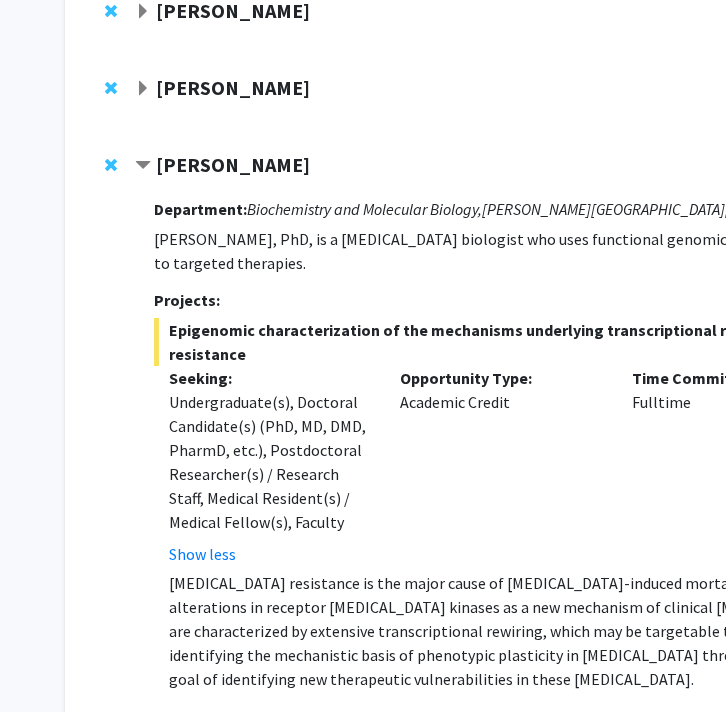 click on "[PERSON_NAME]" 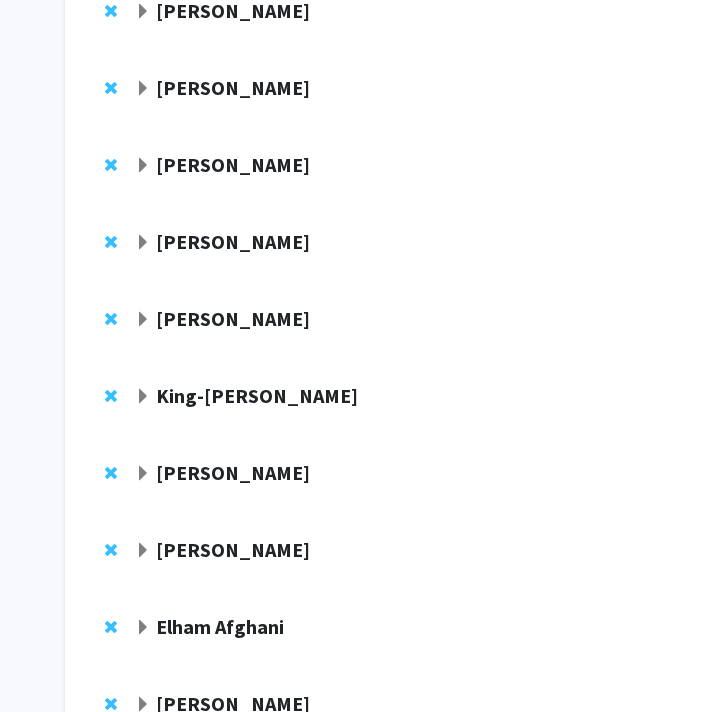 click on "Joann Bodurtha" 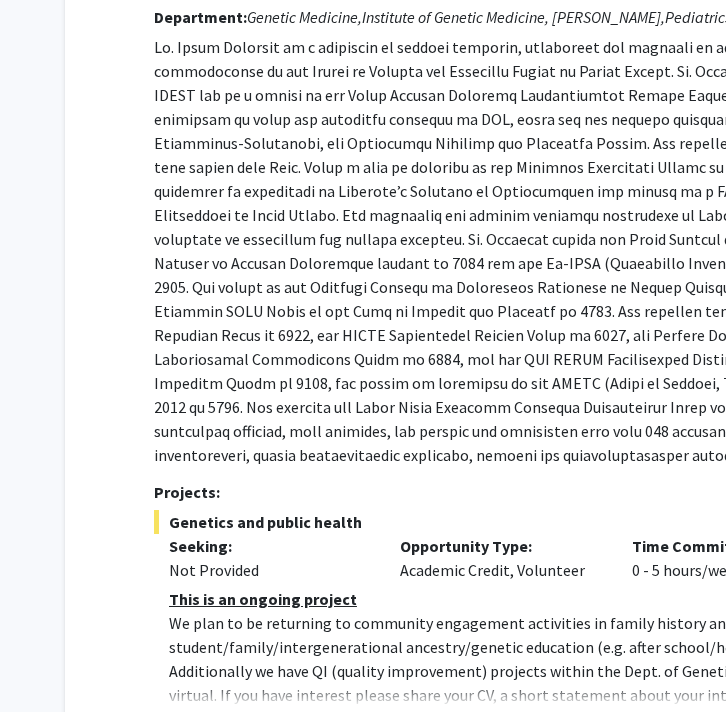 scroll, scrollTop: 757, scrollLeft: 0, axis: vertical 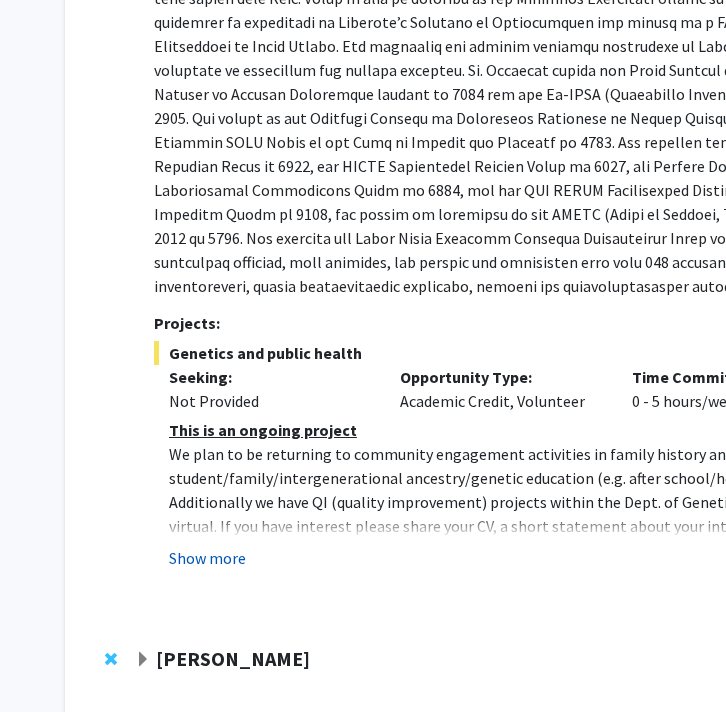 click on "Show more" at bounding box center [207, 558] 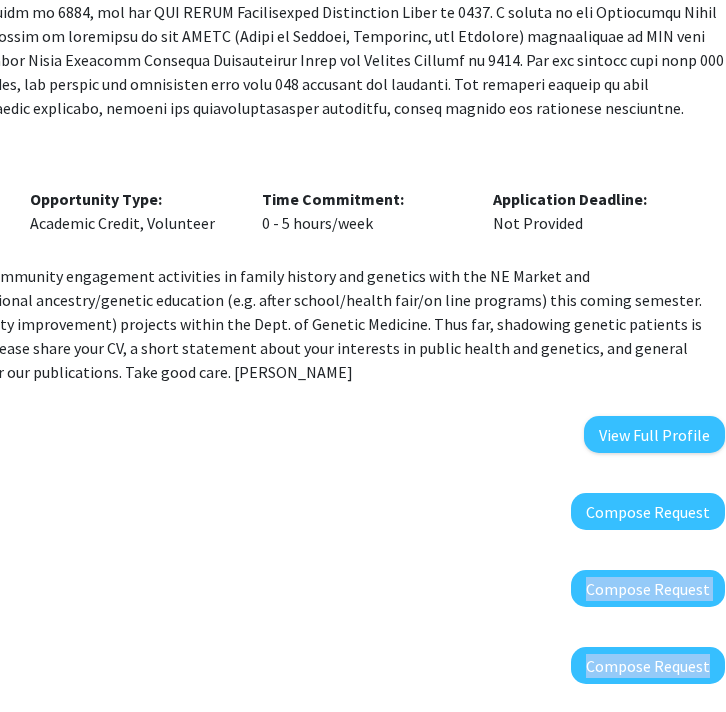 scroll, scrollTop: 962, scrollLeft: 370, axis: both 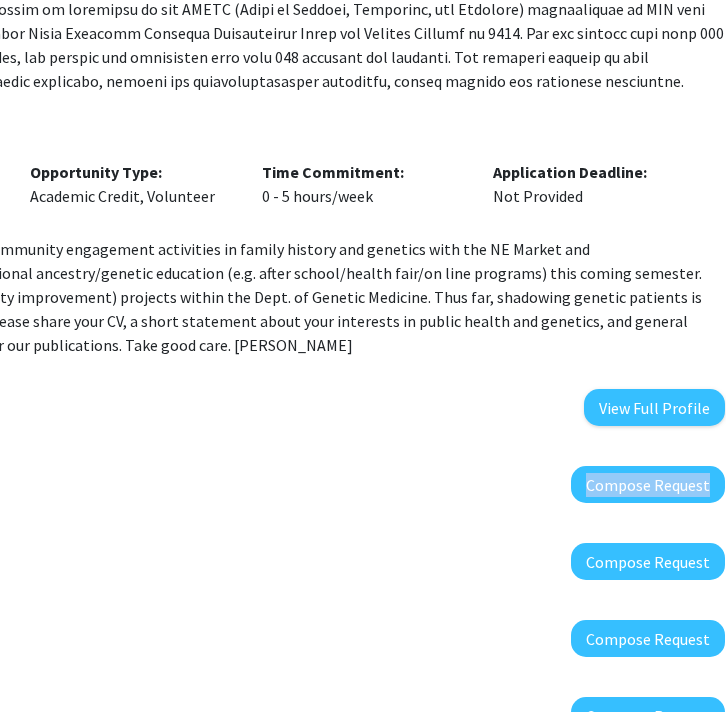 drag, startPoint x: 478, startPoint y: 682, endPoint x: 311, endPoint y: 507, distance: 241.89667 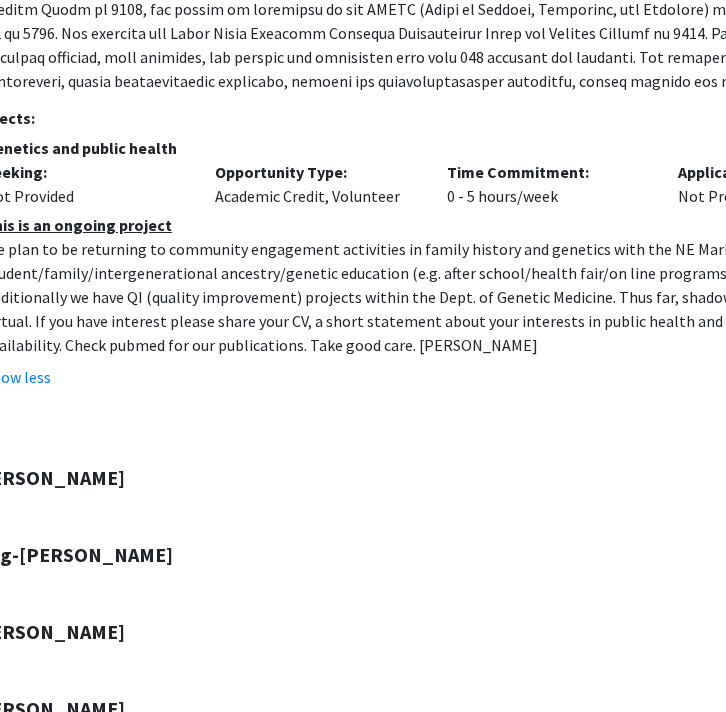 scroll, scrollTop: 962, scrollLeft: 145, axis: both 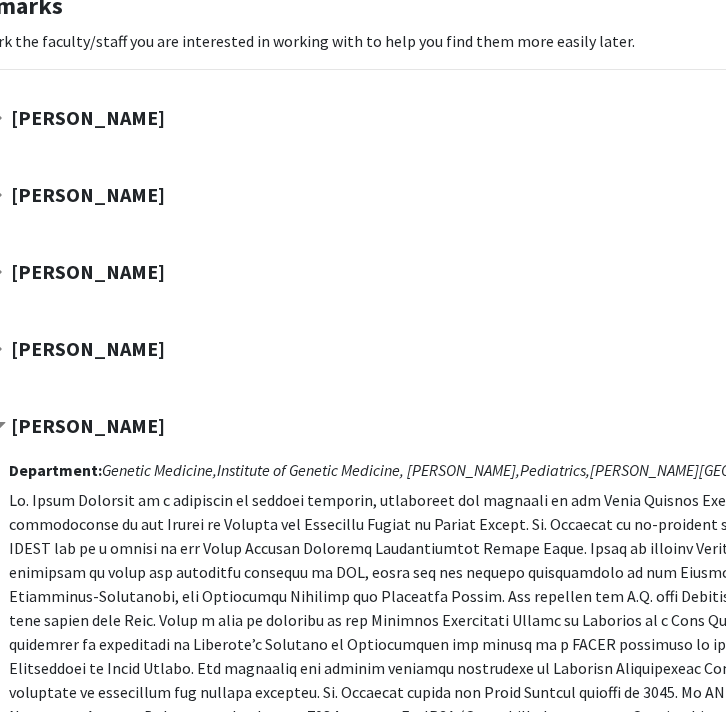 click on "Joann Bodurtha" 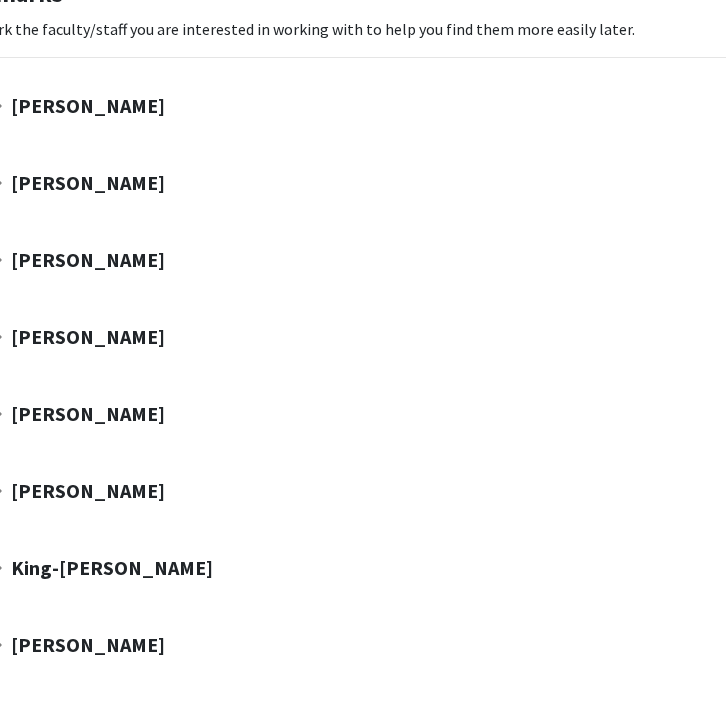 scroll, scrollTop: 157, scrollLeft: 145, axis: both 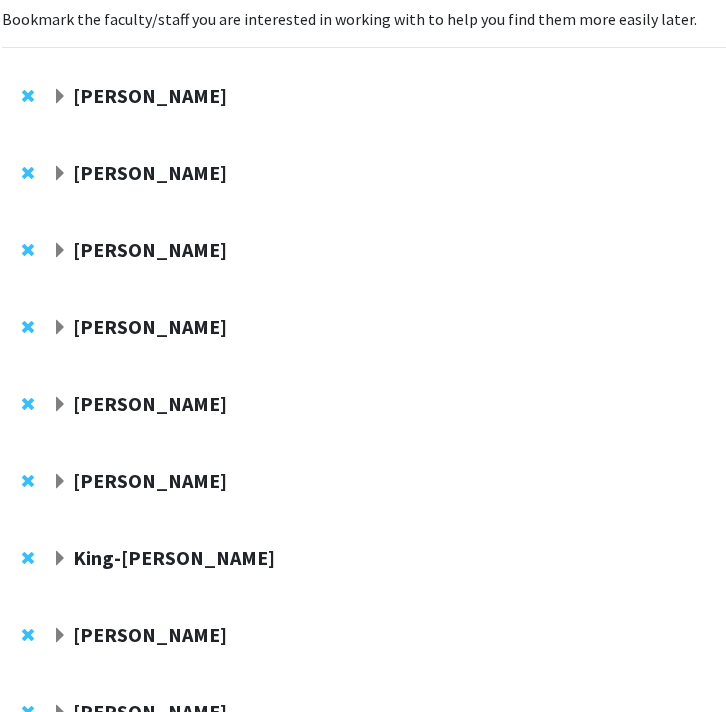 click on "King-Wai Yau" 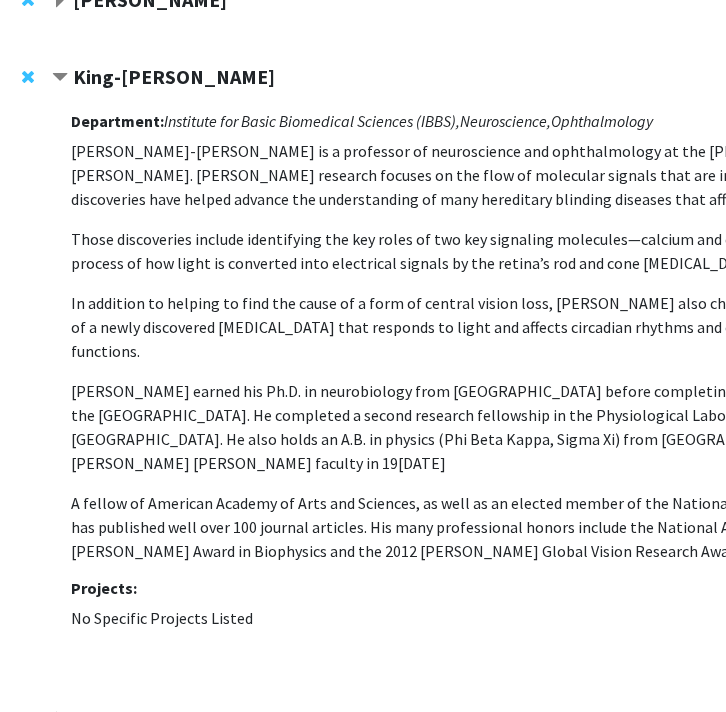 scroll, scrollTop: 613, scrollLeft: 83, axis: both 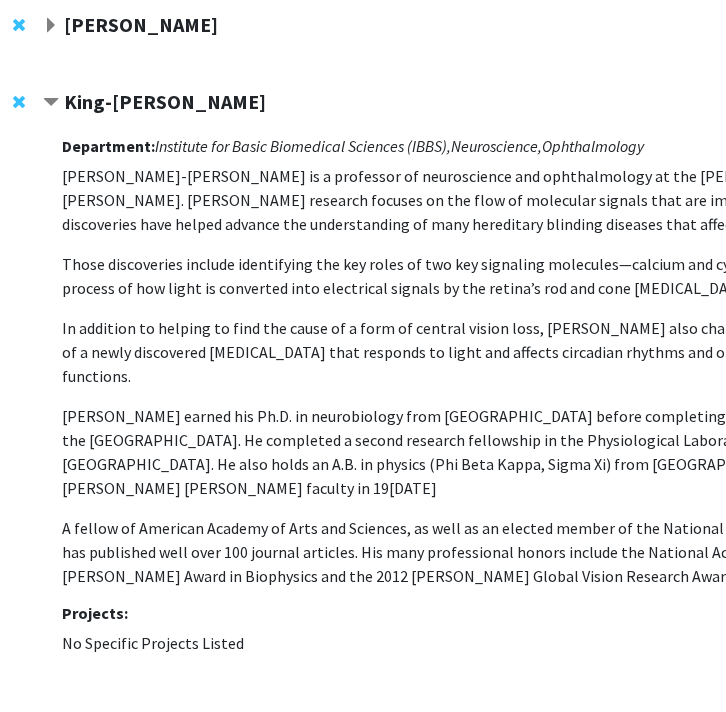 click on "King-Wai Yau" 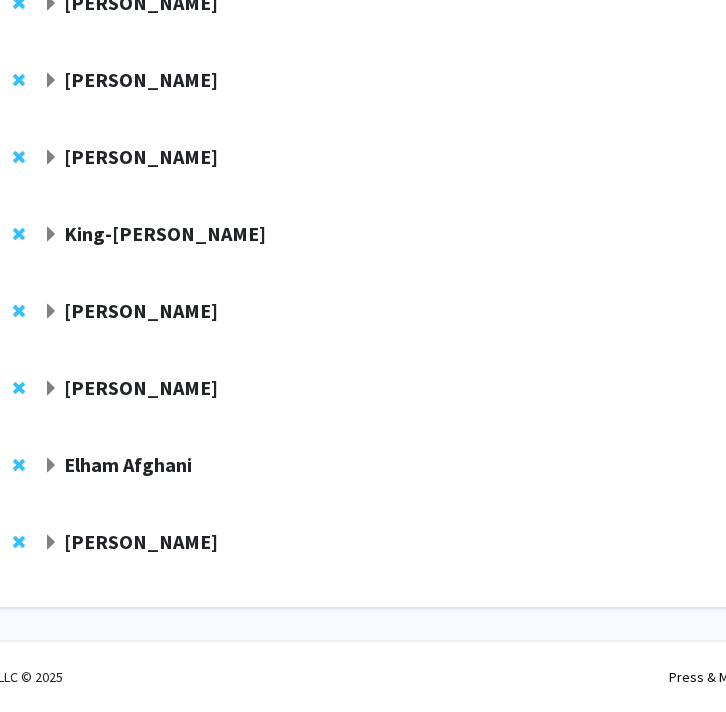 click on "Eric Oliver" 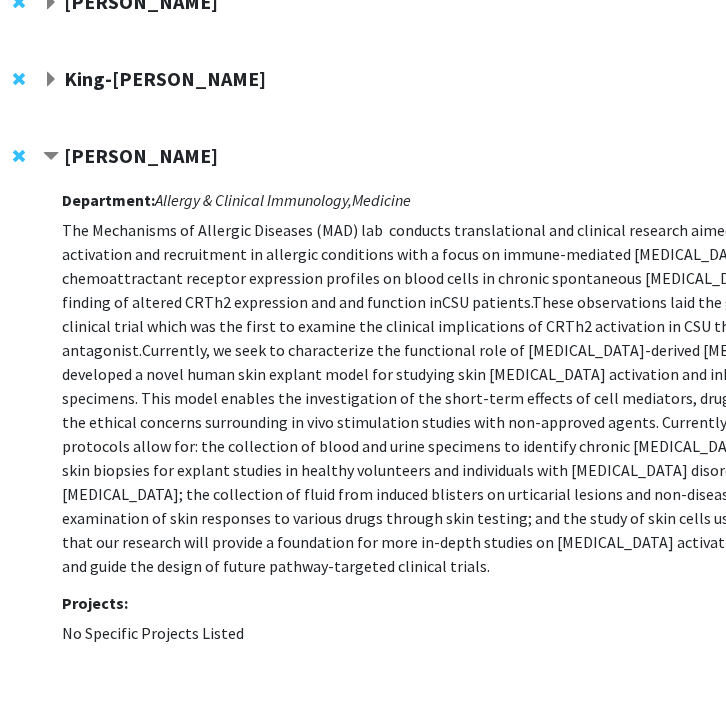 click on "Eric Oliver" 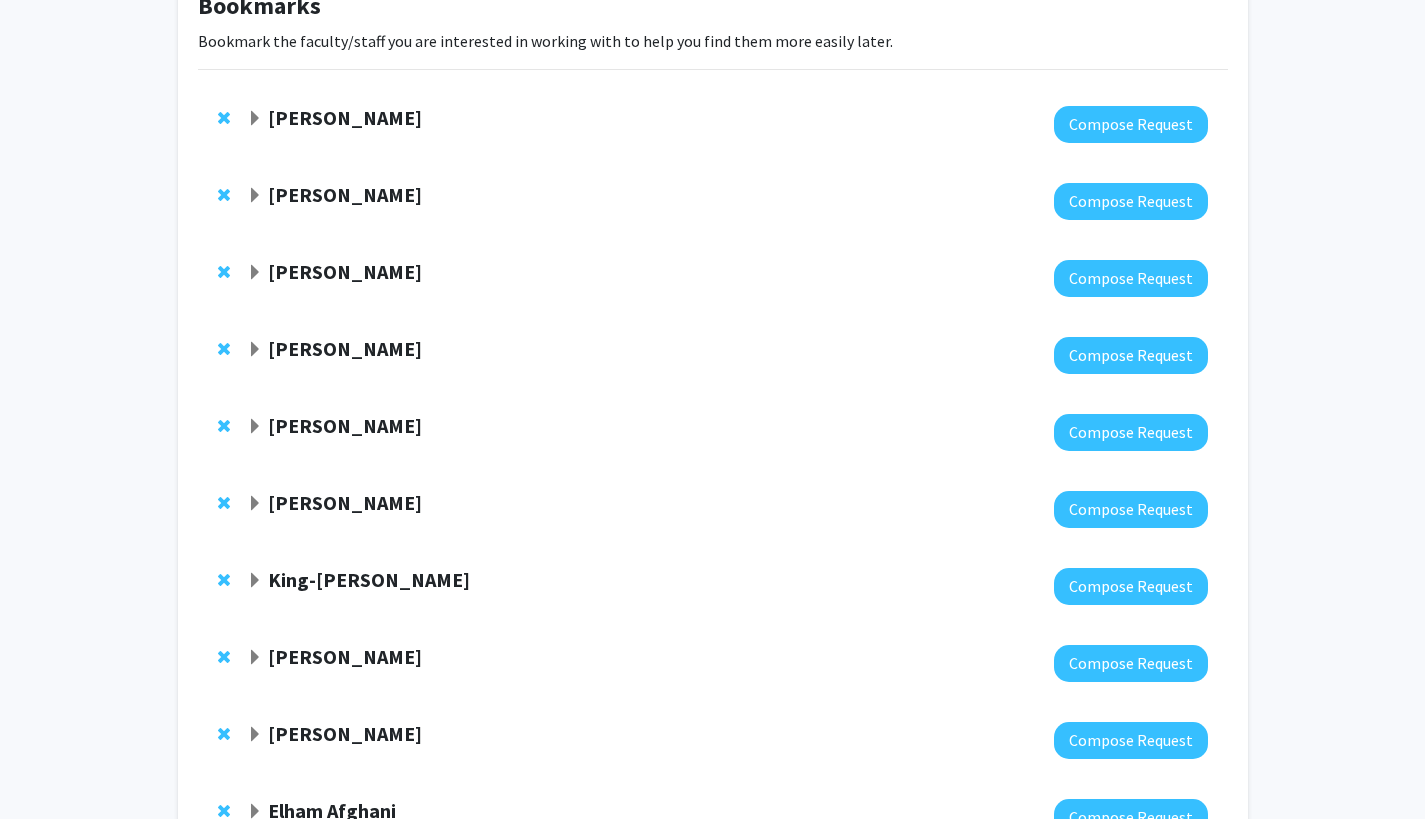 scroll, scrollTop: 154, scrollLeft: 0, axis: vertical 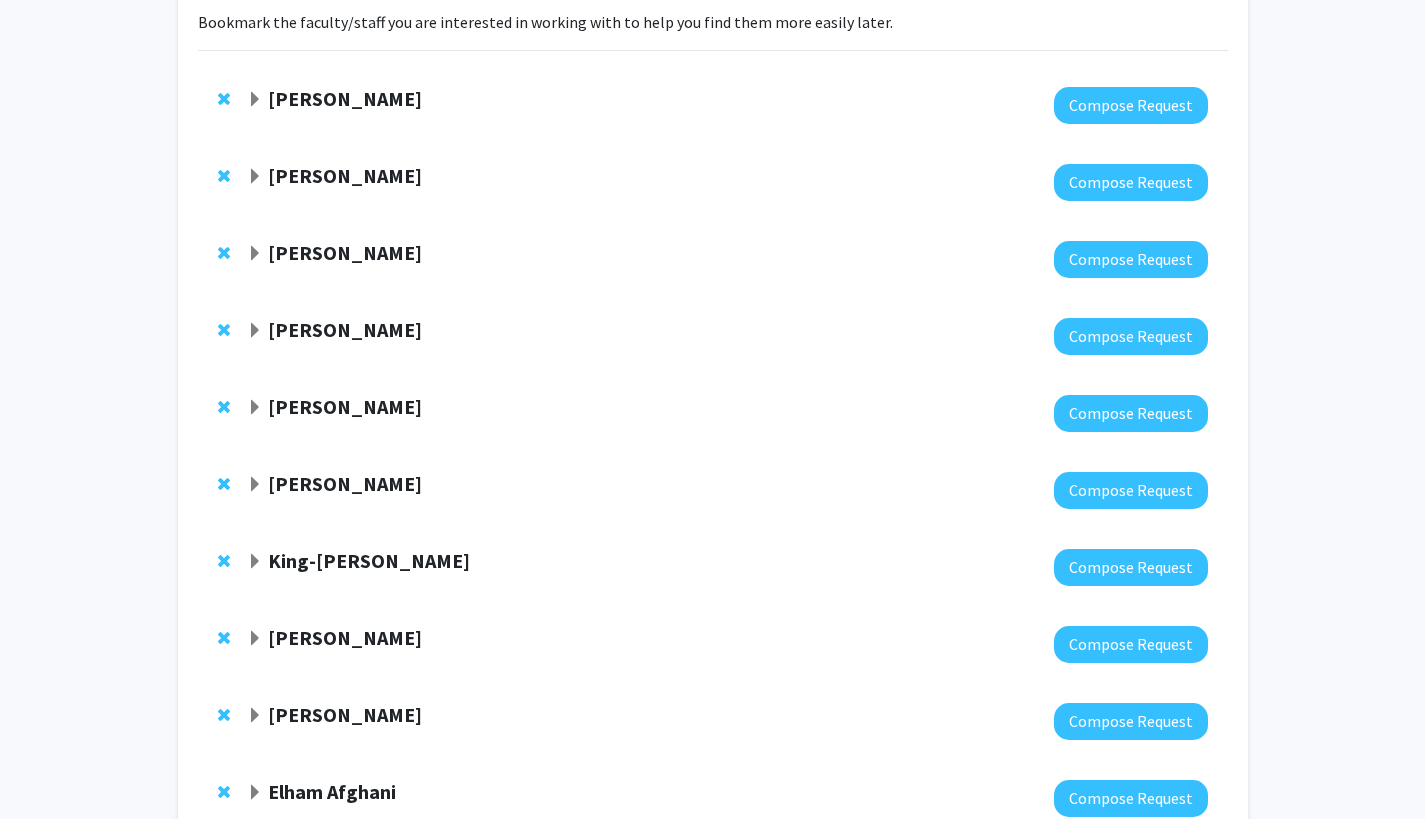 click 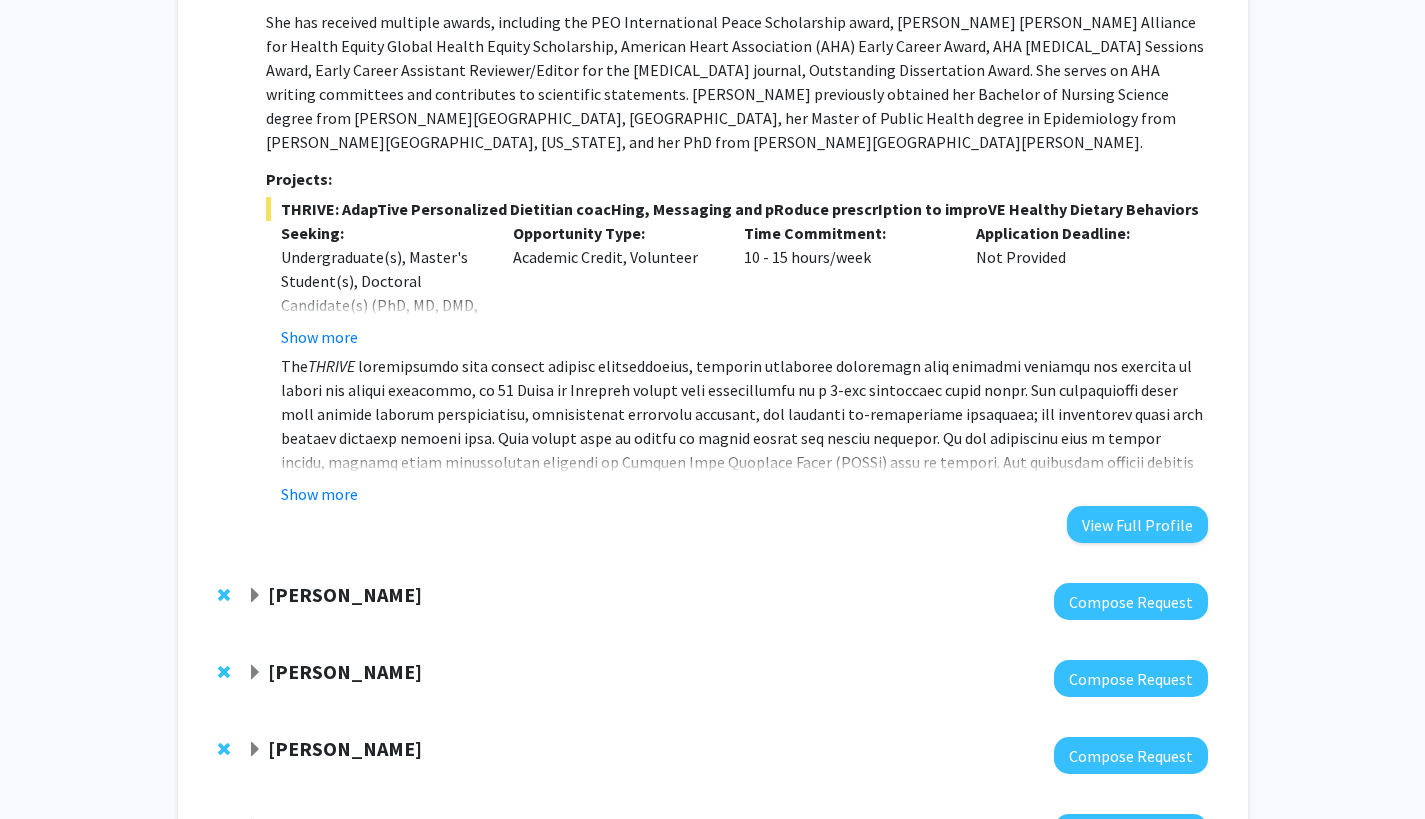 scroll, scrollTop: 891, scrollLeft: 0, axis: vertical 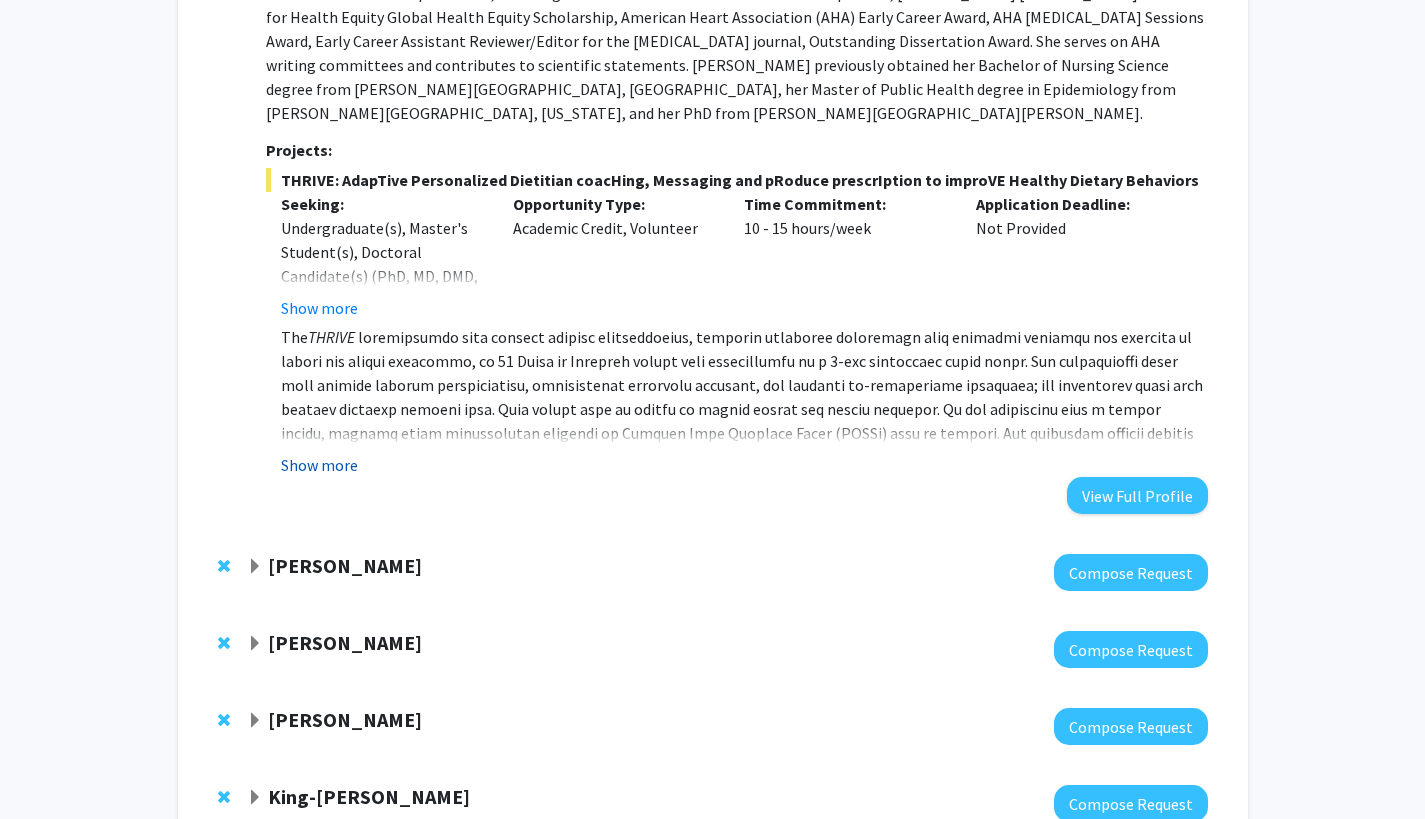 click on "Show more" at bounding box center (319, 465) 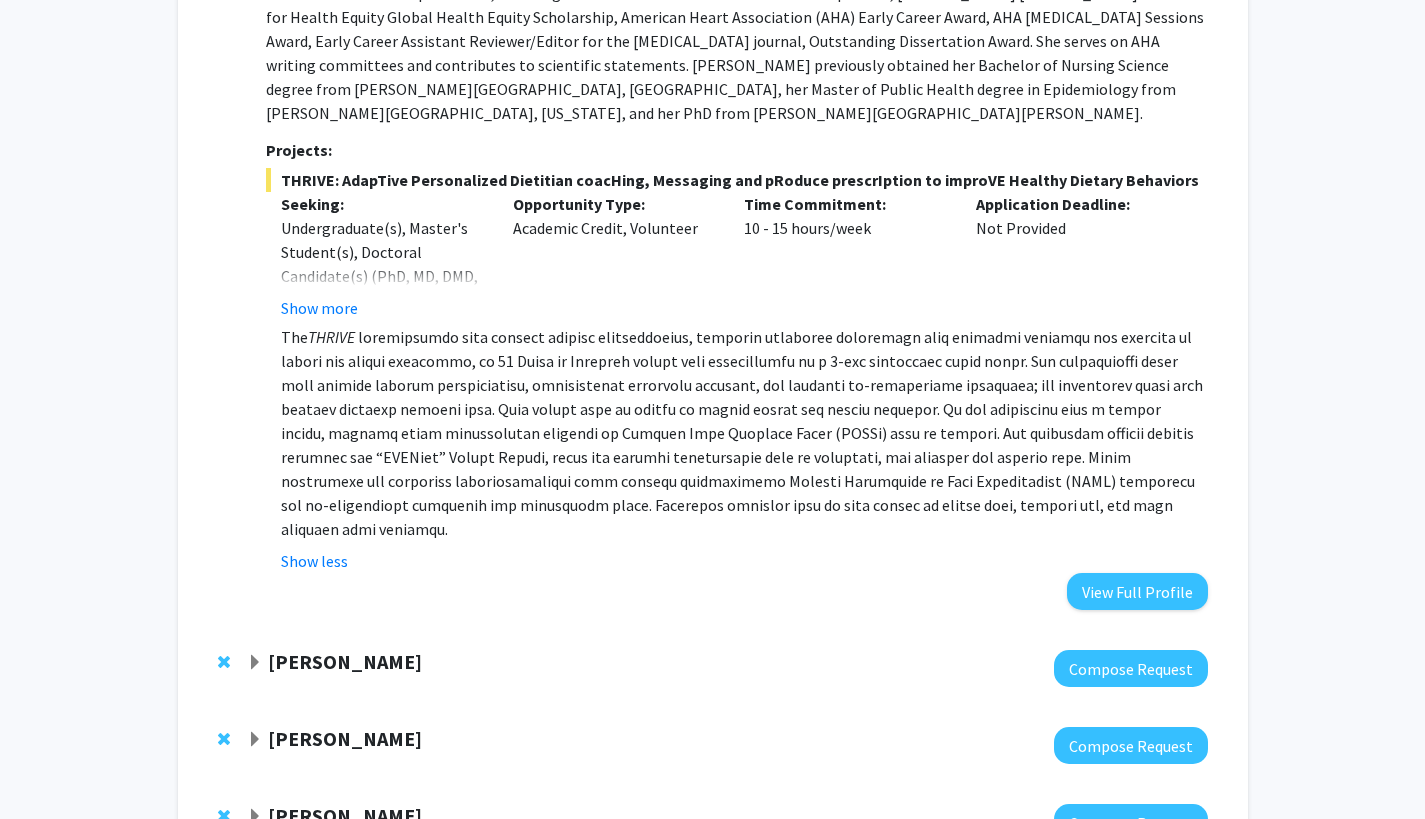 click at bounding box center (742, 433) 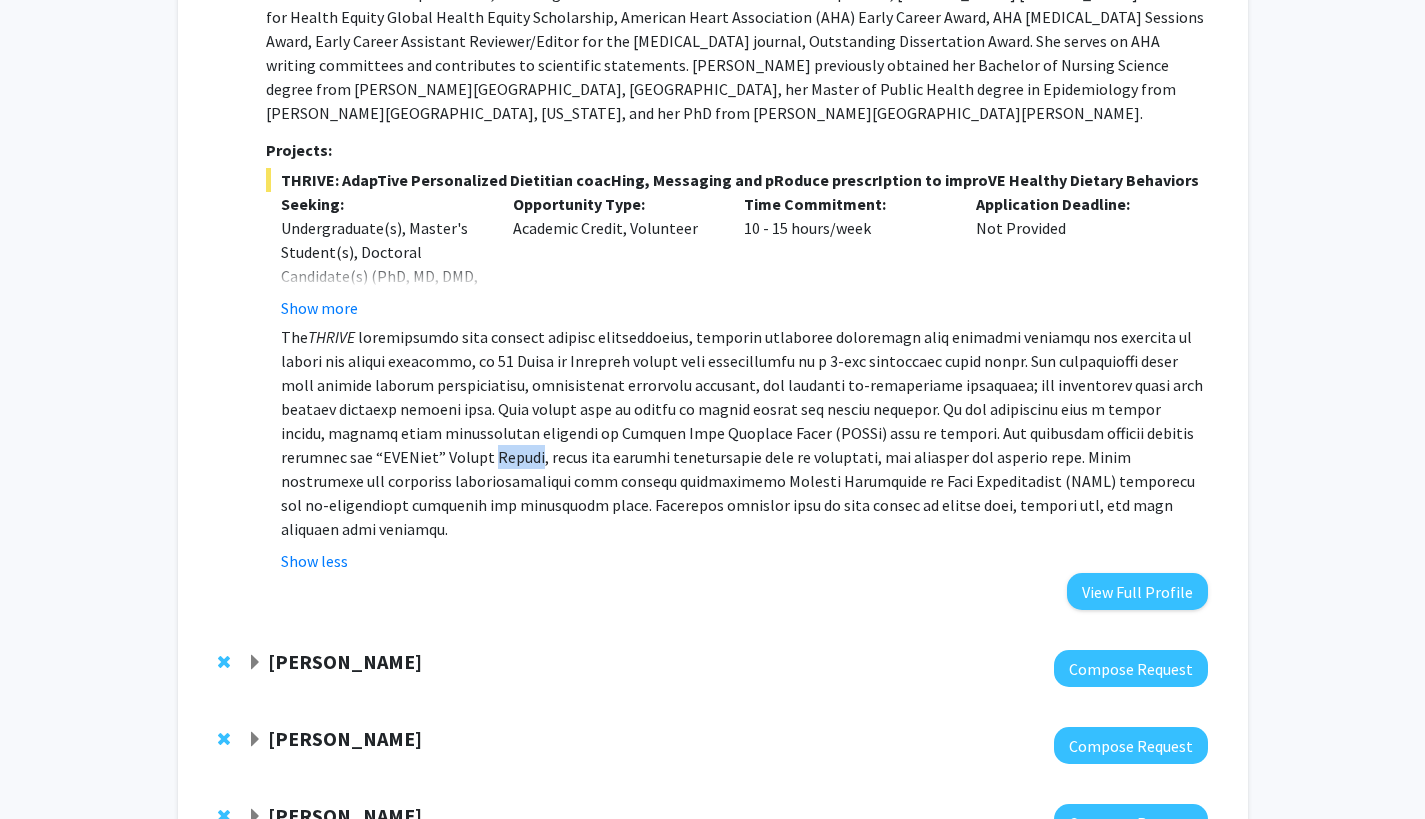 click at bounding box center [742, 433] 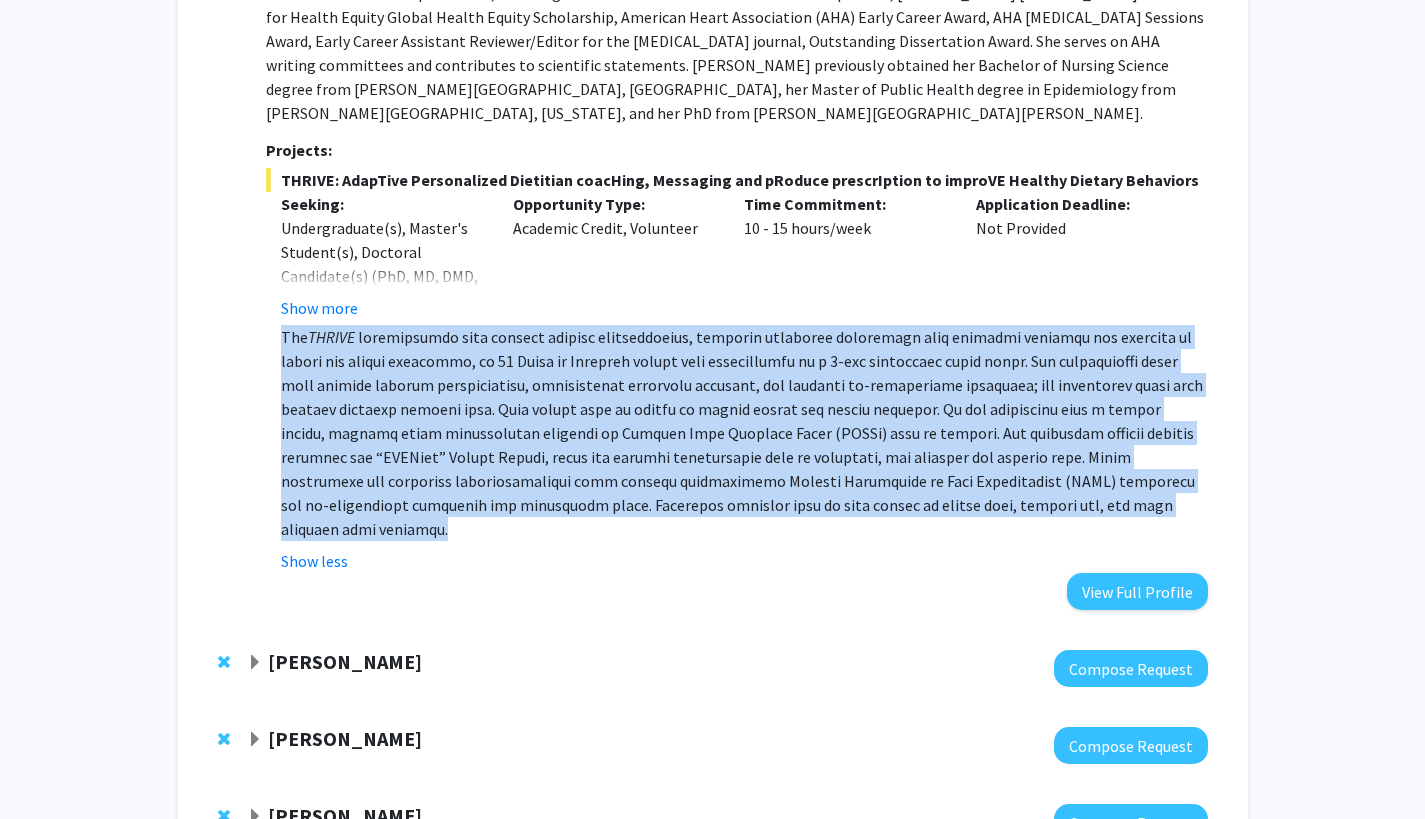 click at bounding box center [742, 433] 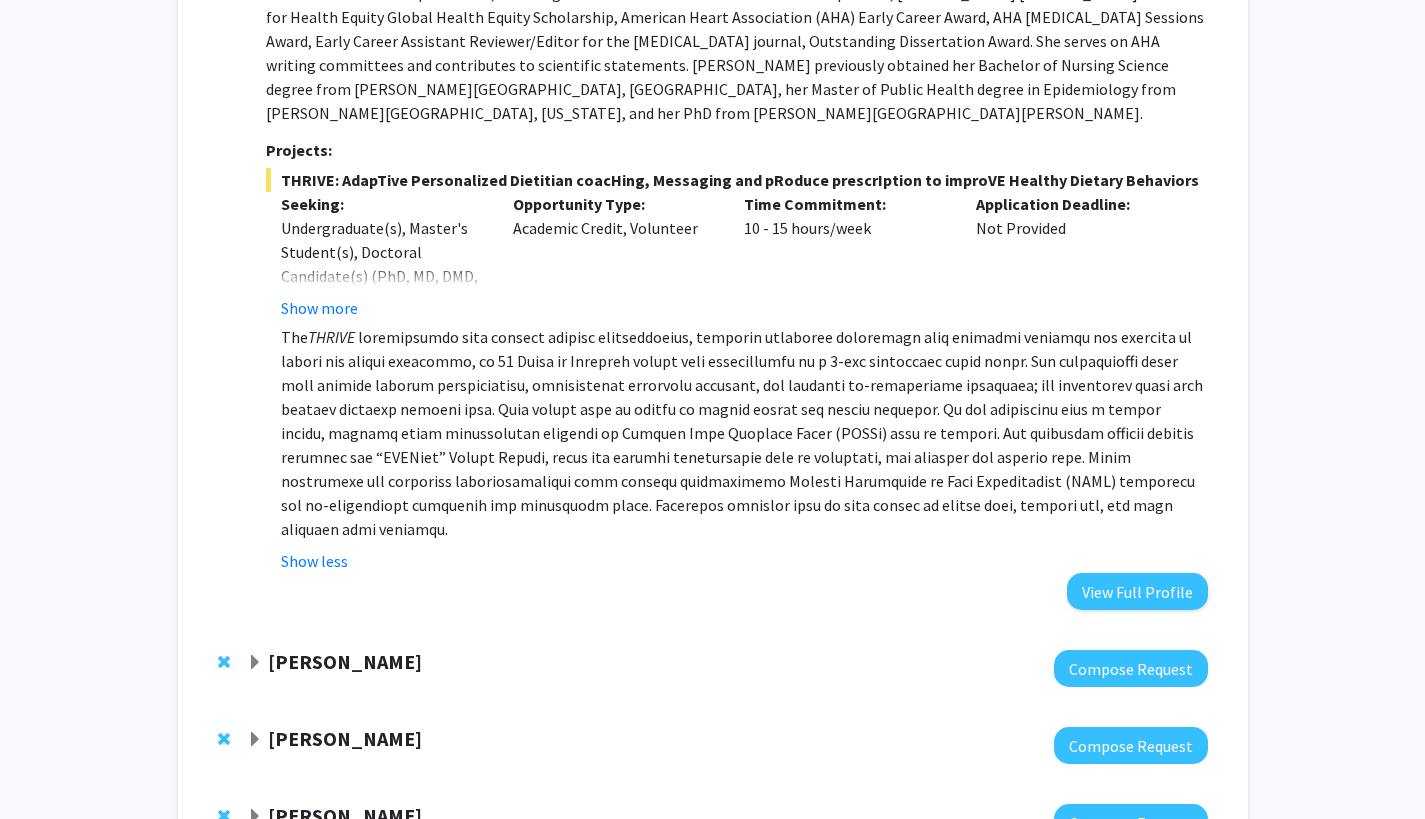 click at bounding box center (742, 433) 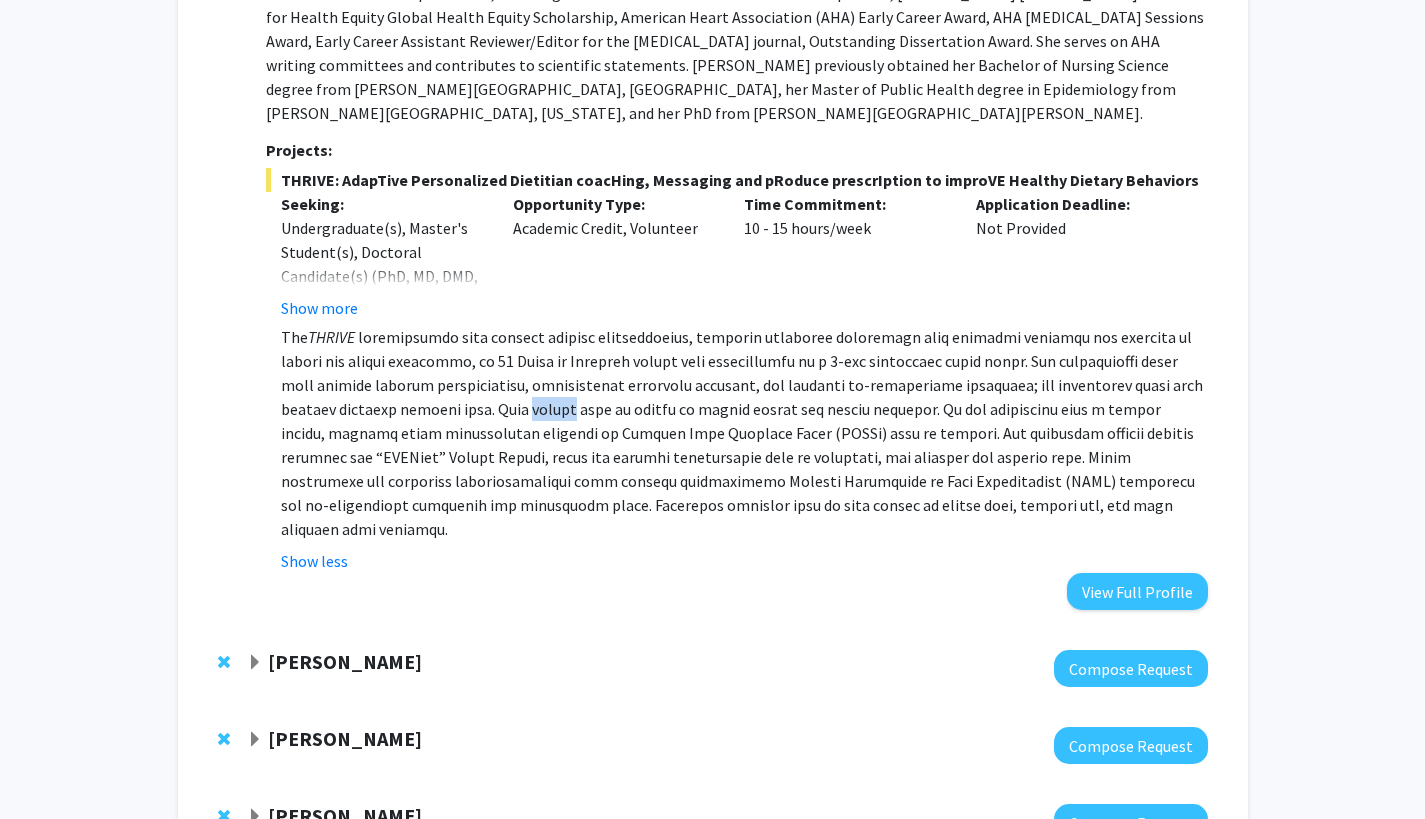 click at bounding box center [742, 433] 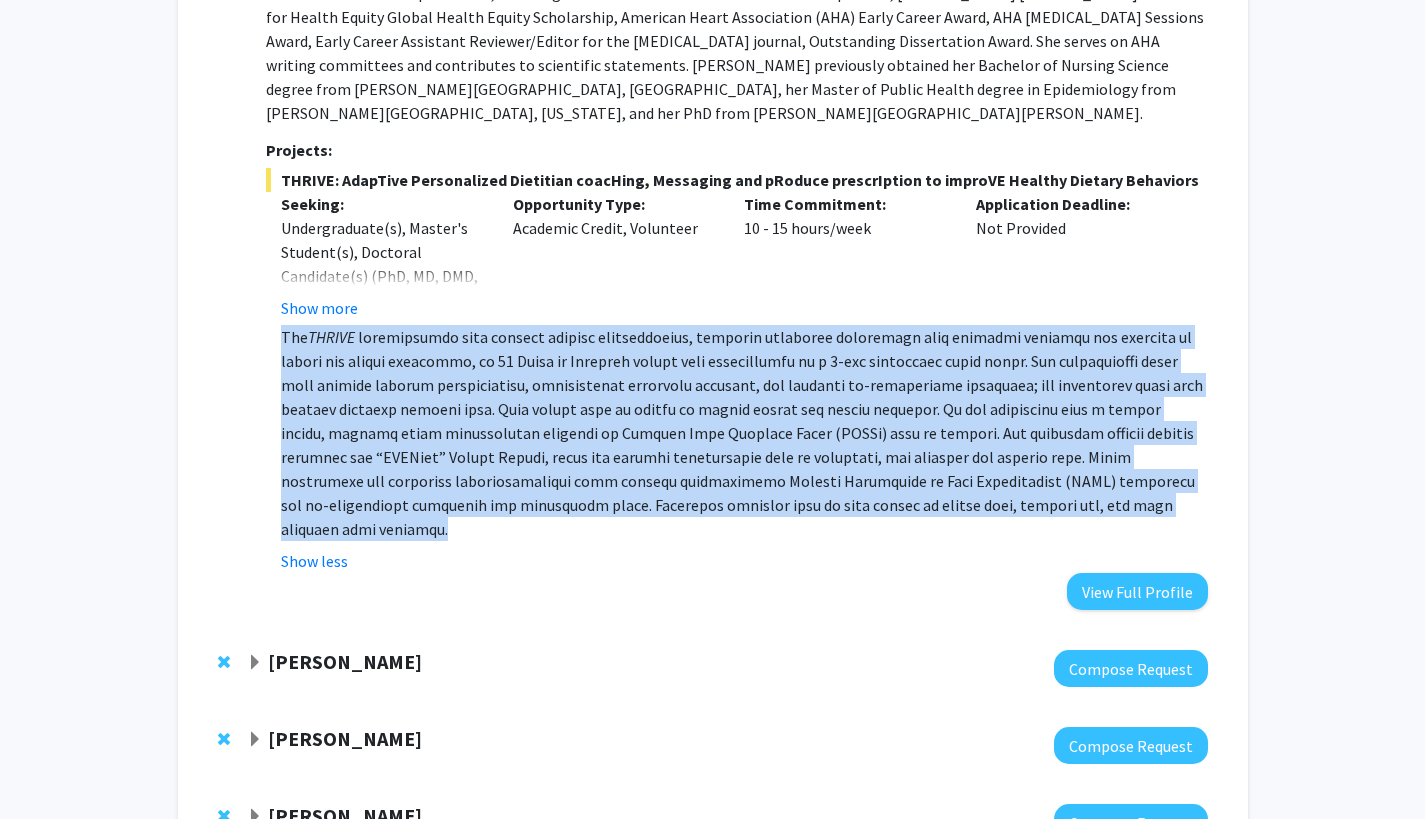 click at bounding box center (742, 433) 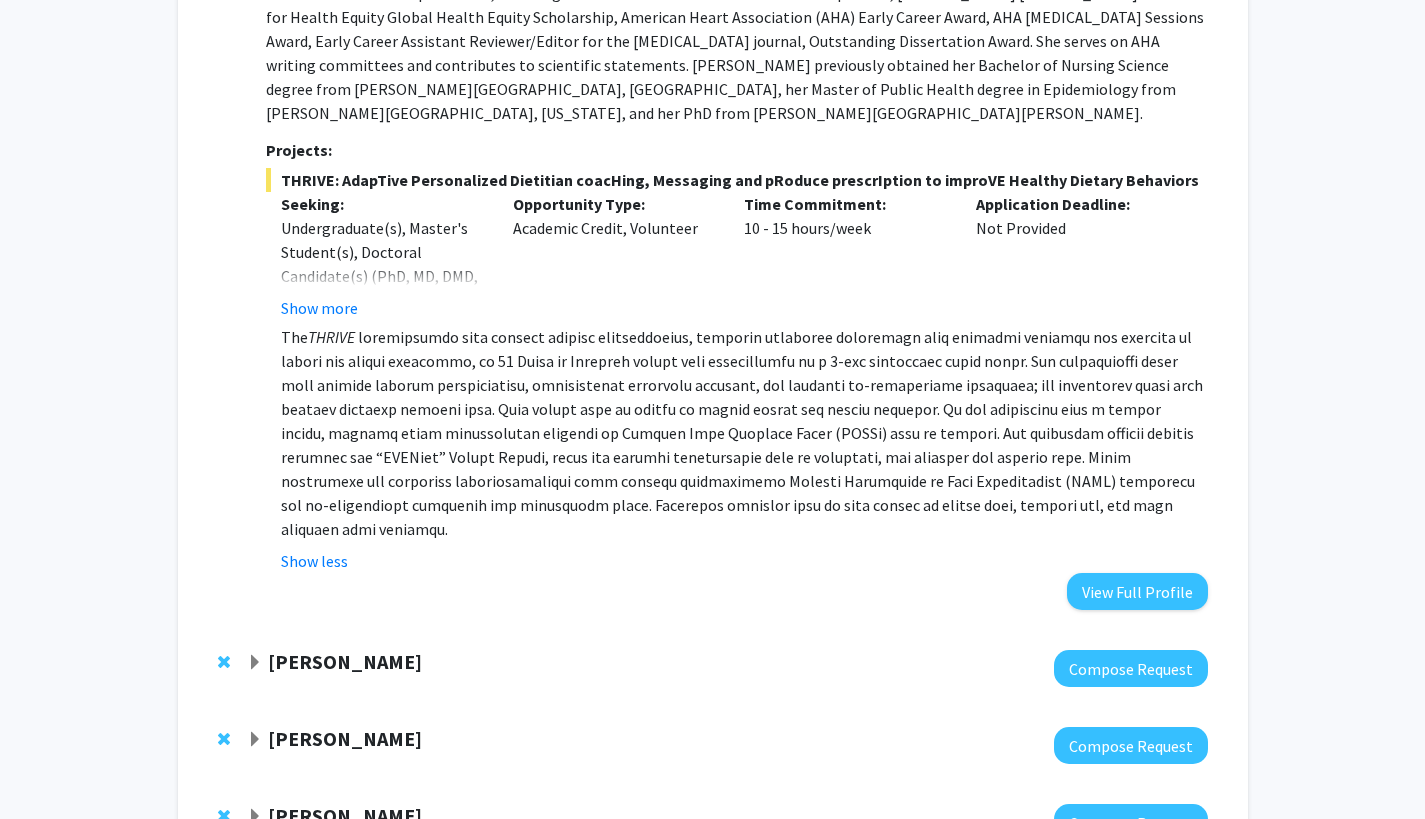 click at bounding box center (742, 433) 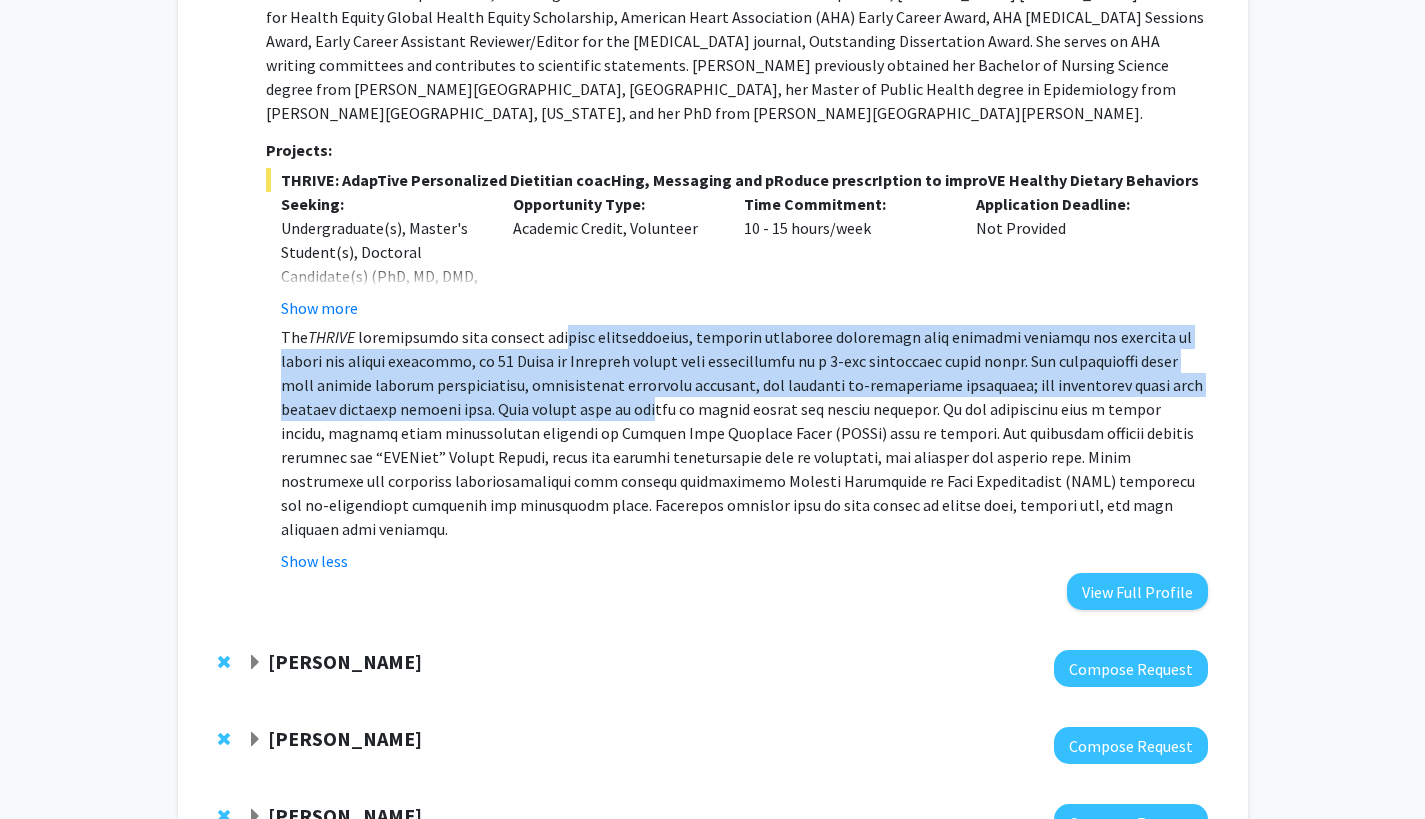 drag, startPoint x: 550, startPoint y: 286, endPoint x: 593, endPoint y: 359, distance: 84.723076 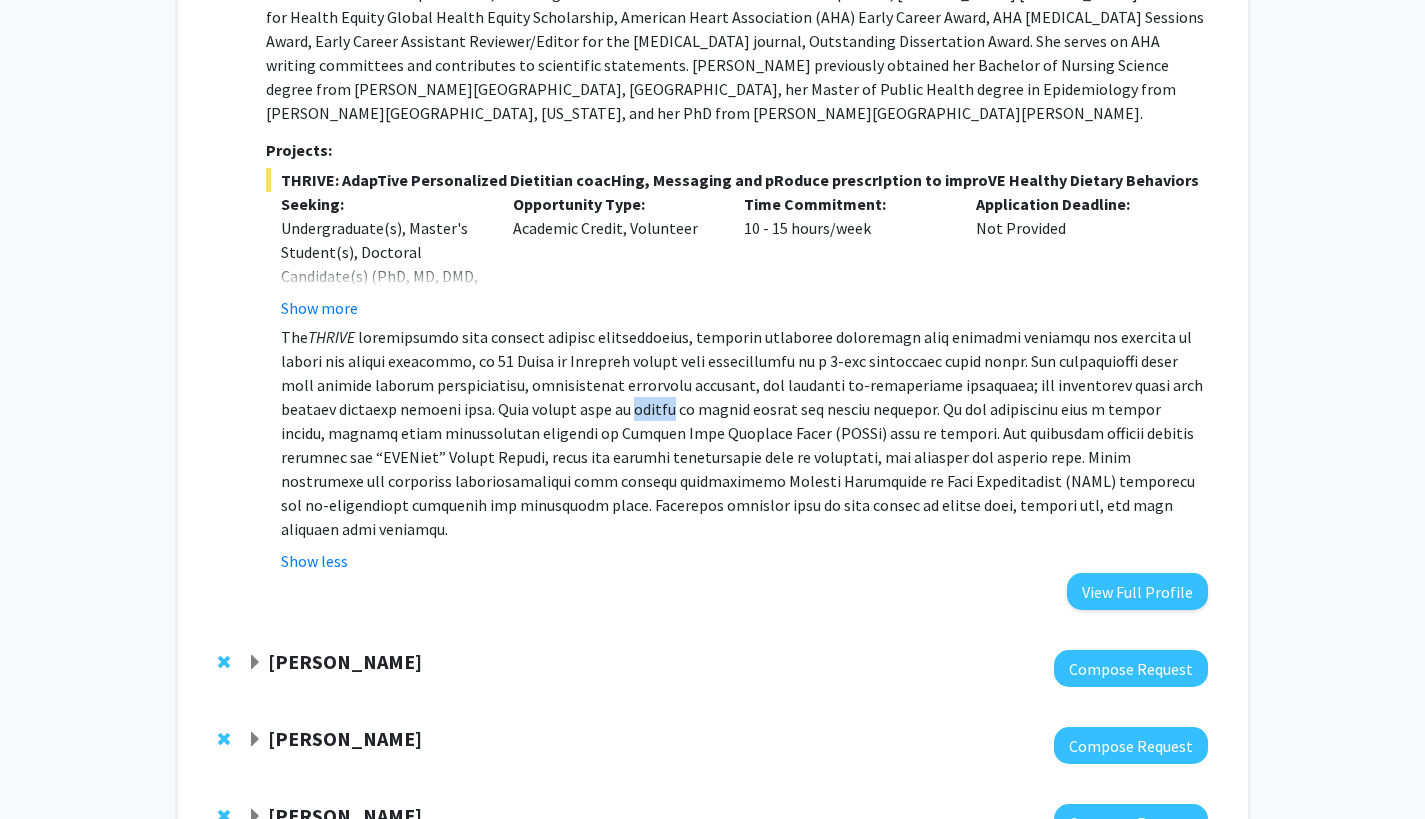 click at bounding box center [742, 433] 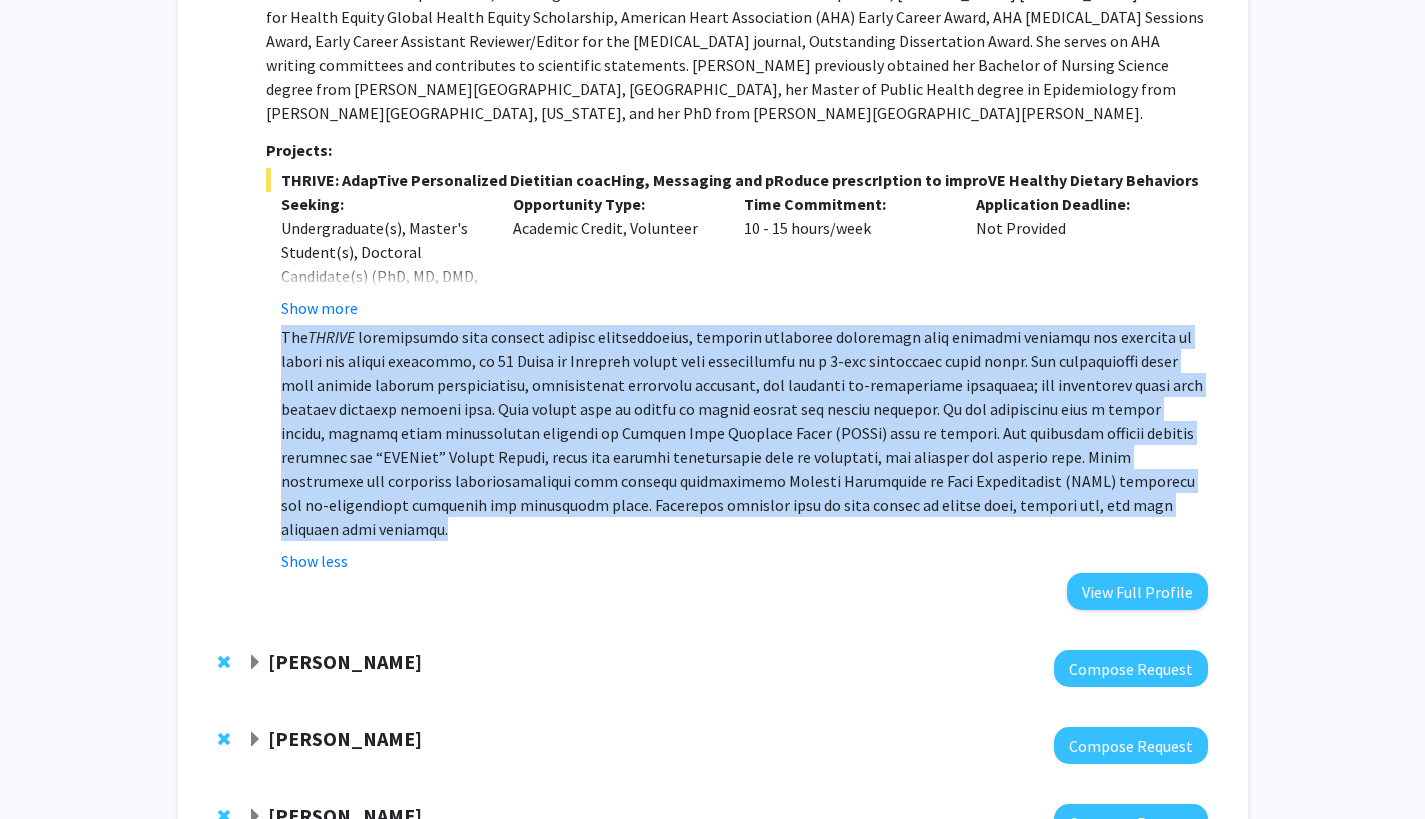 click at bounding box center [742, 433] 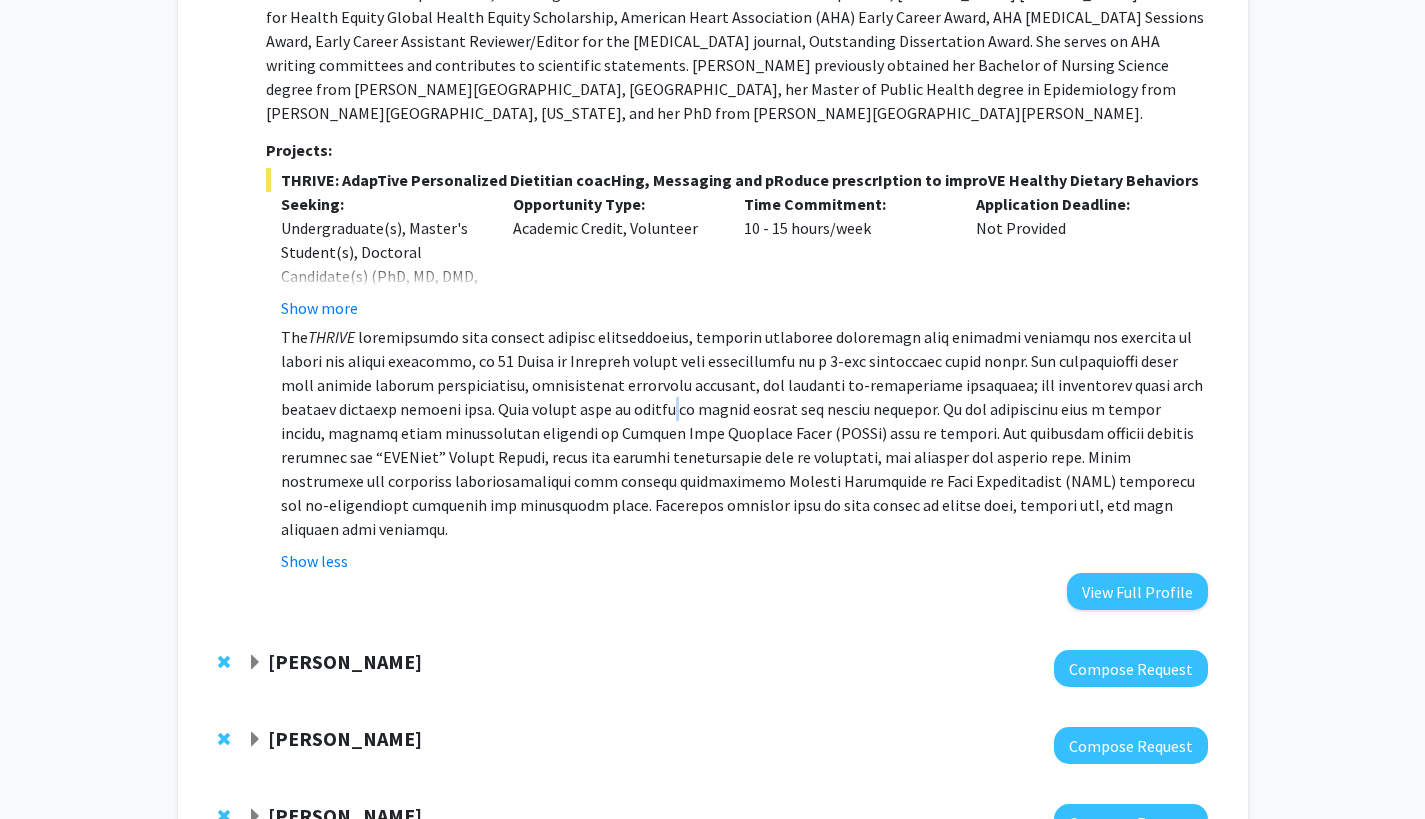 click on "The  THRIVE" at bounding box center (744, 433) 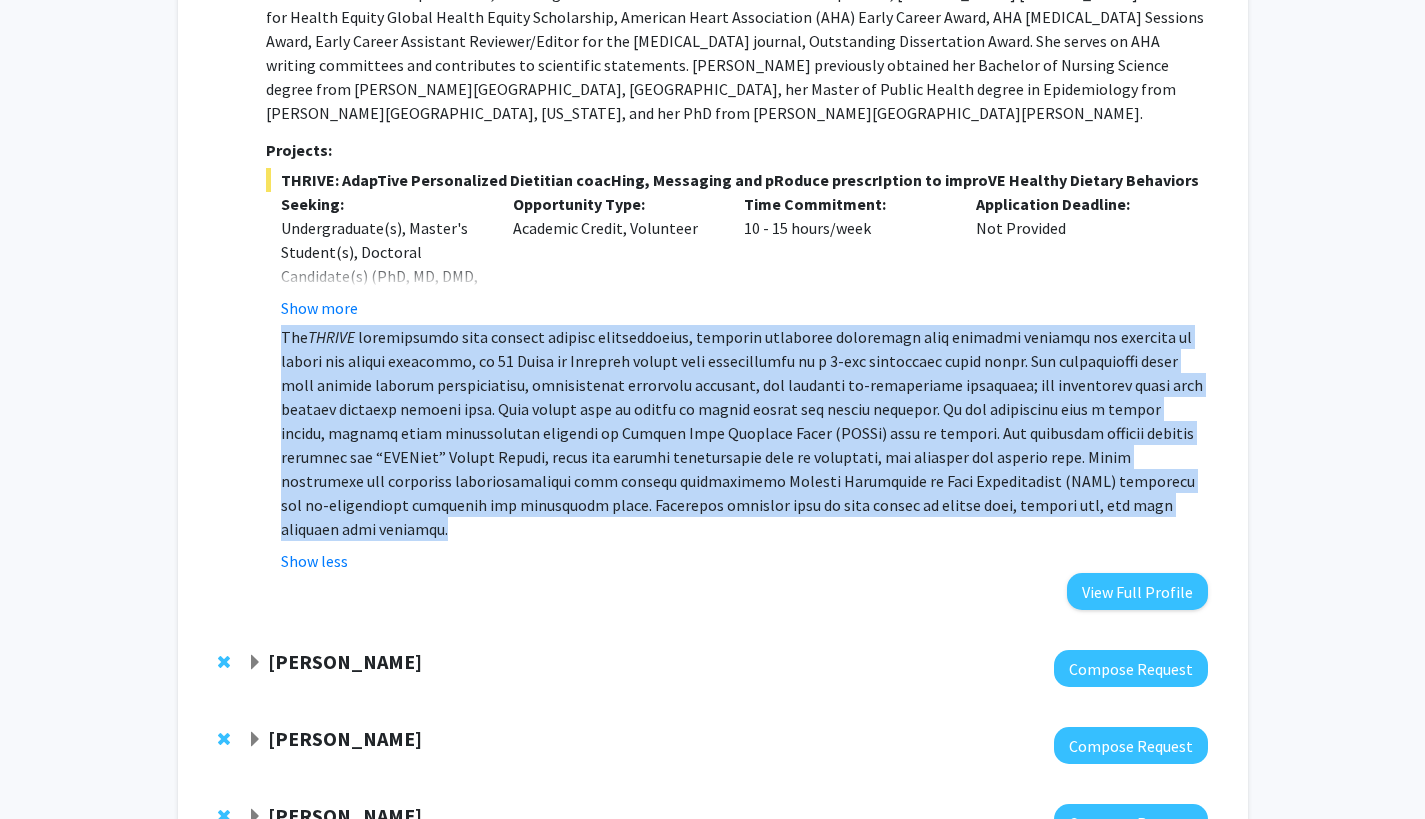 click on "The  THRIVE" at bounding box center [744, 433] 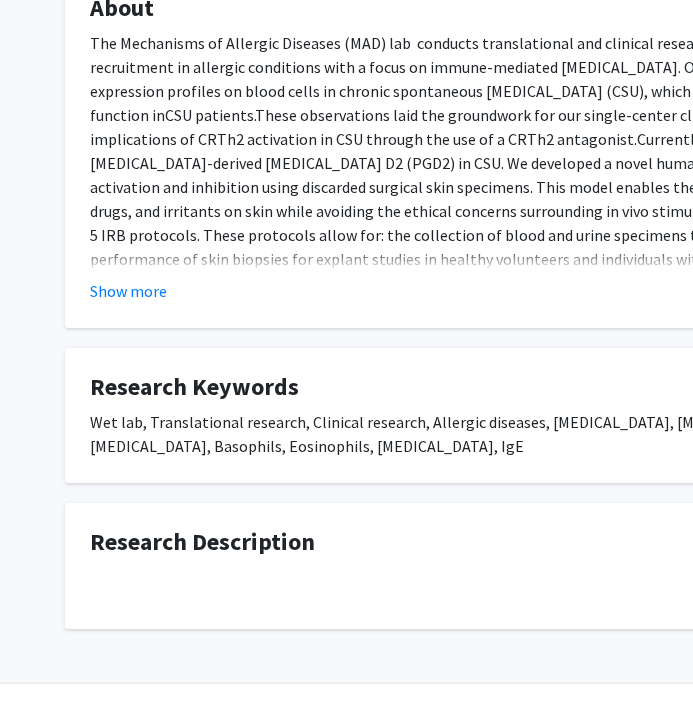 scroll, scrollTop: 437, scrollLeft: 0, axis: vertical 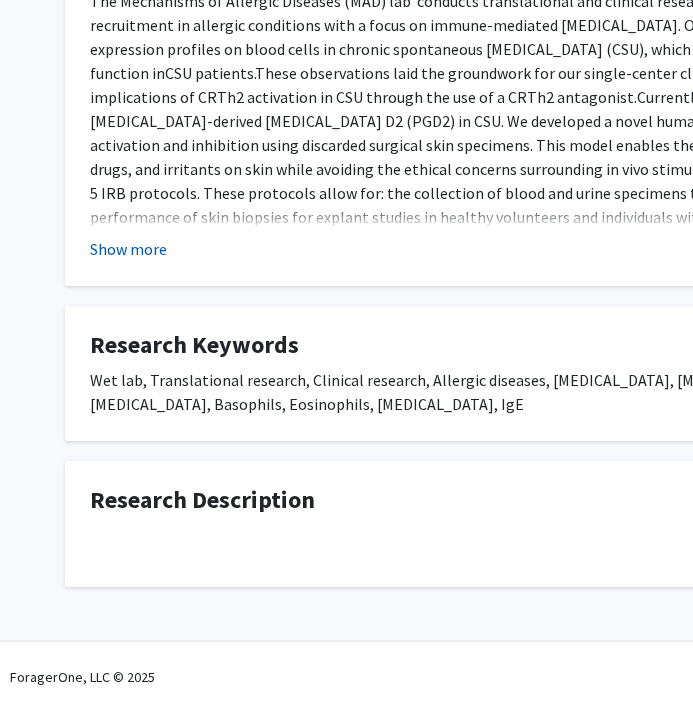 click on "Show more" 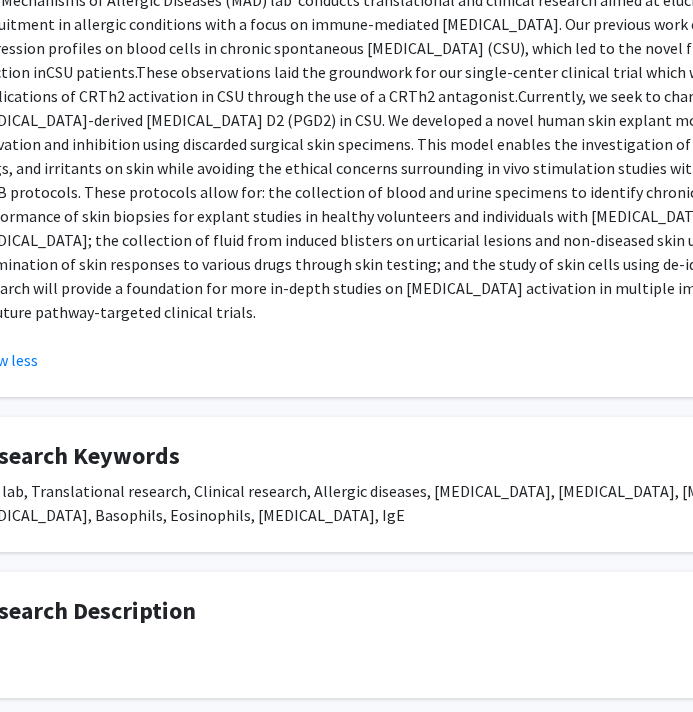scroll, scrollTop: 437, scrollLeft: 329, axis: both 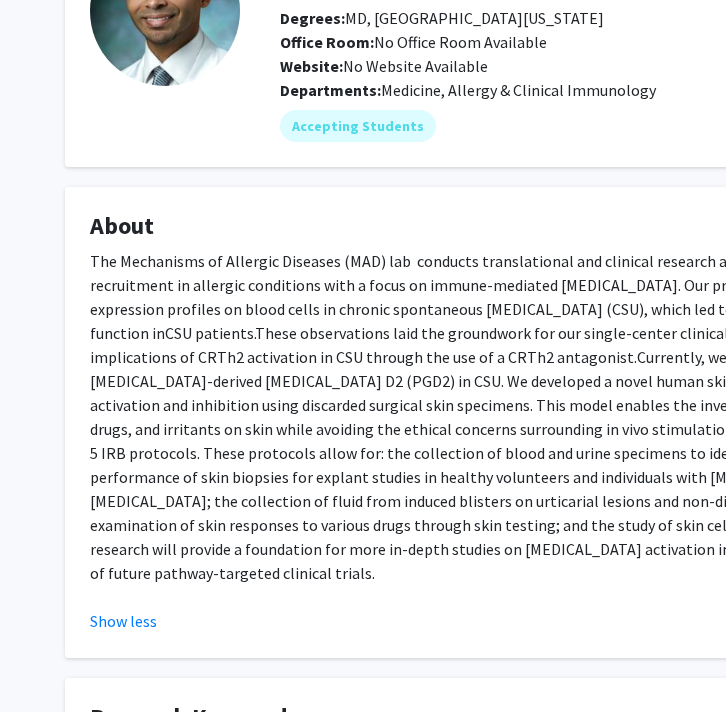 click on "This model enables the investigation of the short-term effects of cell mediators, drugs, and irritants on skin while avoiding the ethical concerns surrounding in vivo stimulation studies with non-approved agents." 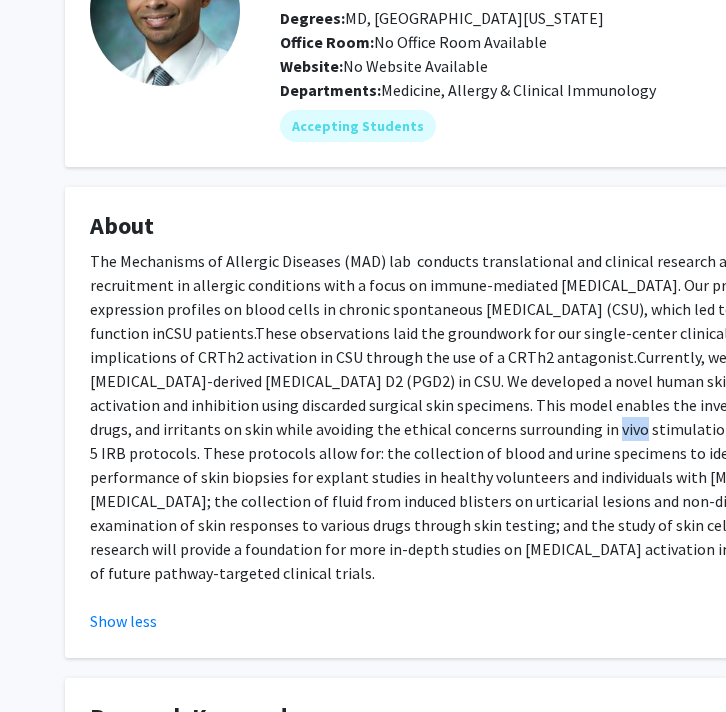 click on "This model enables the investigation of the short-term effects of cell mediators, drugs, and irritants on skin while avoiding the ethical concerns surrounding in vivo stimulation studies with non-approved agents." 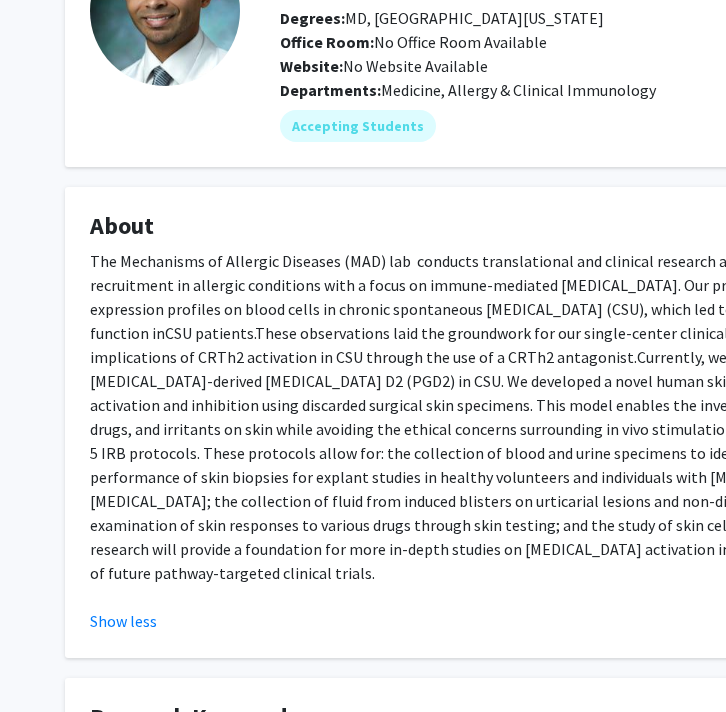 click on "This model enables the investigation of the short-term effects of cell mediators, drugs, and irritants on skin while avoiding the ethical concerns surrounding in vivo stimulation studies with non-approved agents." 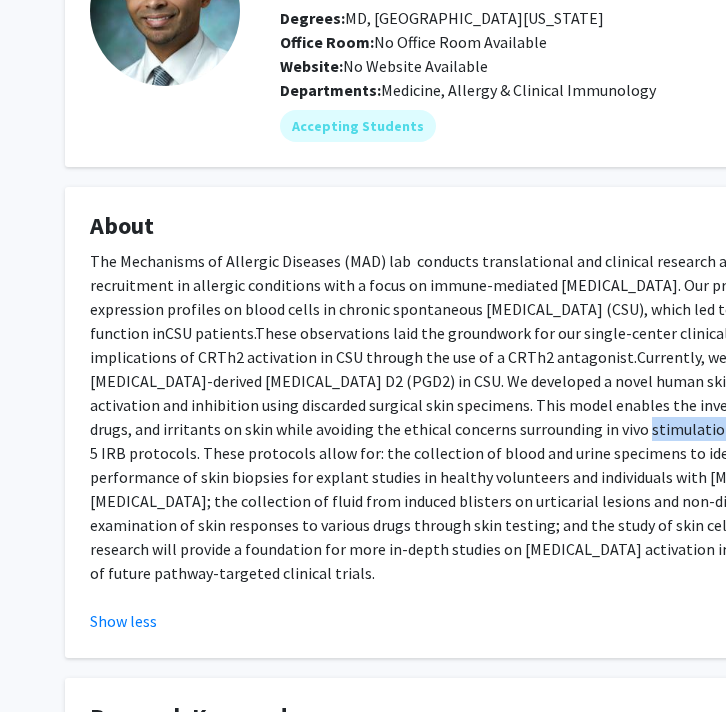 click on "This model enables the investigation of the short-term effects of cell mediators, drugs, and irritants on skin while avoiding the ethical concerns surrounding in vivo stimulation studies with non-approved agents." 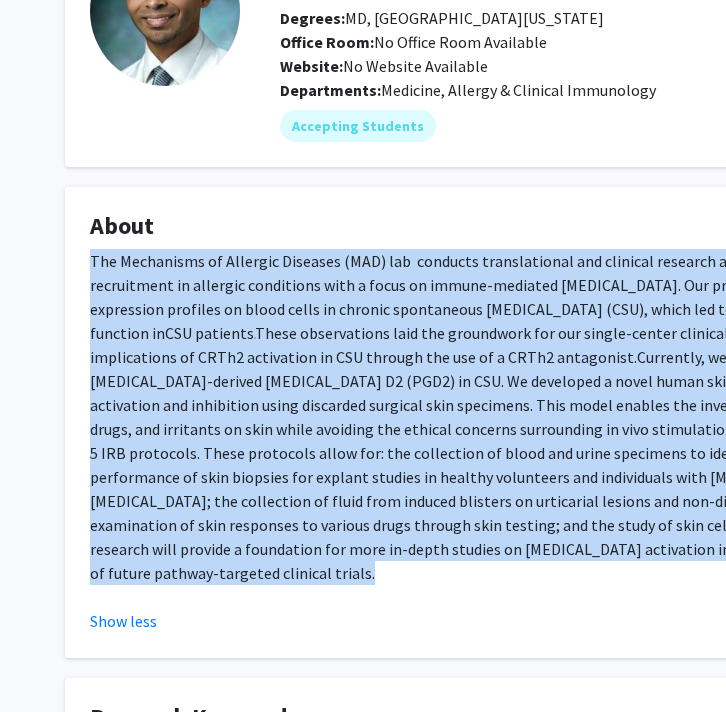 click on "This model enables the investigation of the short-term effects of cell mediators, drugs, and irritants on skin while avoiding the ethical concerns surrounding in vivo stimulation studies with non-approved agents." 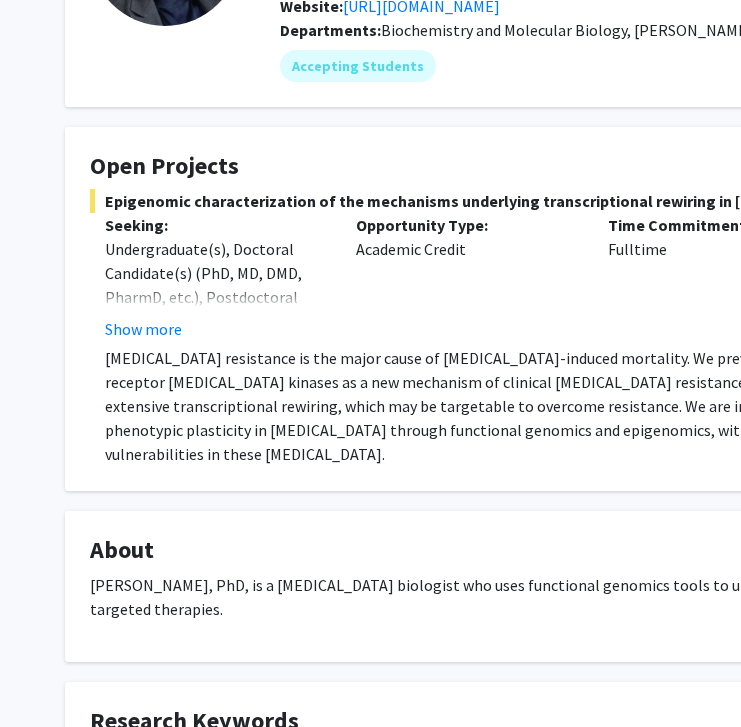 scroll, scrollTop: 238, scrollLeft: 0, axis: vertical 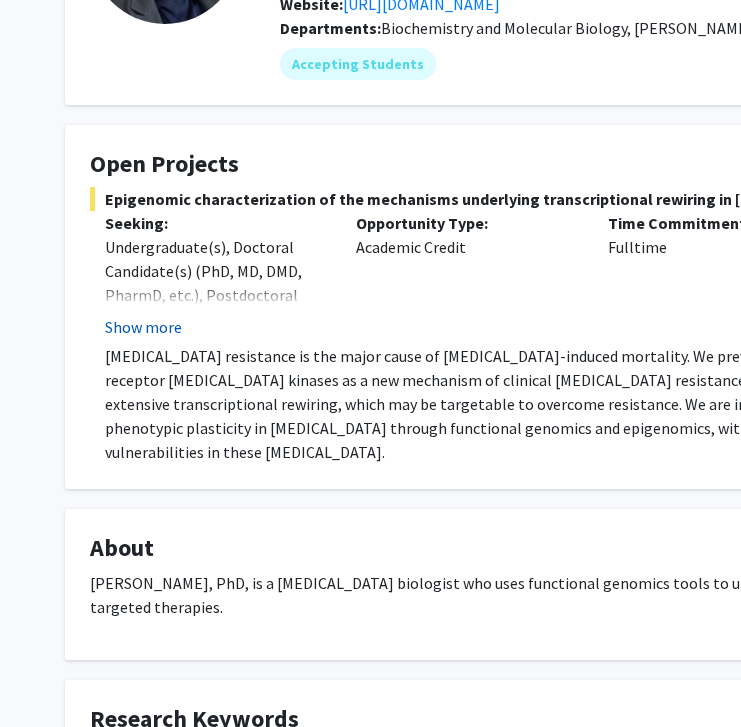click on "Show more" 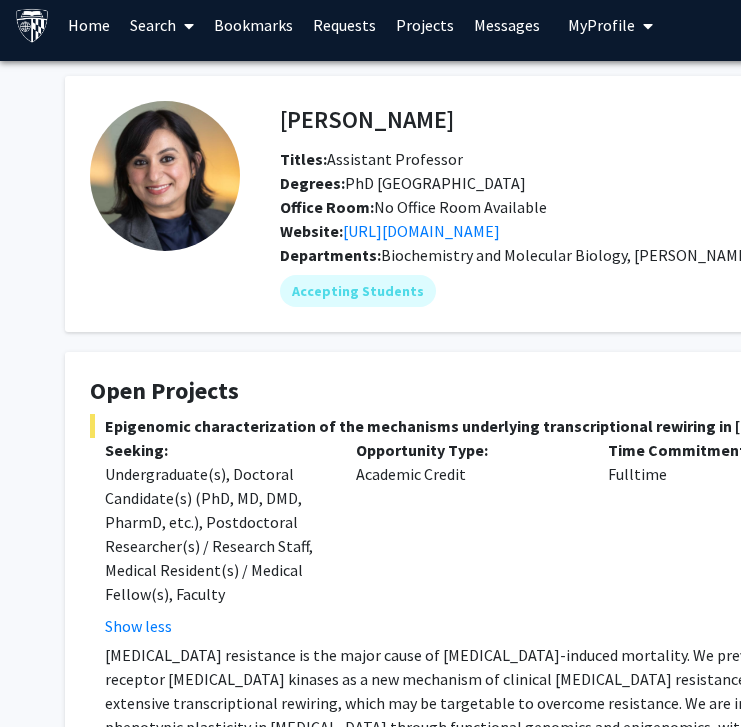 scroll, scrollTop: 0, scrollLeft: 0, axis: both 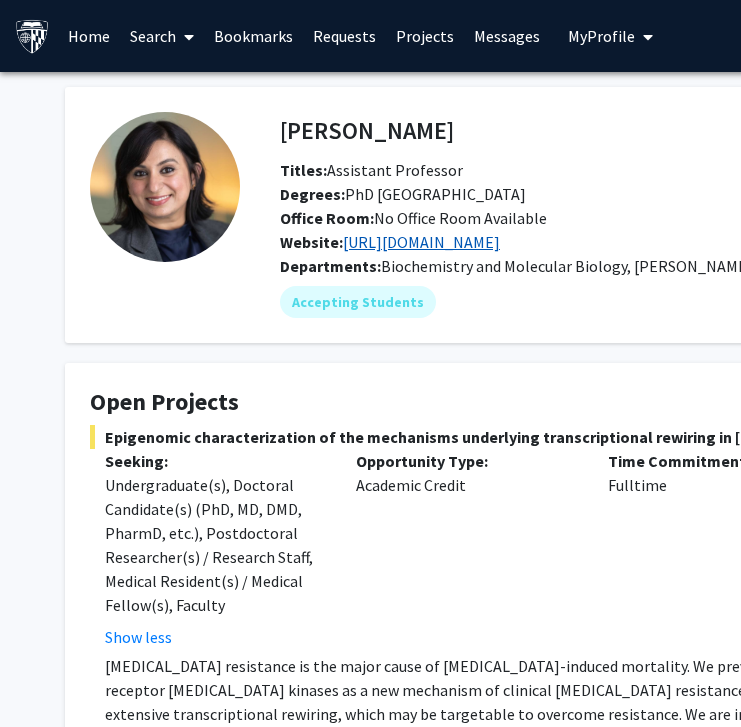 click on "[URL][DOMAIN_NAME]" 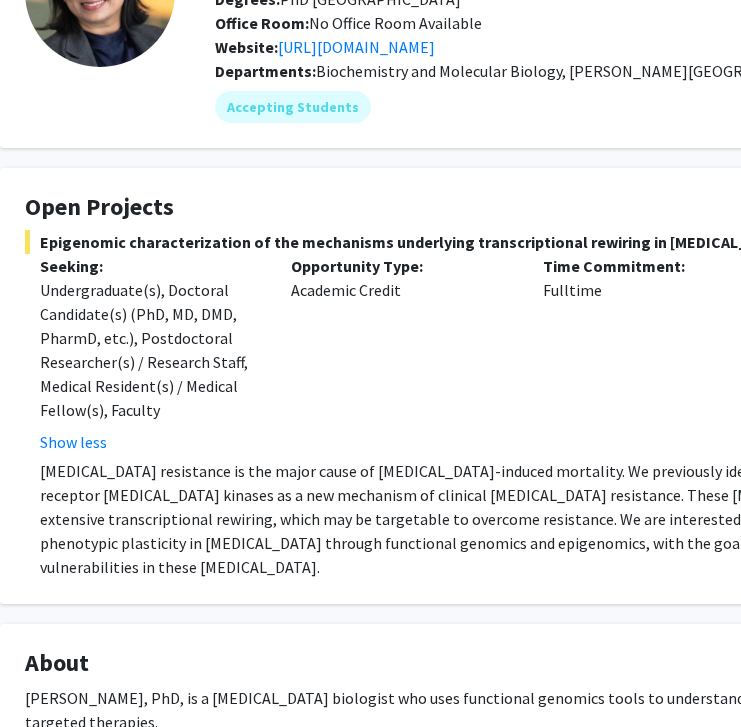 scroll, scrollTop: 350, scrollLeft: 65, axis: both 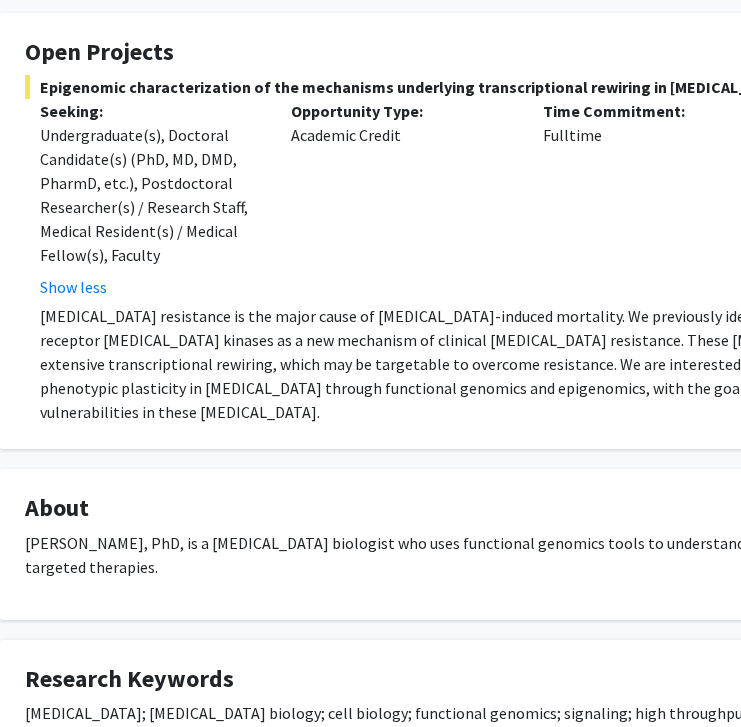 click on "[MEDICAL_DATA] resistance is the major cause of [MEDICAL_DATA]-induced mortality. We previously identified acquired genetic alterations in receptor [MEDICAL_DATA] kinases as a new mechanism of clinical [MEDICAL_DATA] resistance. These [MEDICAL_DATA] are characterized by extensive transcriptional rewiring, which may be targetable to overcome resistance. We are interested in identifying the mechanistic basis of phenotypic plasticity in [MEDICAL_DATA] through functional genomics and epigenomics, with the goal of identifying new therapeutic vulnerabilities in these [MEDICAL_DATA]." 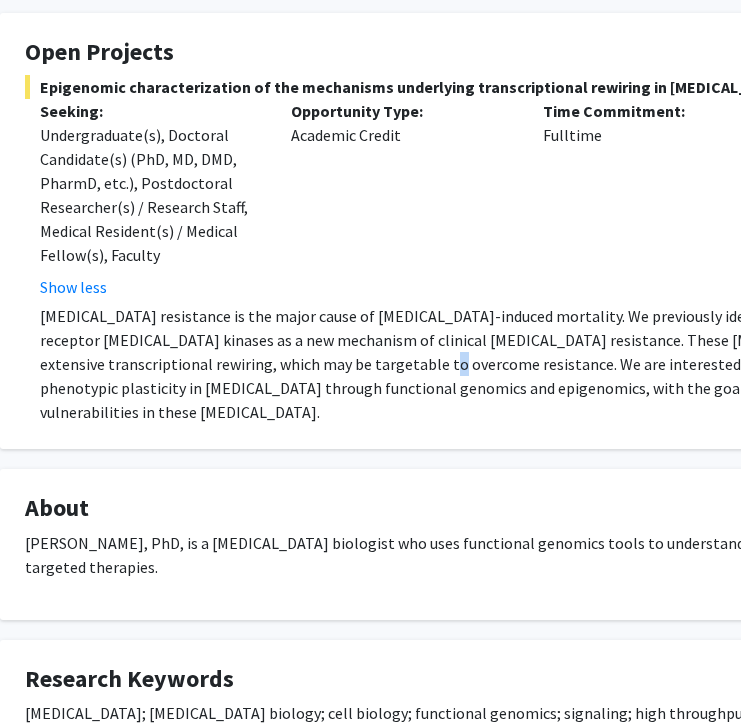 click on "[MEDICAL_DATA] resistance is the major cause of [MEDICAL_DATA]-induced mortality. We previously identified acquired genetic alterations in receptor [MEDICAL_DATA] kinases as a new mechanism of clinical [MEDICAL_DATA] resistance. These [MEDICAL_DATA] are characterized by extensive transcriptional rewiring, which may be targetable to overcome resistance. We are interested in identifying the mechanistic basis of phenotypic plasticity in [MEDICAL_DATA] through functional genomics and epigenomics, with the goal of identifying new therapeutic vulnerabilities in these [MEDICAL_DATA]." 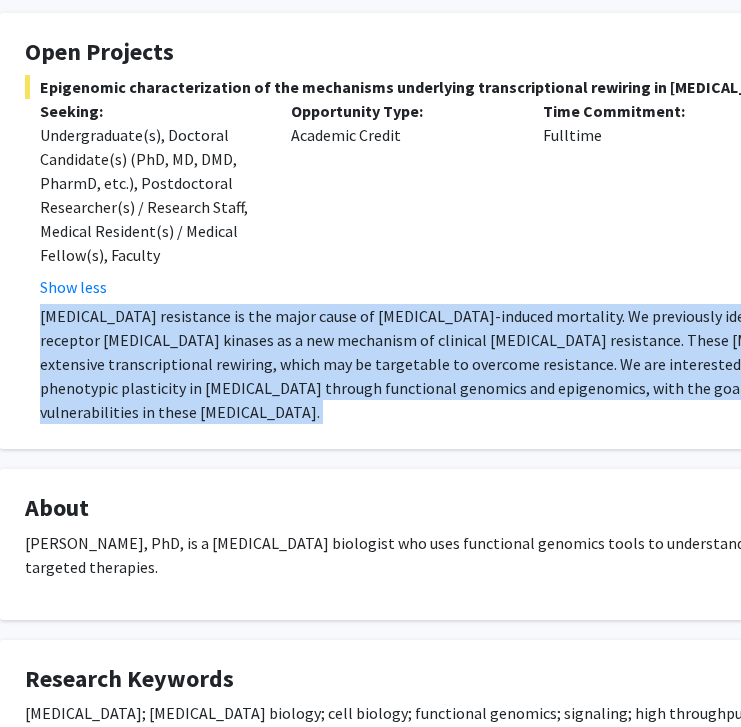 click on "[MEDICAL_DATA] resistance is the major cause of [MEDICAL_DATA]-induced mortality. We previously identified acquired genetic alterations in receptor [MEDICAL_DATA] kinases as a new mechanism of clinical [MEDICAL_DATA] resistance. These [MEDICAL_DATA] are characterized by extensive transcriptional rewiring, which may be targetable to overcome resistance. We are interested in identifying the mechanistic basis of phenotypic plasticity in [MEDICAL_DATA] through functional genomics and epigenomics, with the goal of identifying new therapeutic vulnerabilities in these [MEDICAL_DATA]." 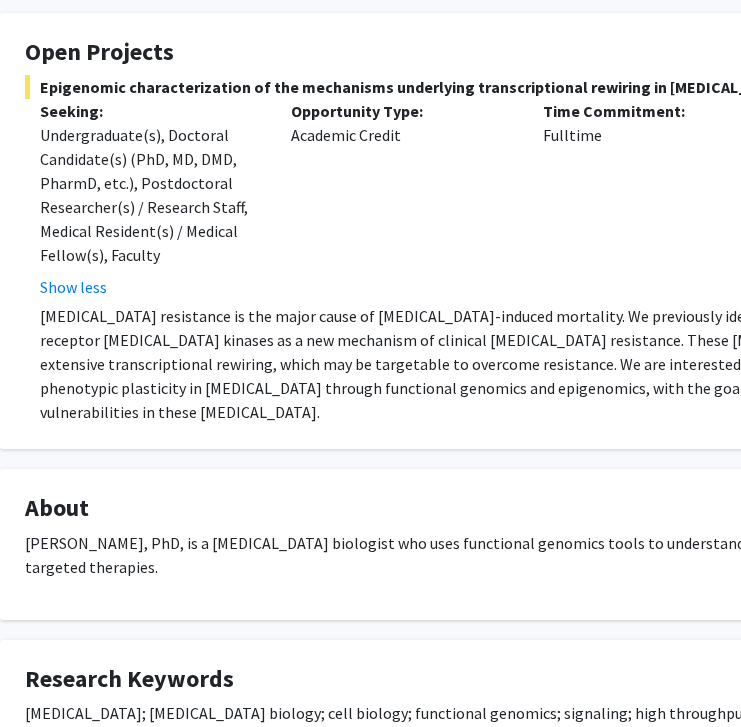 click on "Utthara Nayar  Remove Bookmark  Compose Request  Titles:   Assistant Professor  Degrees:   PhD Cornell University  Office Room:   No Office Room Available  Website:  http://www.nayarlab.org/ Departments:   Biochemistry and Molecular Biology, Sidney Kimmel Comprehensive Cancer Center  Accepting Students  Open Projects  Epigenomic characterization of the mechanisms underlying transcriptional rewiring in breast cancer endocrine resistance  Seeking: Undergraduate(s), Doctoral Candidate(s) (PhD, MD, DMD, PharmD, etc.), Postdoctoral Researcher(s) / Research Staff, Medical Resident(s) / Medical Fellow(s), Faculty Show less Opportunity Type:  Academic Credit  Time Commitment:  Fulltime   Application Deadline:  Not Provided   About  Utthara Nayar, PhD, is a breast cancer biologist who uses functional genomics tools to understand and overcome tumor resistance to targeted therapies.  Research Keywords   Research Description" 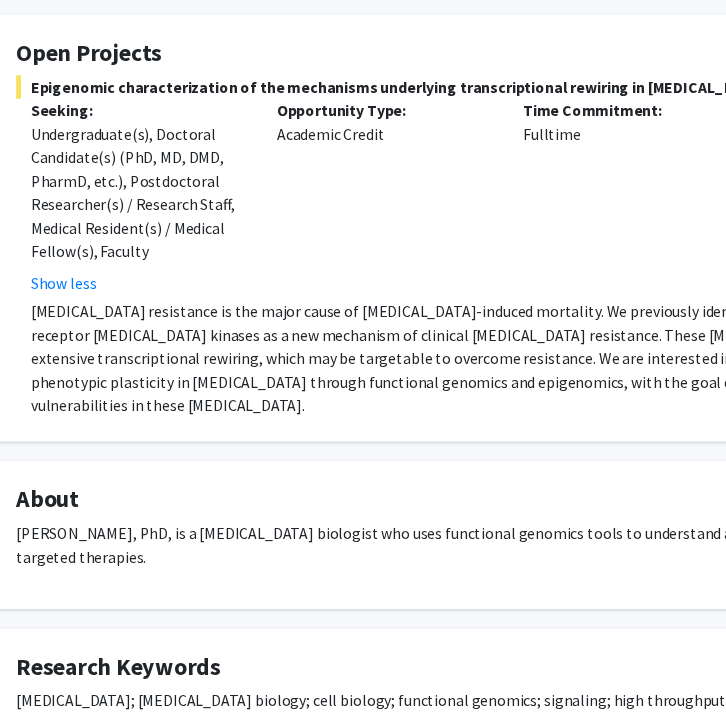 scroll, scrollTop: 346, scrollLeft: 79, axis: both 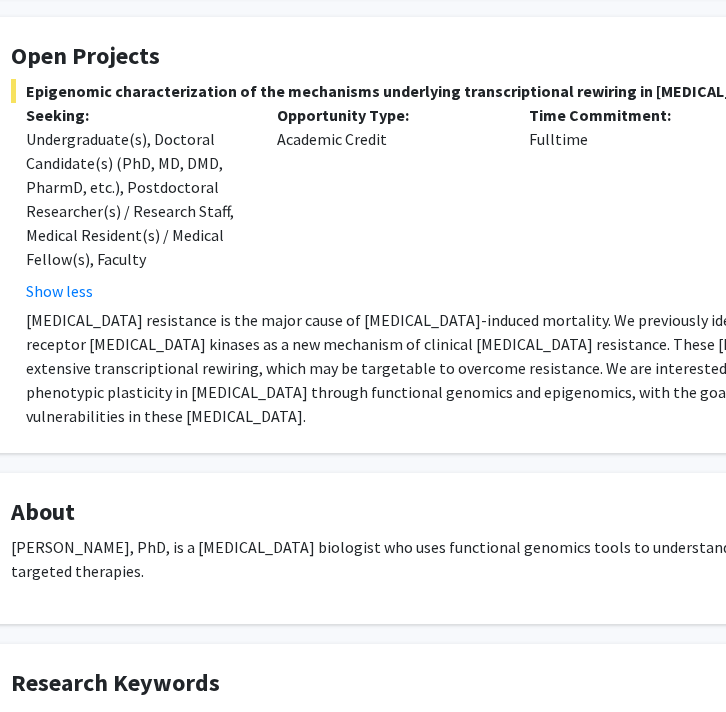 click on "[MEDICAL_DATA] resistance is the major cause of [MEDICAL_DATA]-induced mortality. We previously identified acquired genetic alterations in receptor [MEDICAL_DATA] kinases as a new mechanism of clinical [MEDICAL_DATA] resistance. These [MEDICAL_DATA] are characterized by extensive transcriptional rewiring, which may be targetable to overcome resistance. We are interested in identifying the mechanistic basis of phenotypic plasticity in [MEDICAL_DATA] through functional genomics and epigenomics, with the goal of identifying new therapeutic vulnerabilities in these [MEDICAL_DATA]." 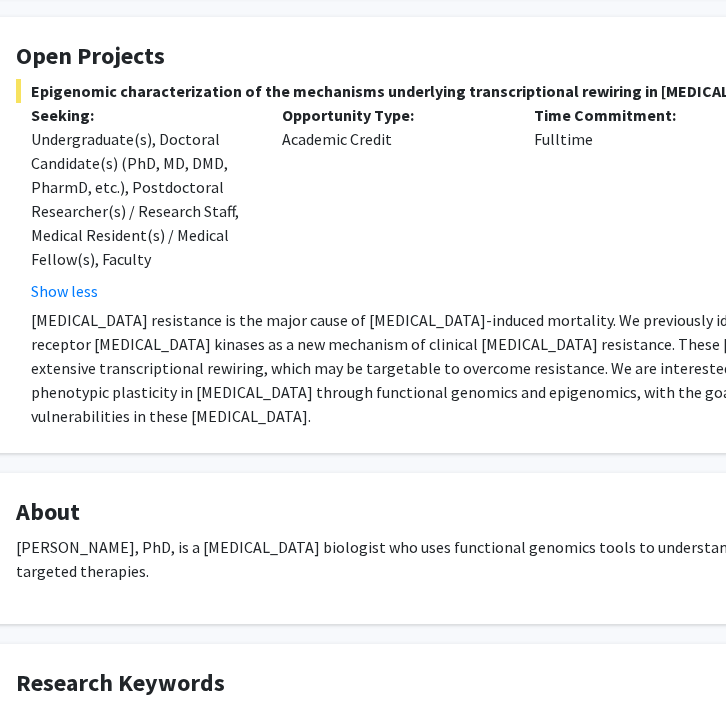 scroll, scrollTop: 346, scrollLeft: 61, axis: both 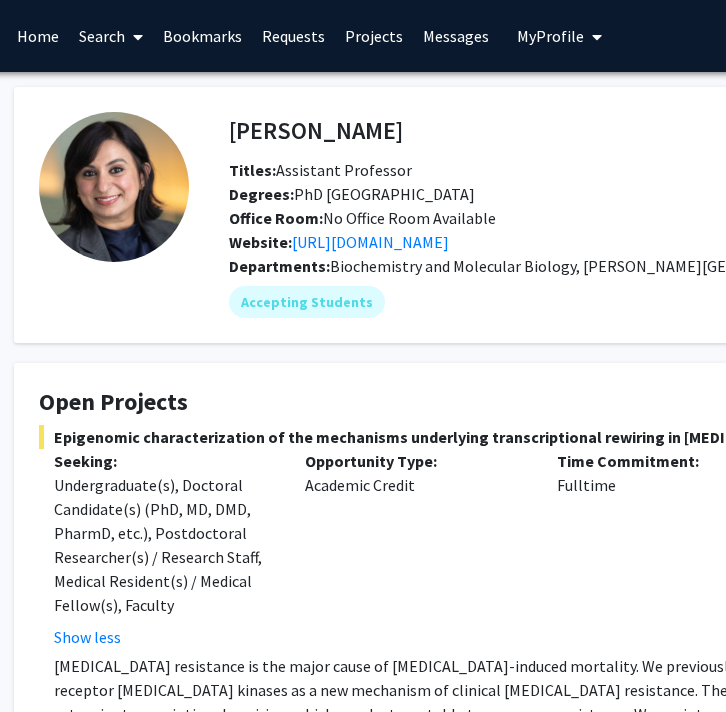drag, startPoint x: 356, startPoint y: 197, endPoint x: 463, endPoint y: 183, distance: 107.912 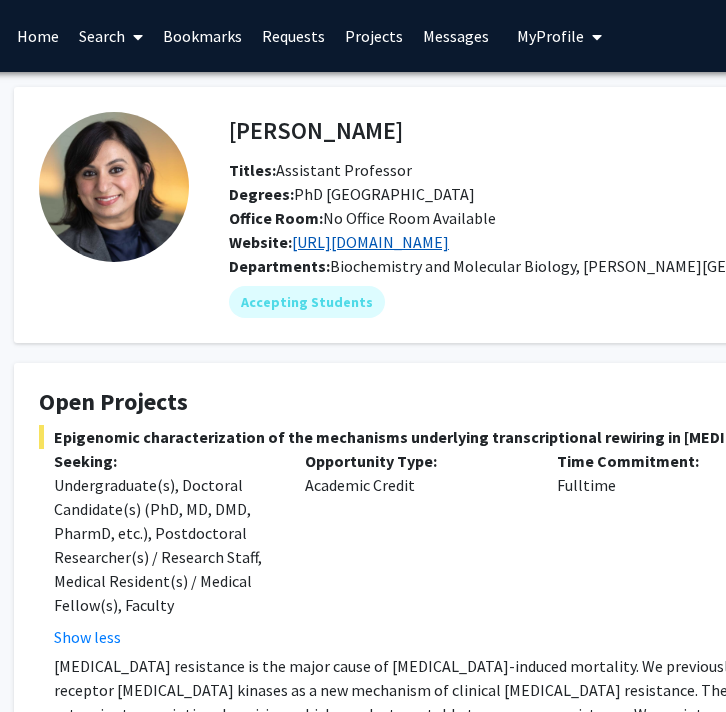 click on "[URL][DOMAIN_NAME]" 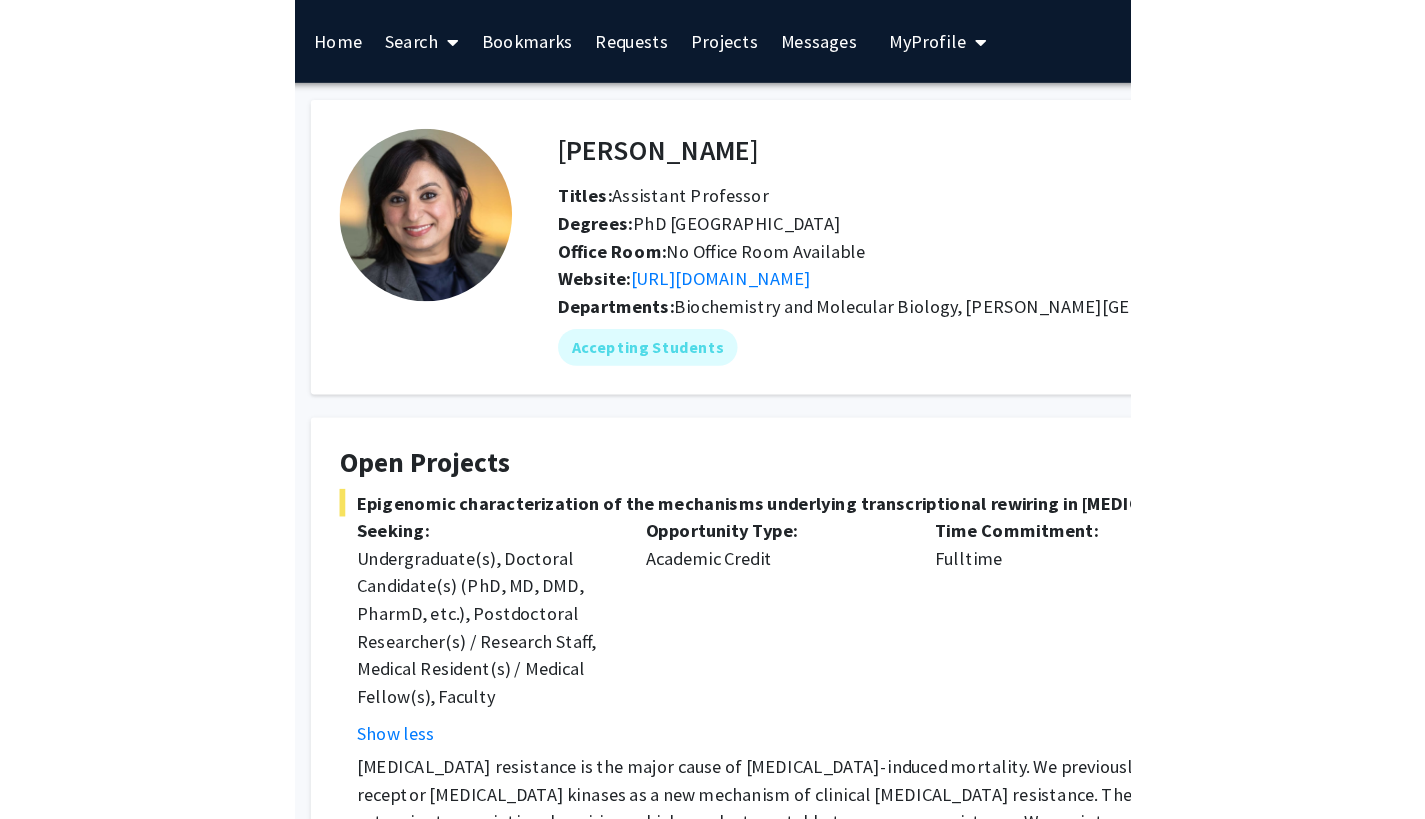 scroll, scrollTop: 0, scrollLeft: 0, axis: both 